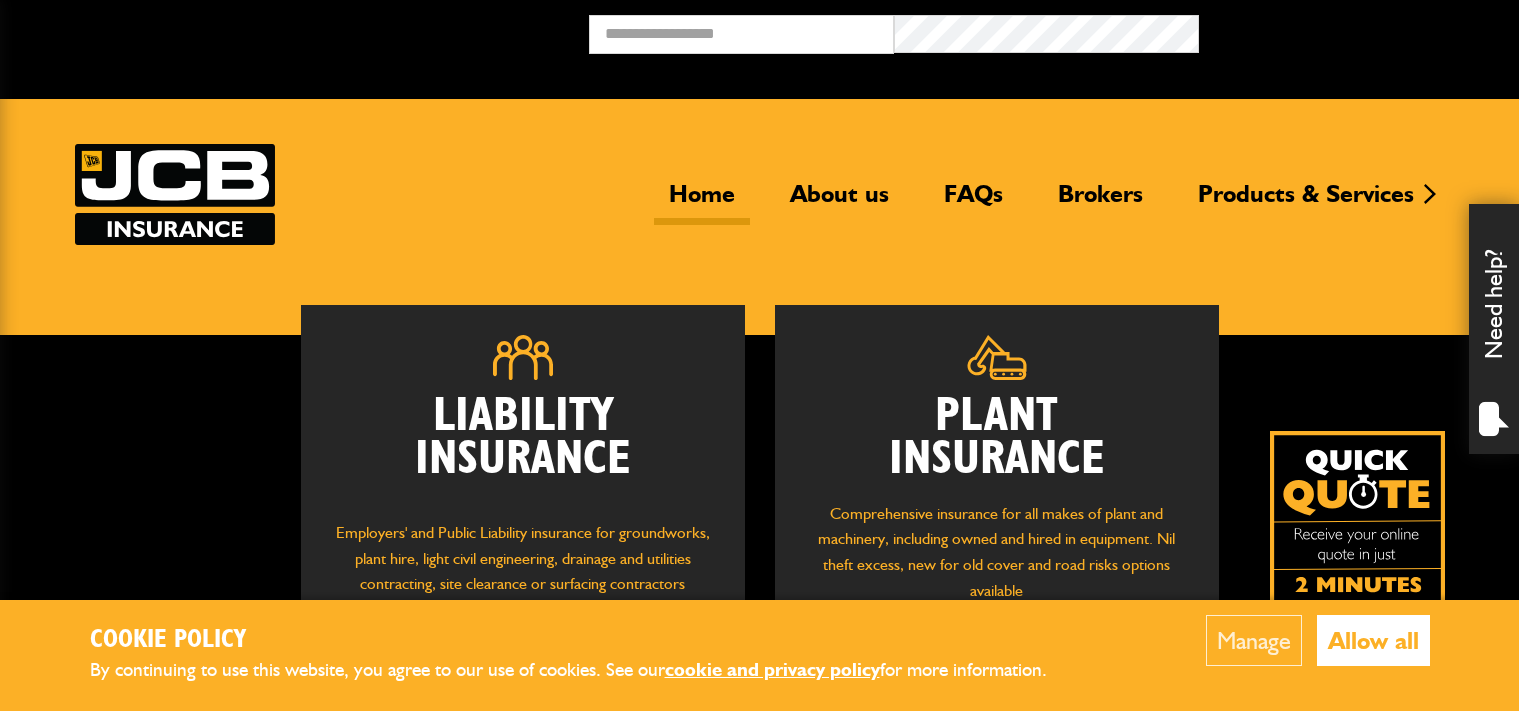 scroll, scrollTop: 0, scrollLeft: 0, axis: both 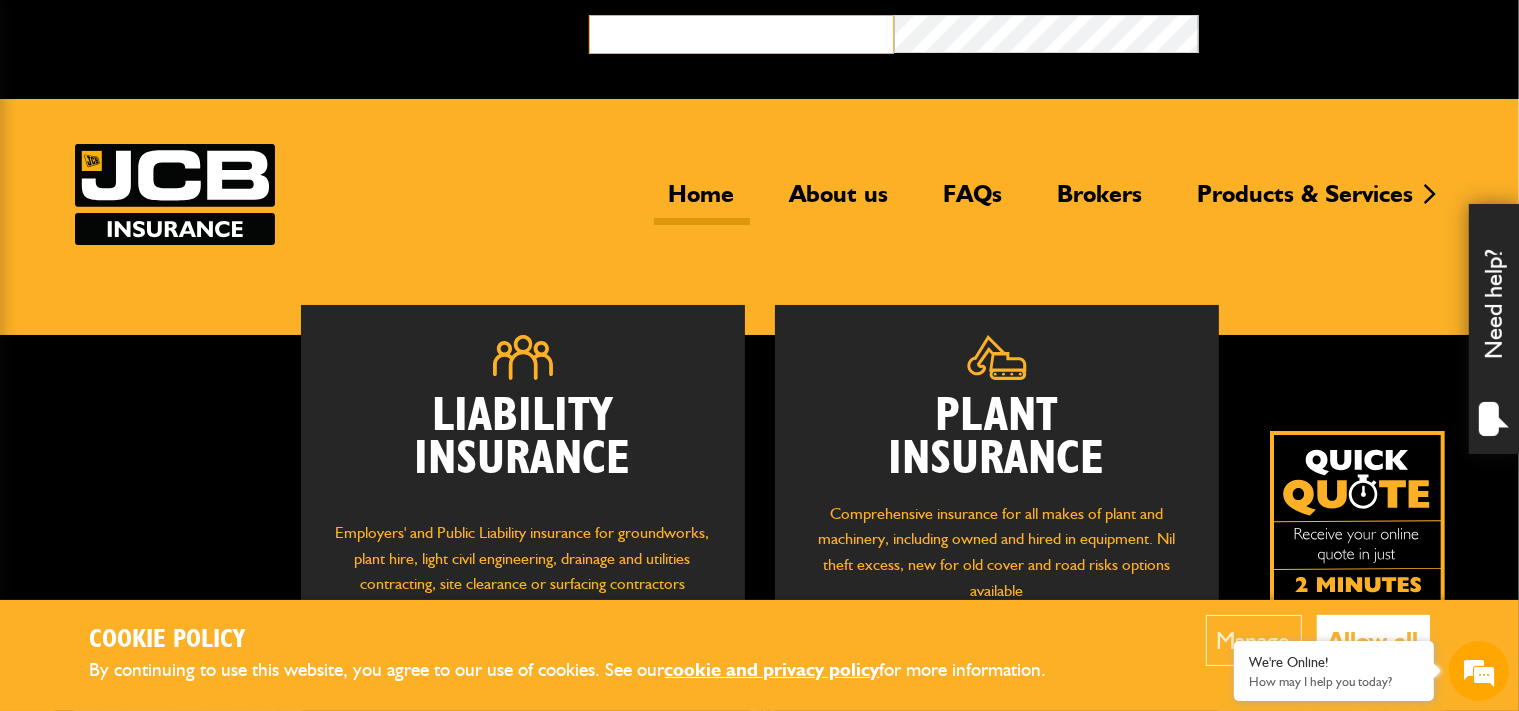 click at bounding box center [741, 34] 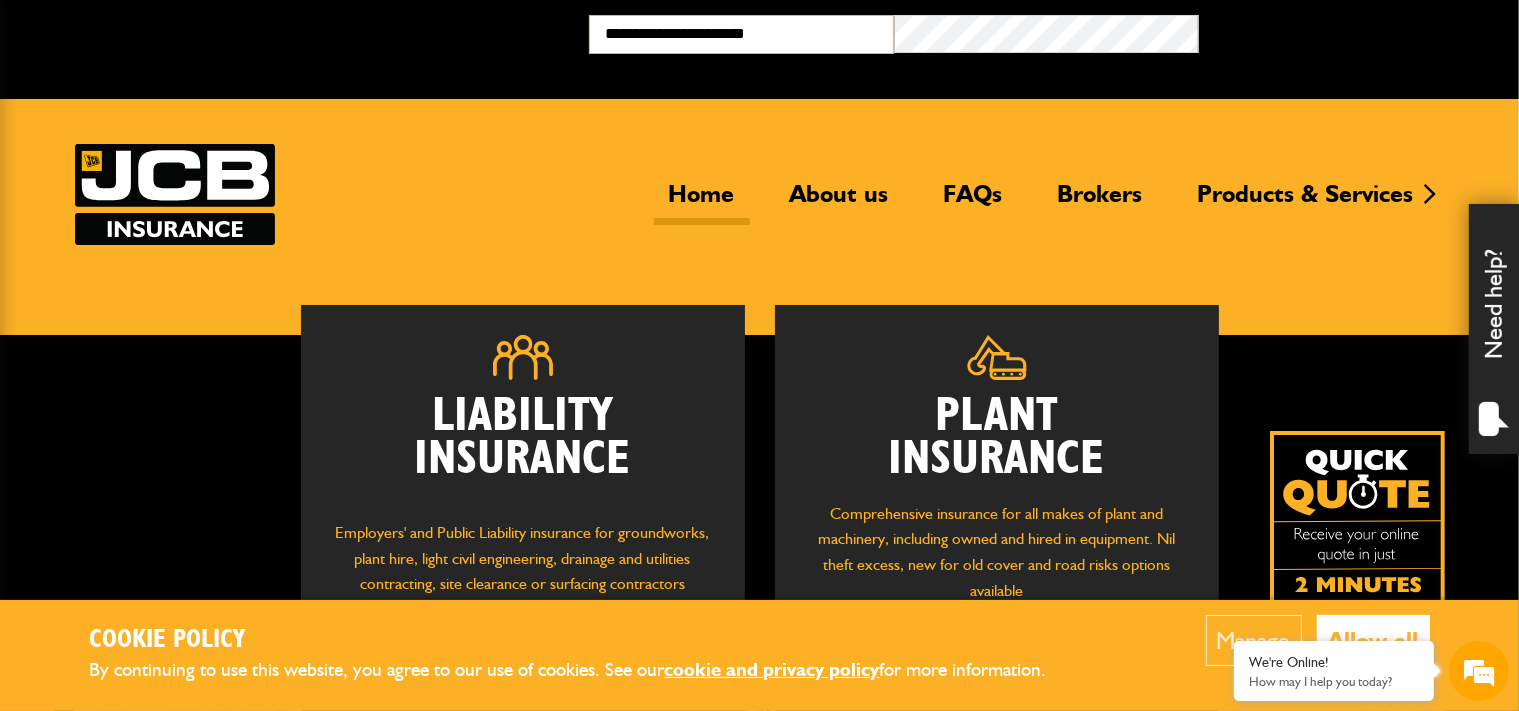scroll, scrollTop: 0, scrollLeft: 0, axis: both 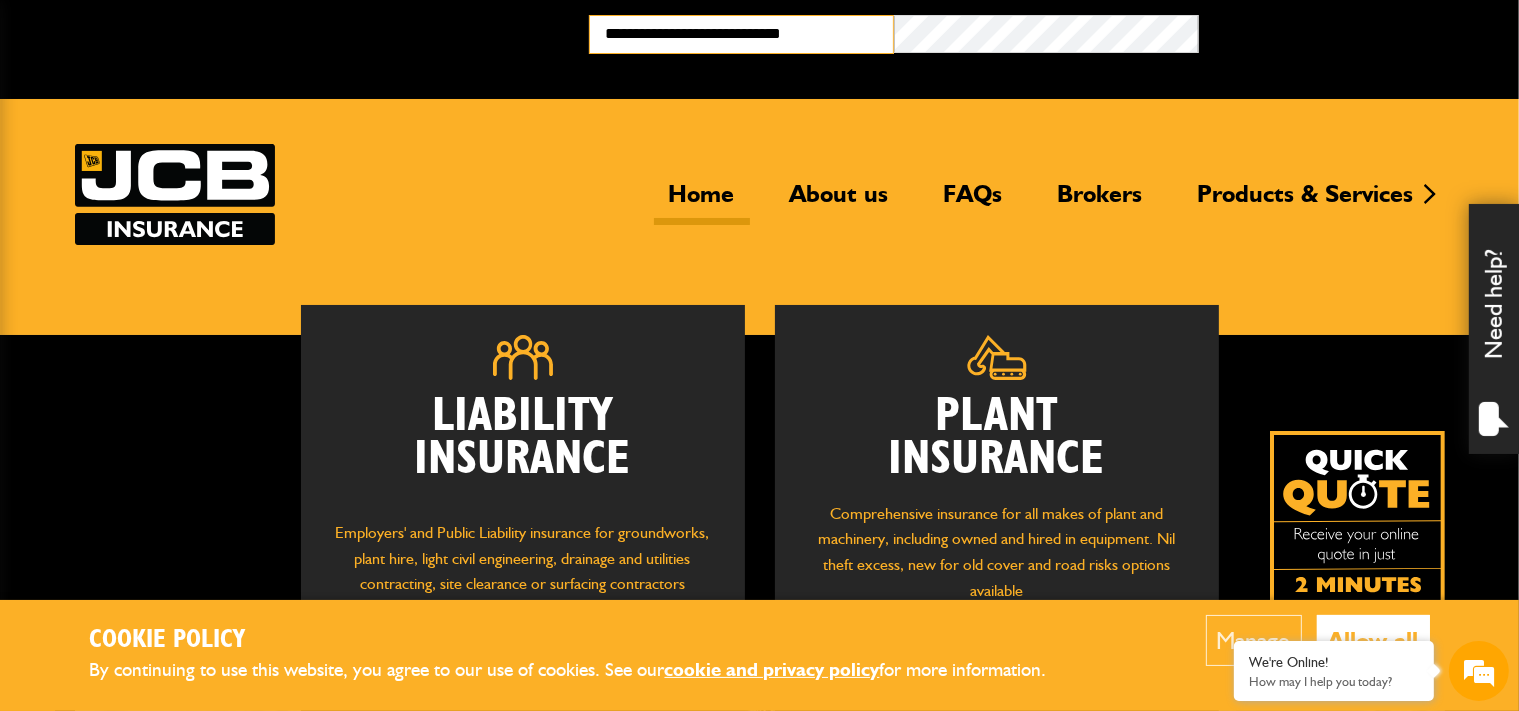 type on "**********" 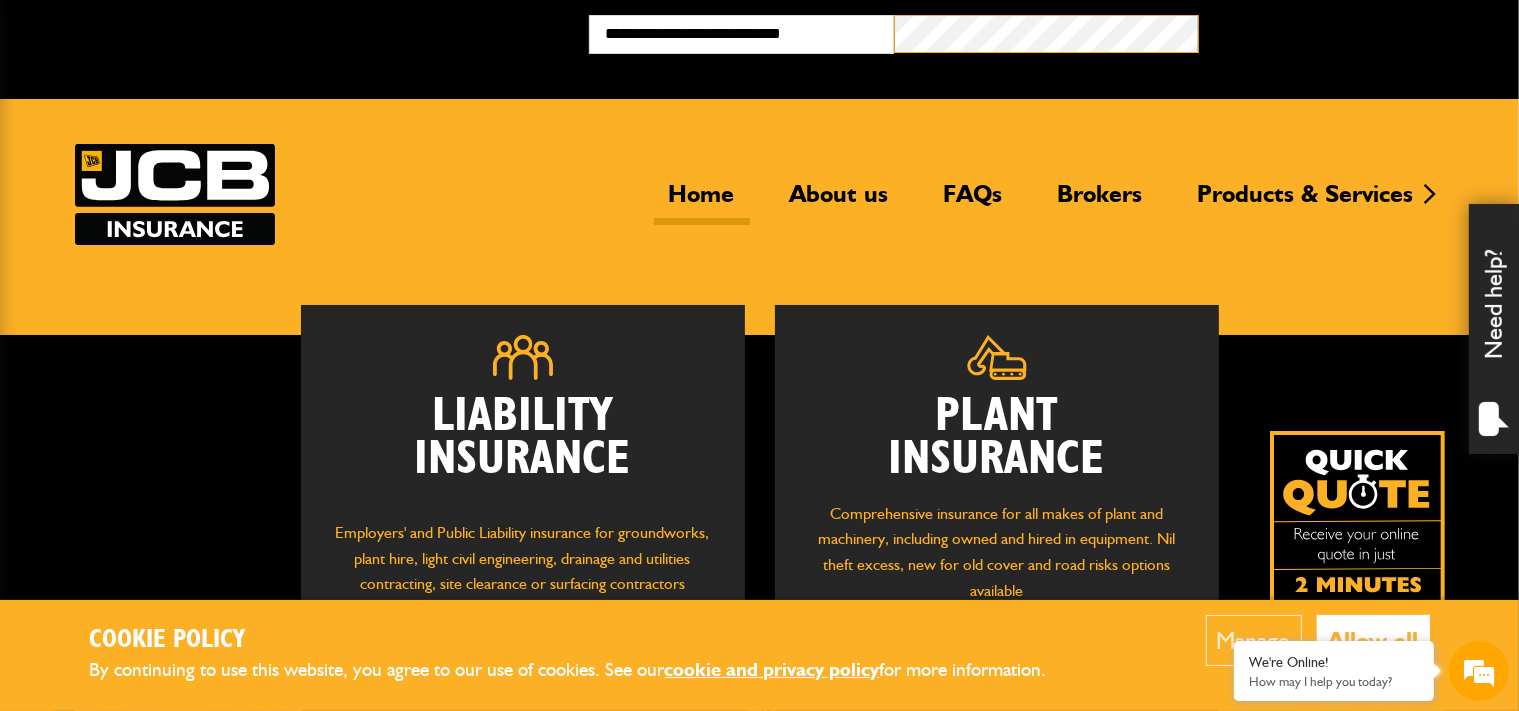 click on "Broker Login" at bounding box center (1351, 30) 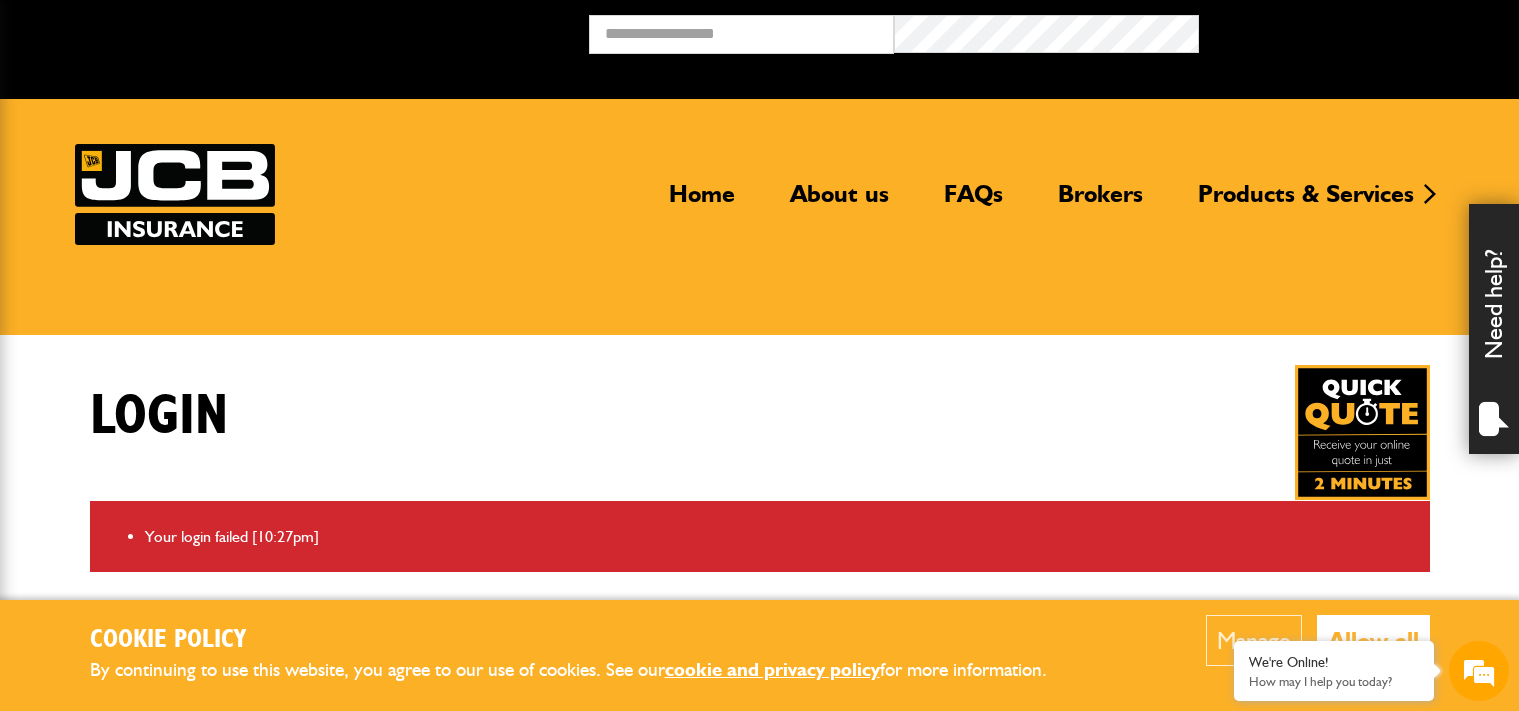scroll, scrollTop: 0, scrollLeft: 0, axis: both 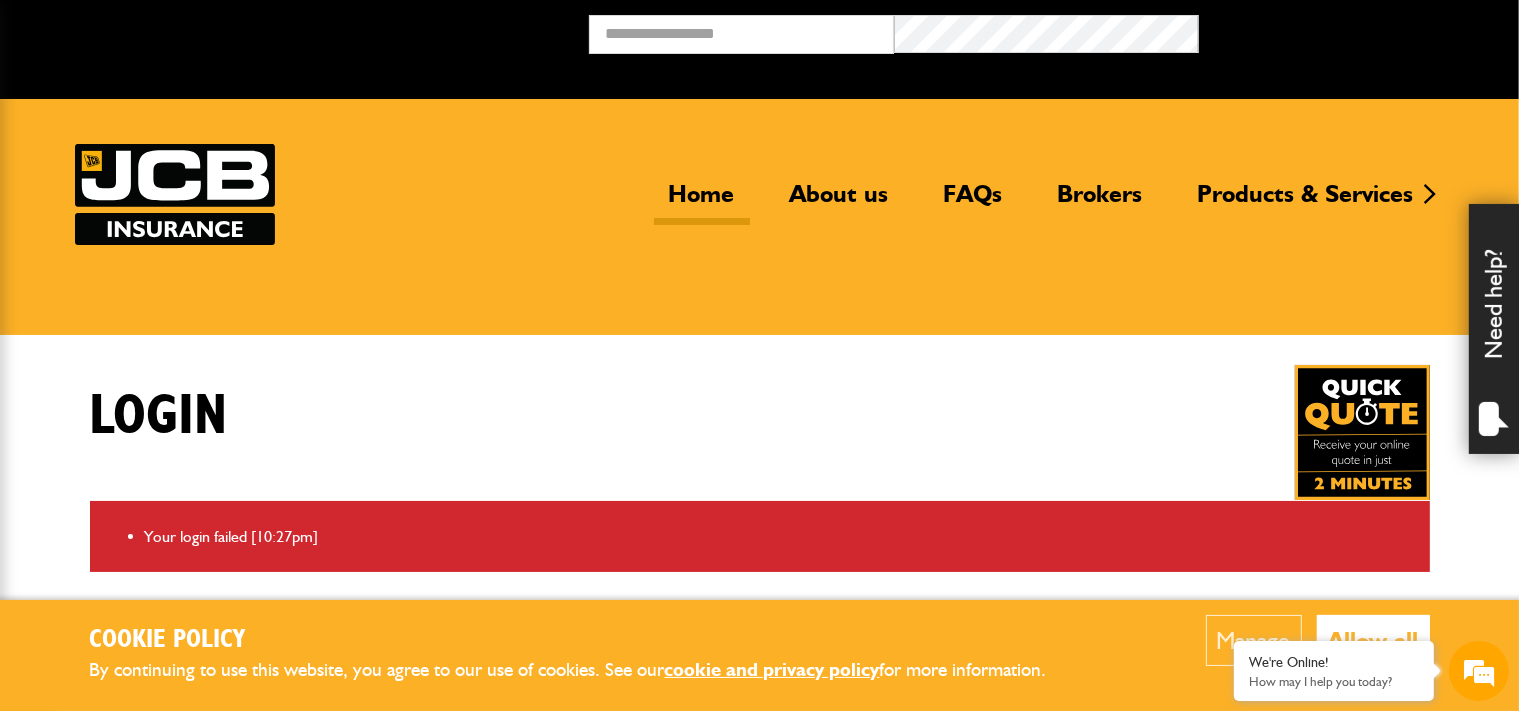 click on "Home" at bounding box center (702, 202) 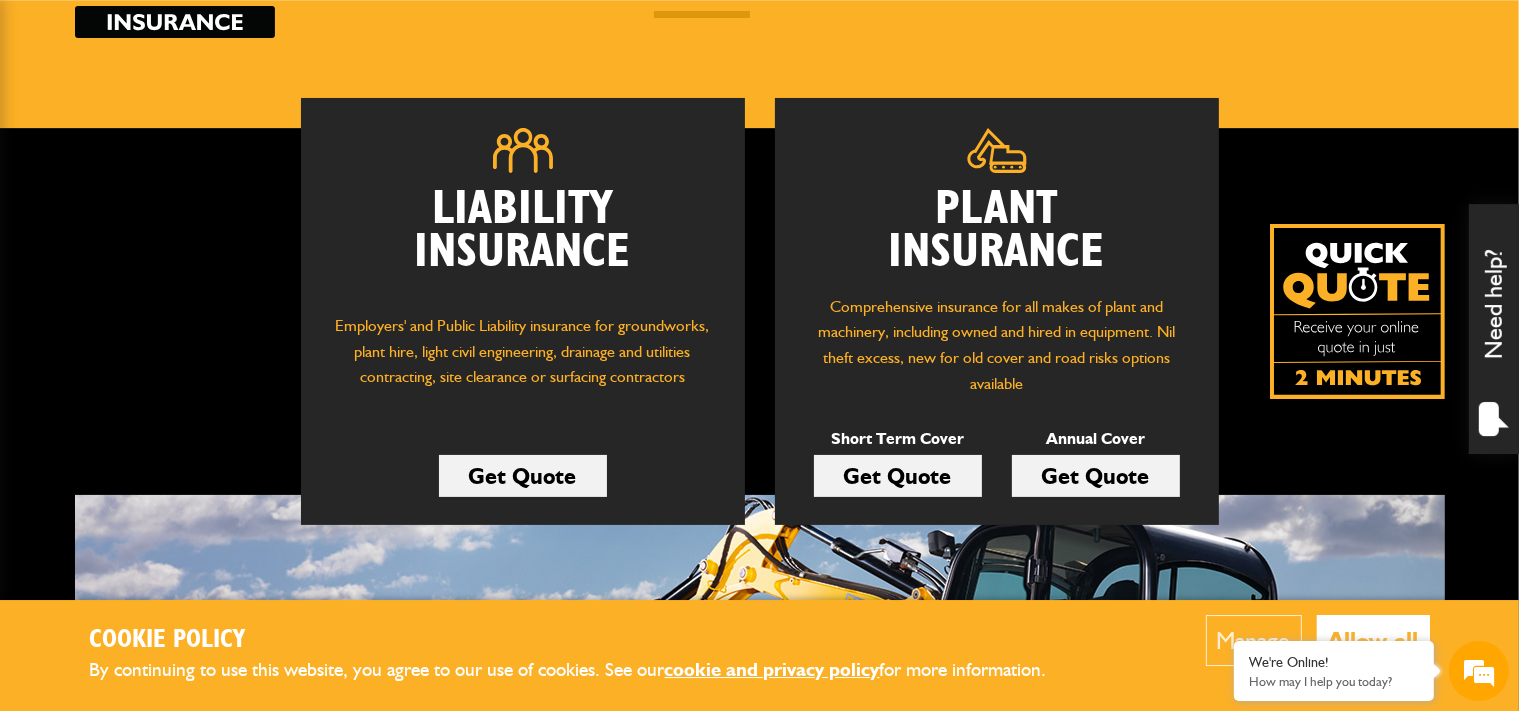 scroll, scrollTop: 316, scrollLeft: 0, axis: vertical 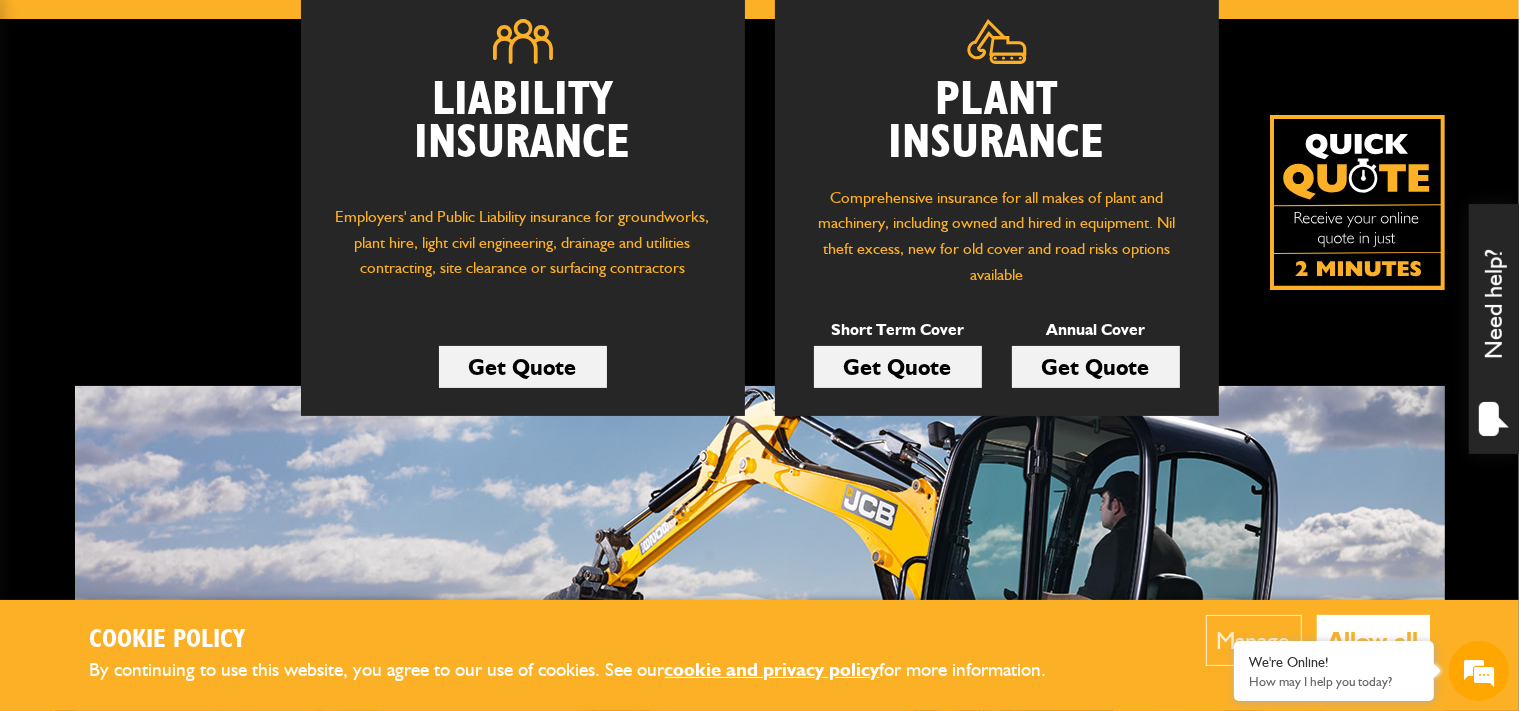 click on "Get Quote" at bounding box center (898, 367) 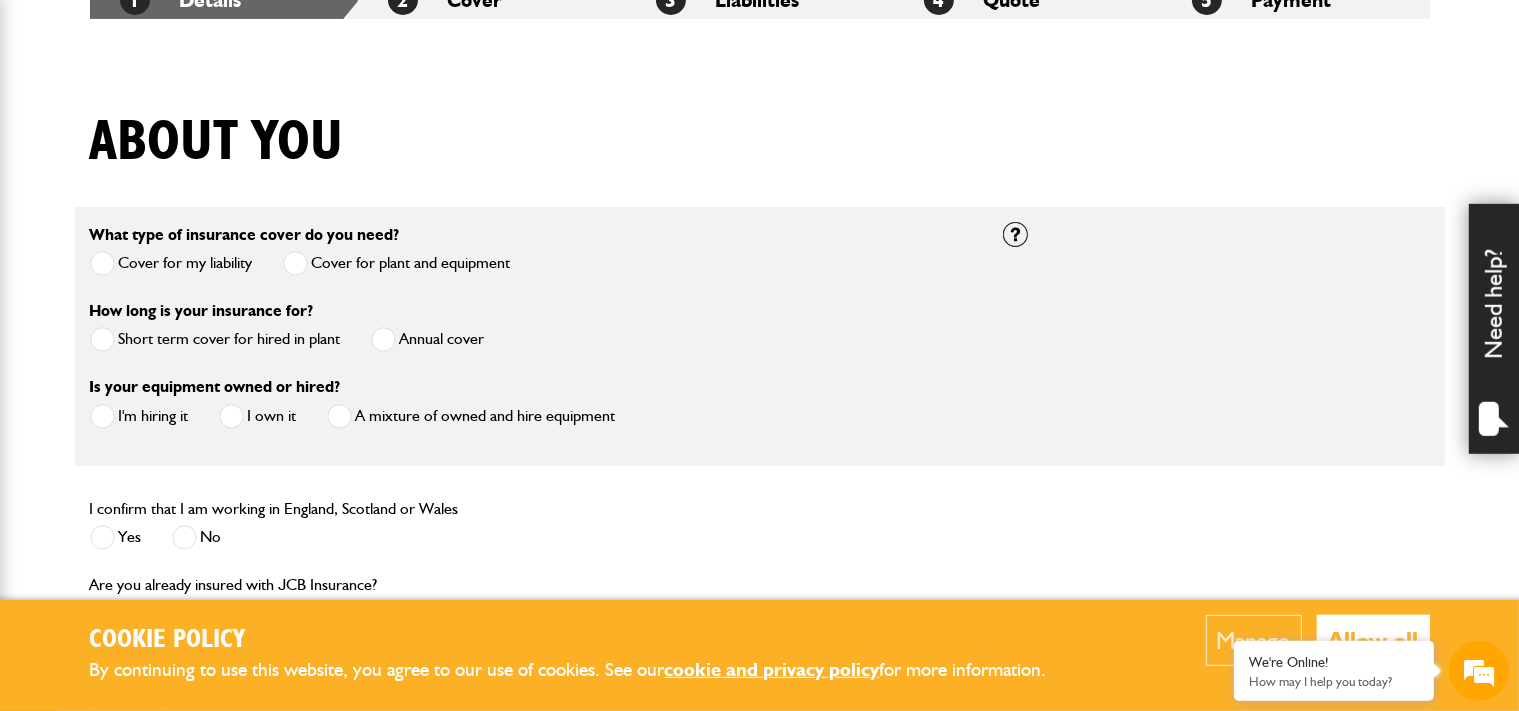 scroll, scrollTop: 422, scrollLeft: 0, axis: vertical 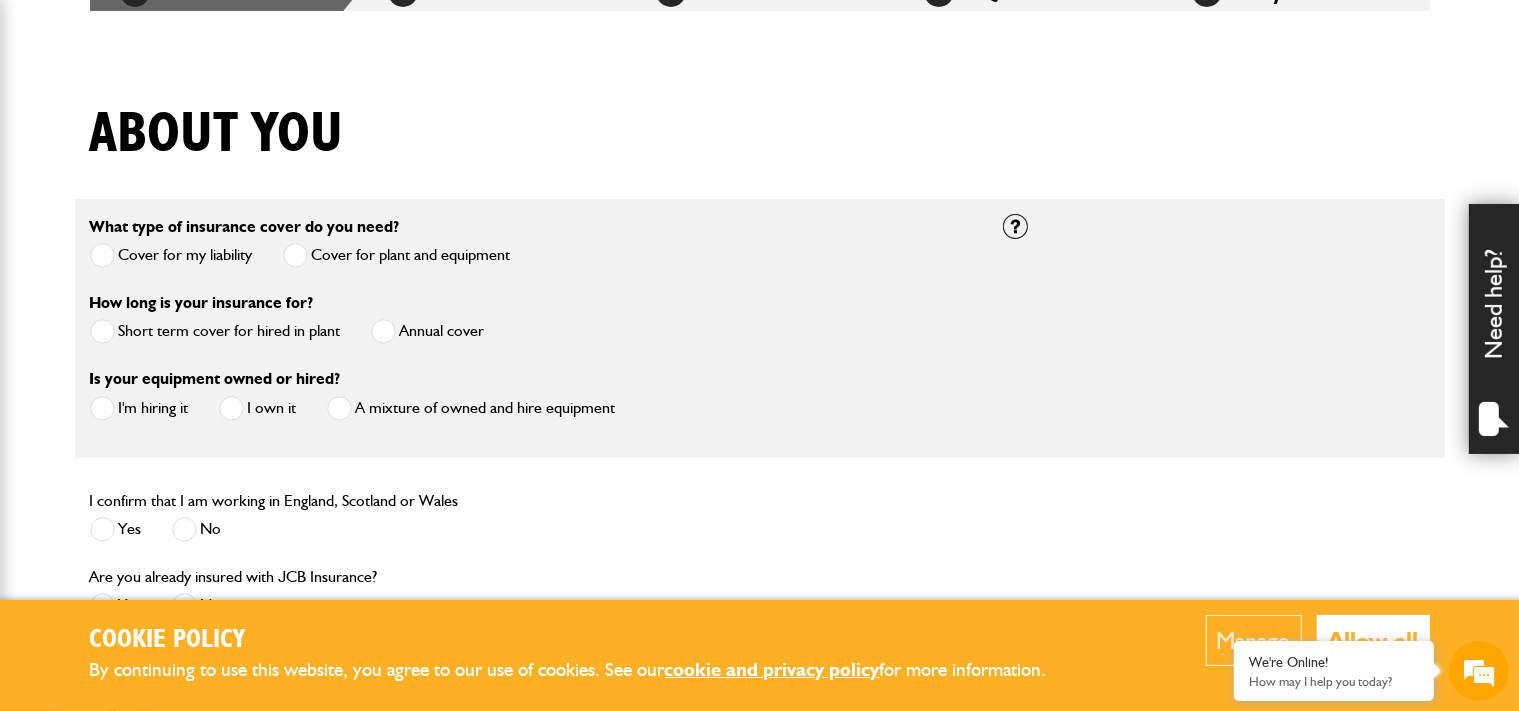 click at bounding box center (102, 331) 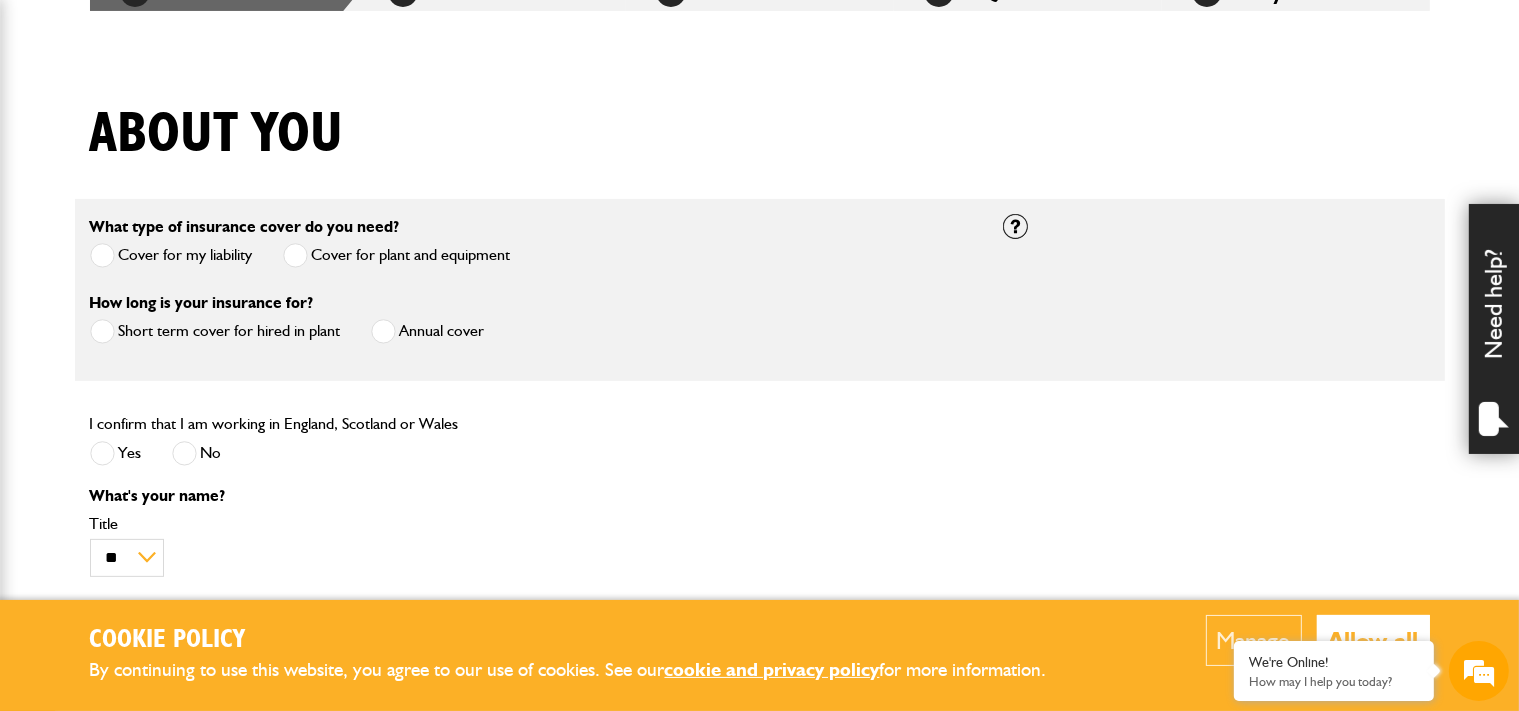 scroll, scrollTop: 0, scrollLeft: 0, axis: both 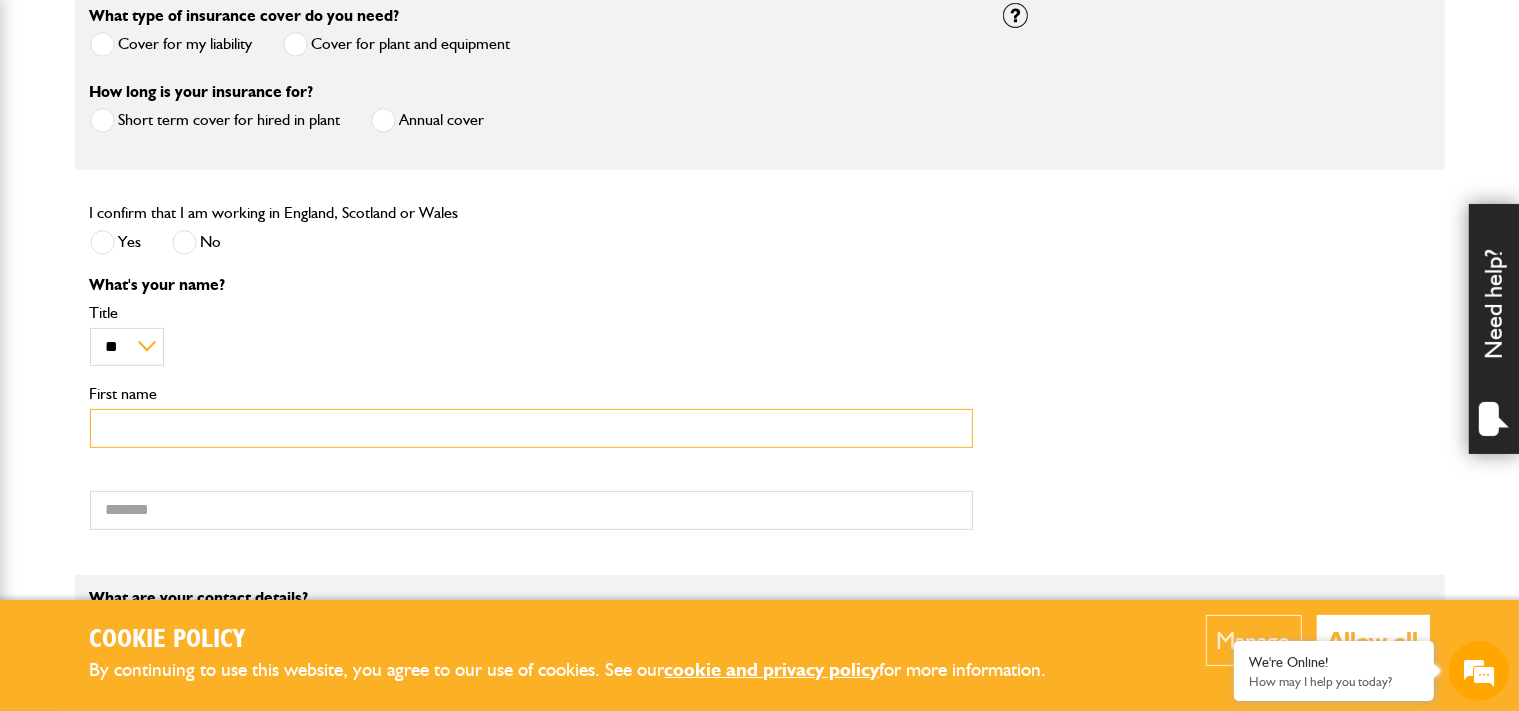 click on "First name" at bounding box center [531, 428] 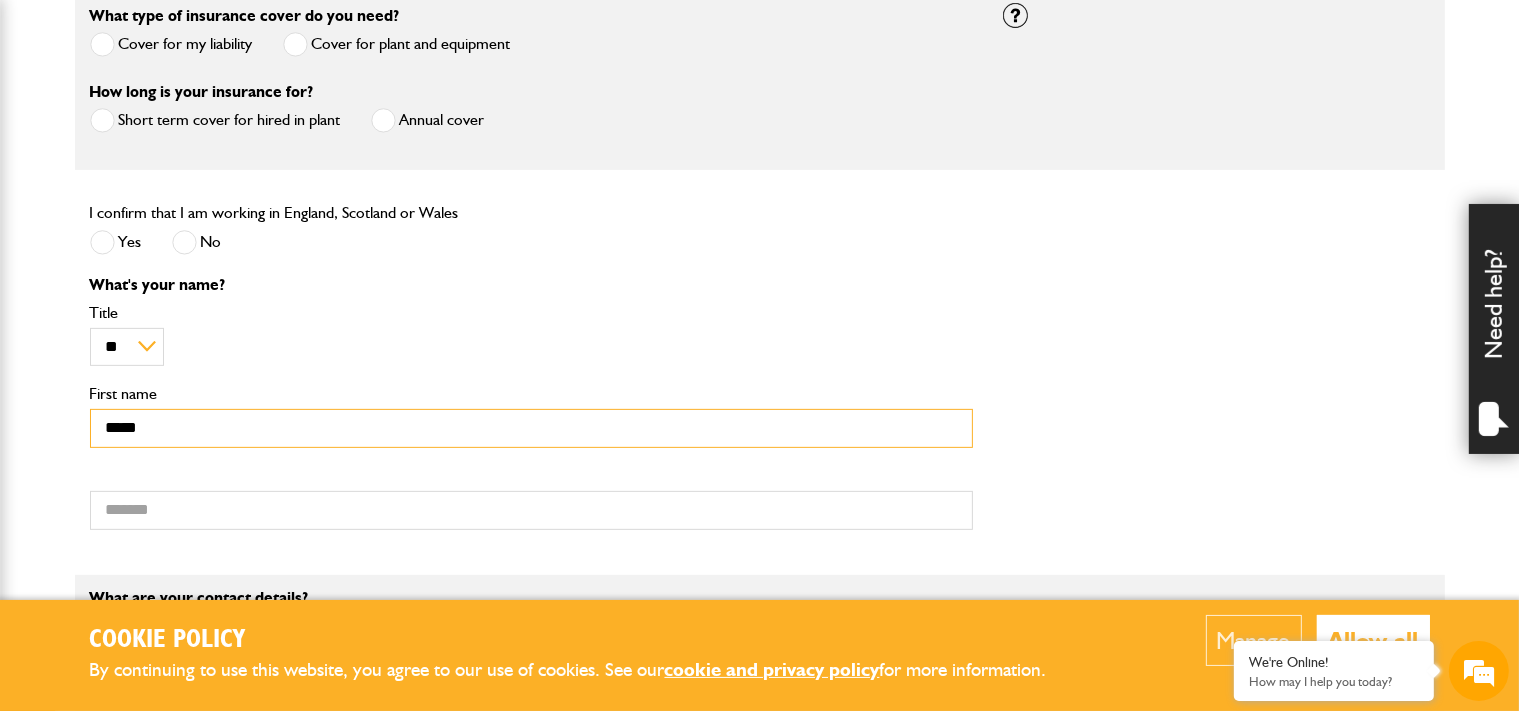 type on "*****" 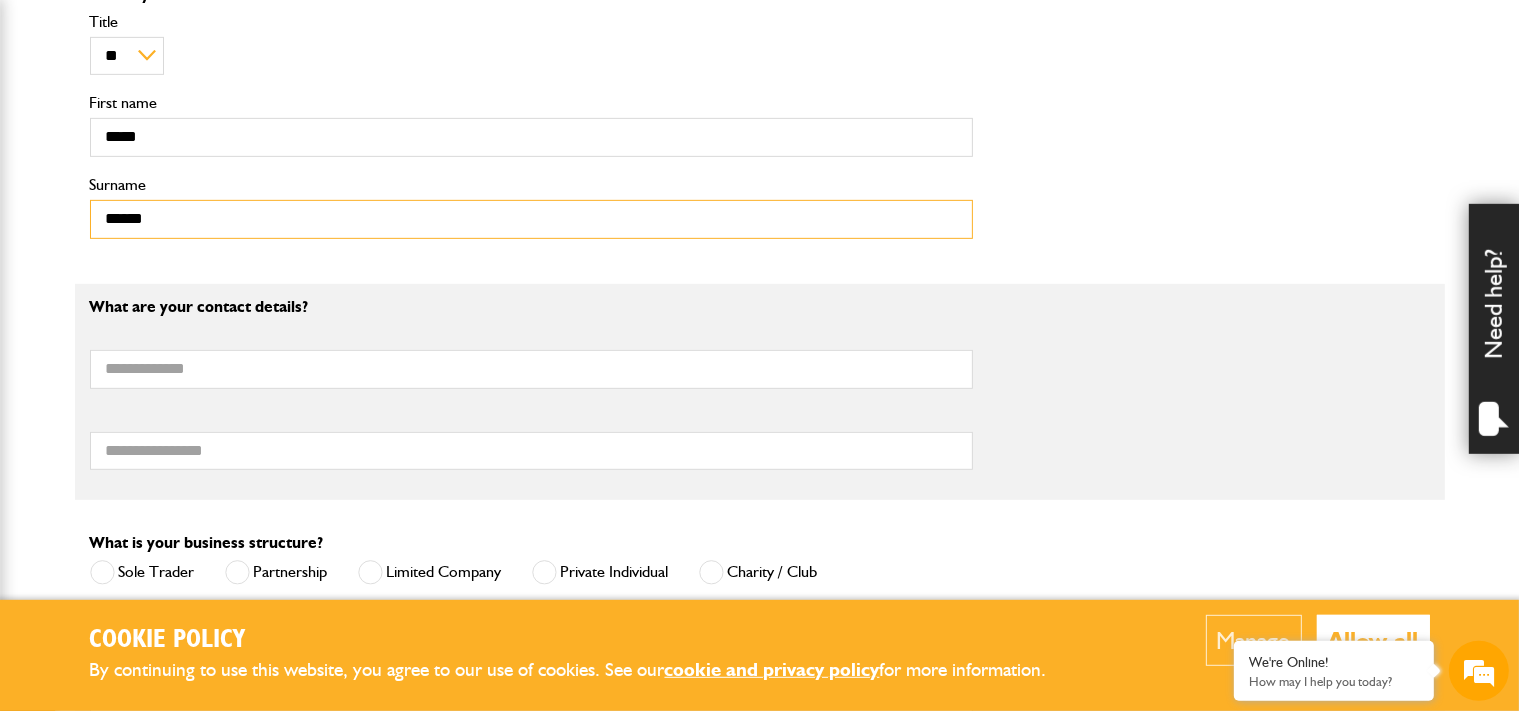 scroll, scrollTop: 950, scrollLeft: 0, axis: vertical 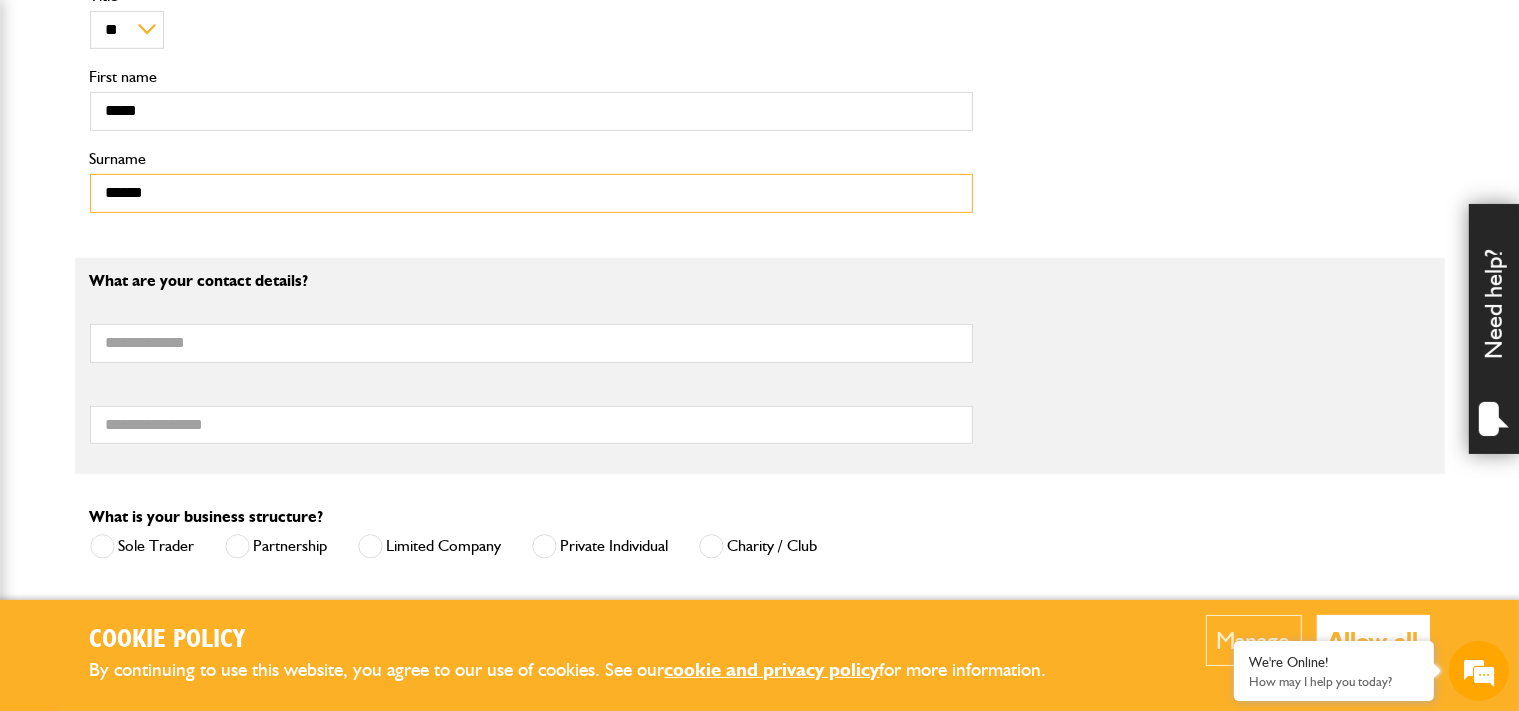 type on "******" 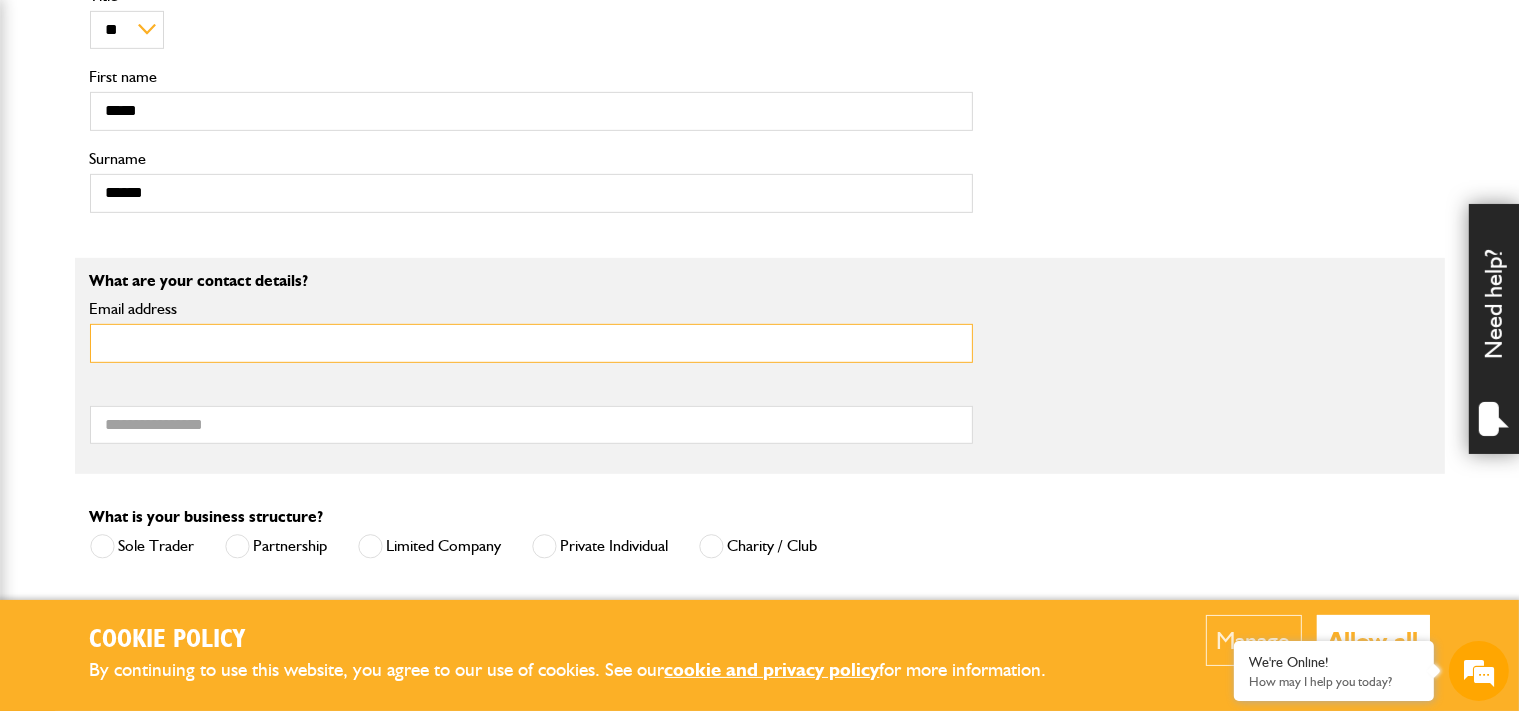 click on "Email address" at bounding box center [531, 343] 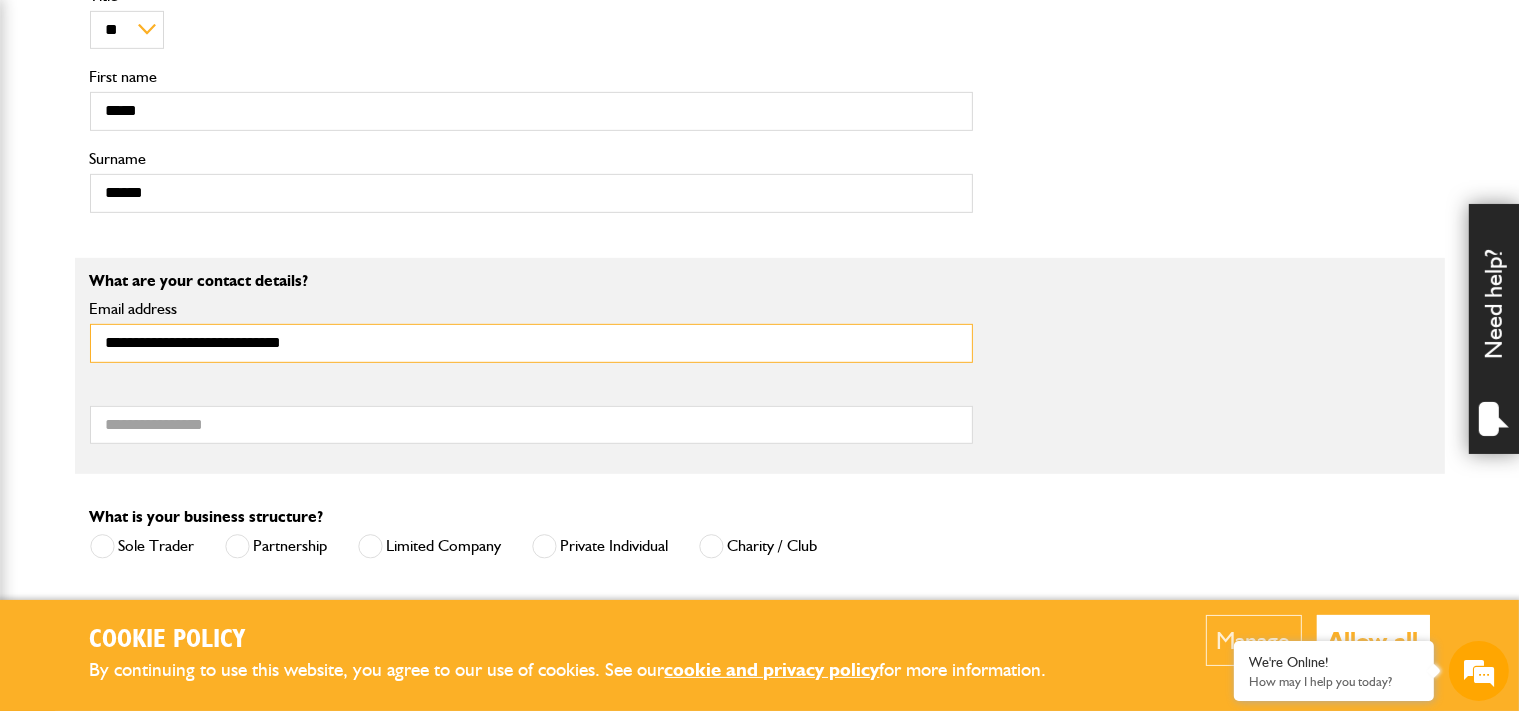 type on "**********" 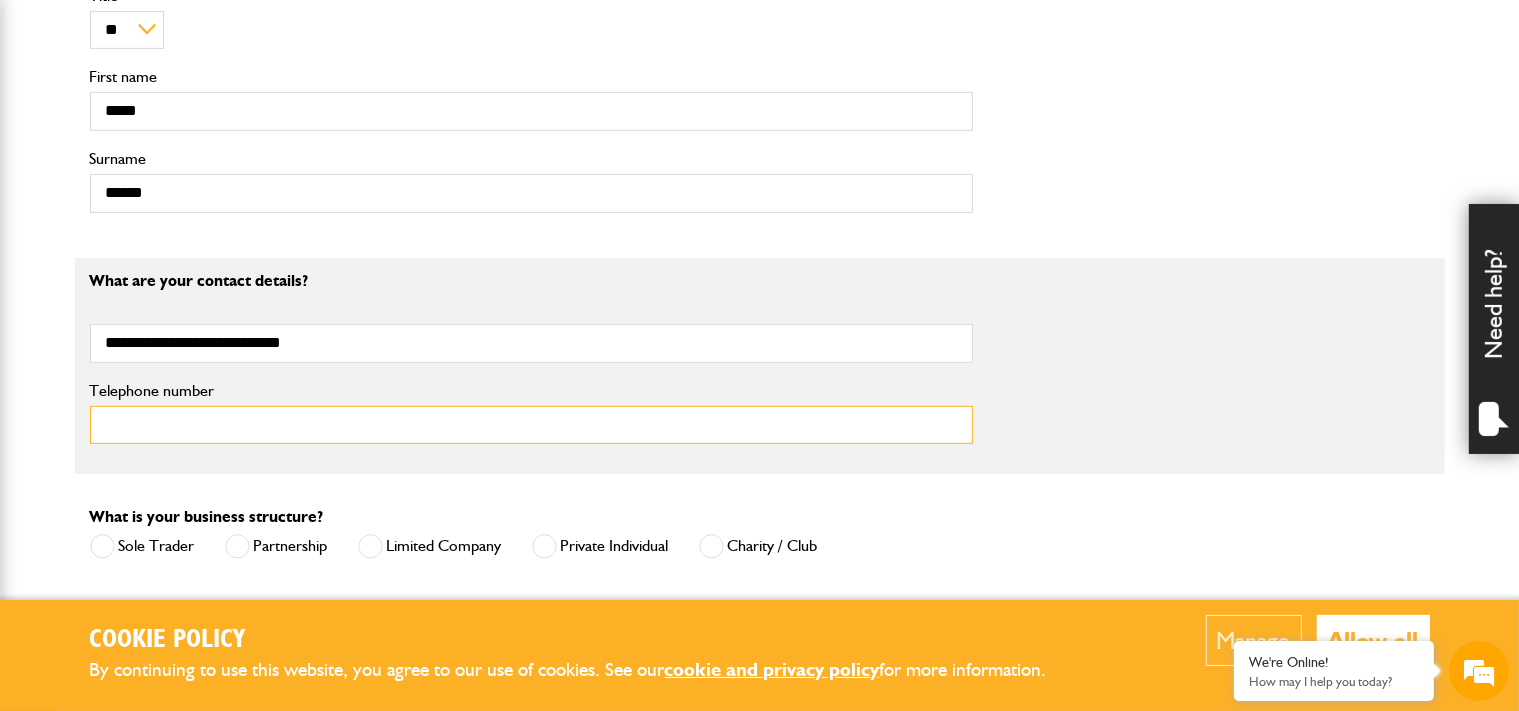 click on "Telephone number" at bounding box center (531, 425) 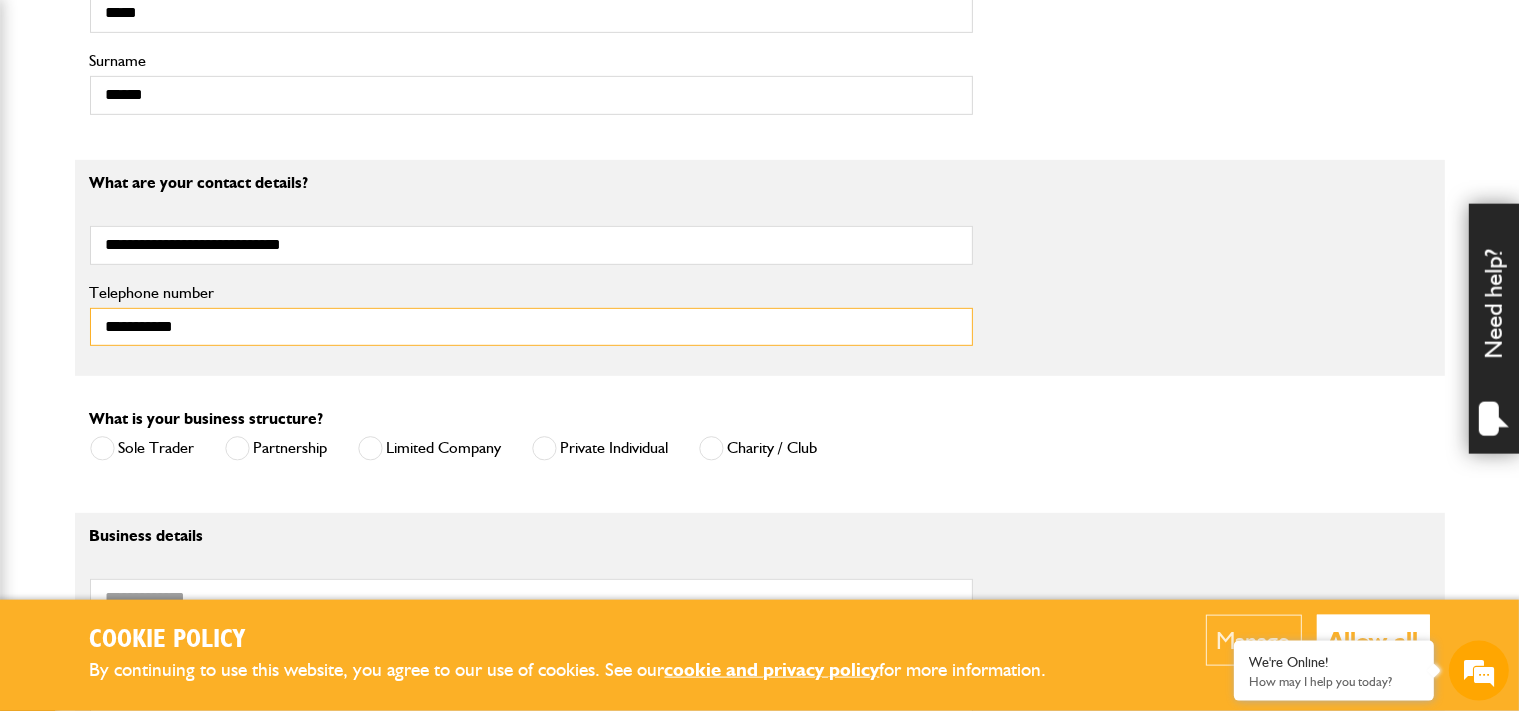 scroll, scrollTop: 1056, scrollLeft: 0, axis: vertical 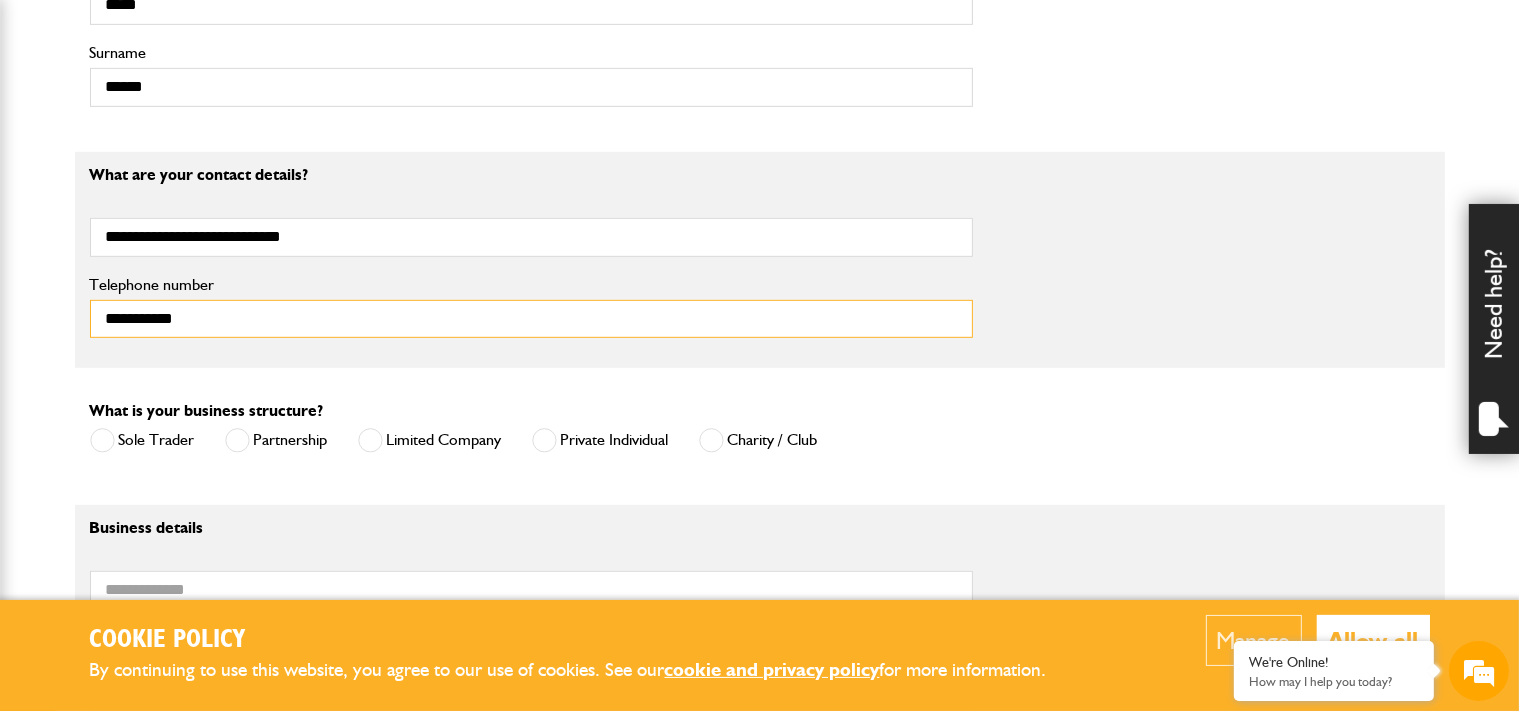 type on "**********" 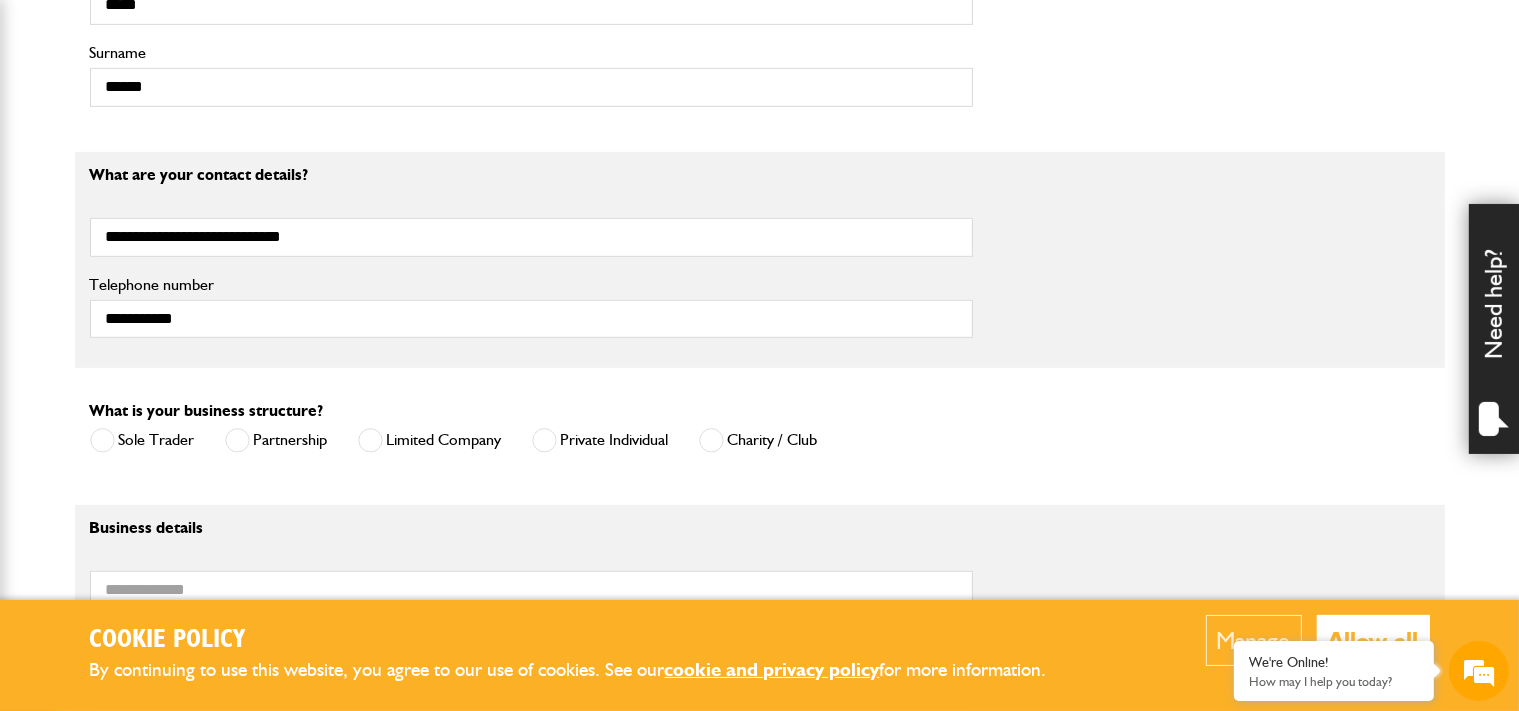 click at bounding box center [370, 440] 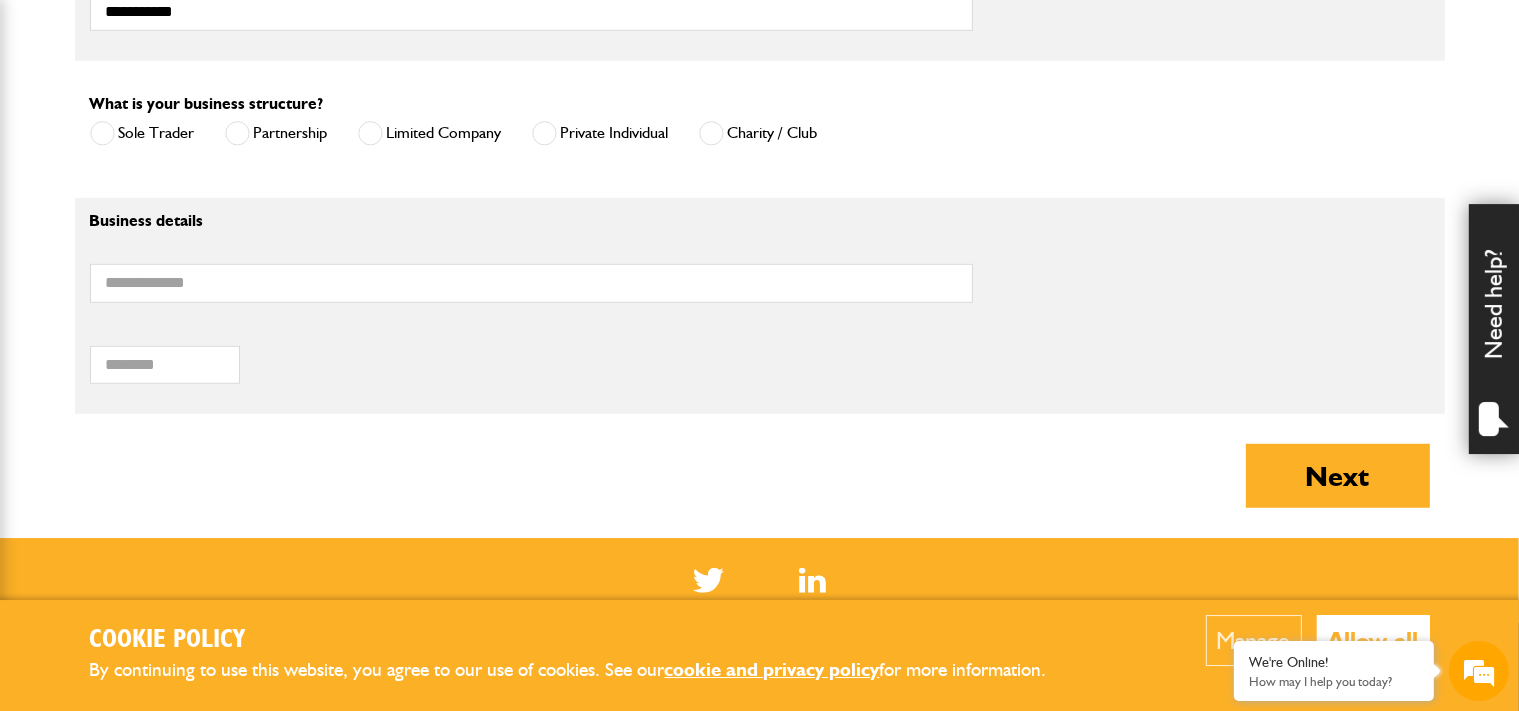 scroll, scrollTop: 1372, scrollLeft: 0, axis: vertical 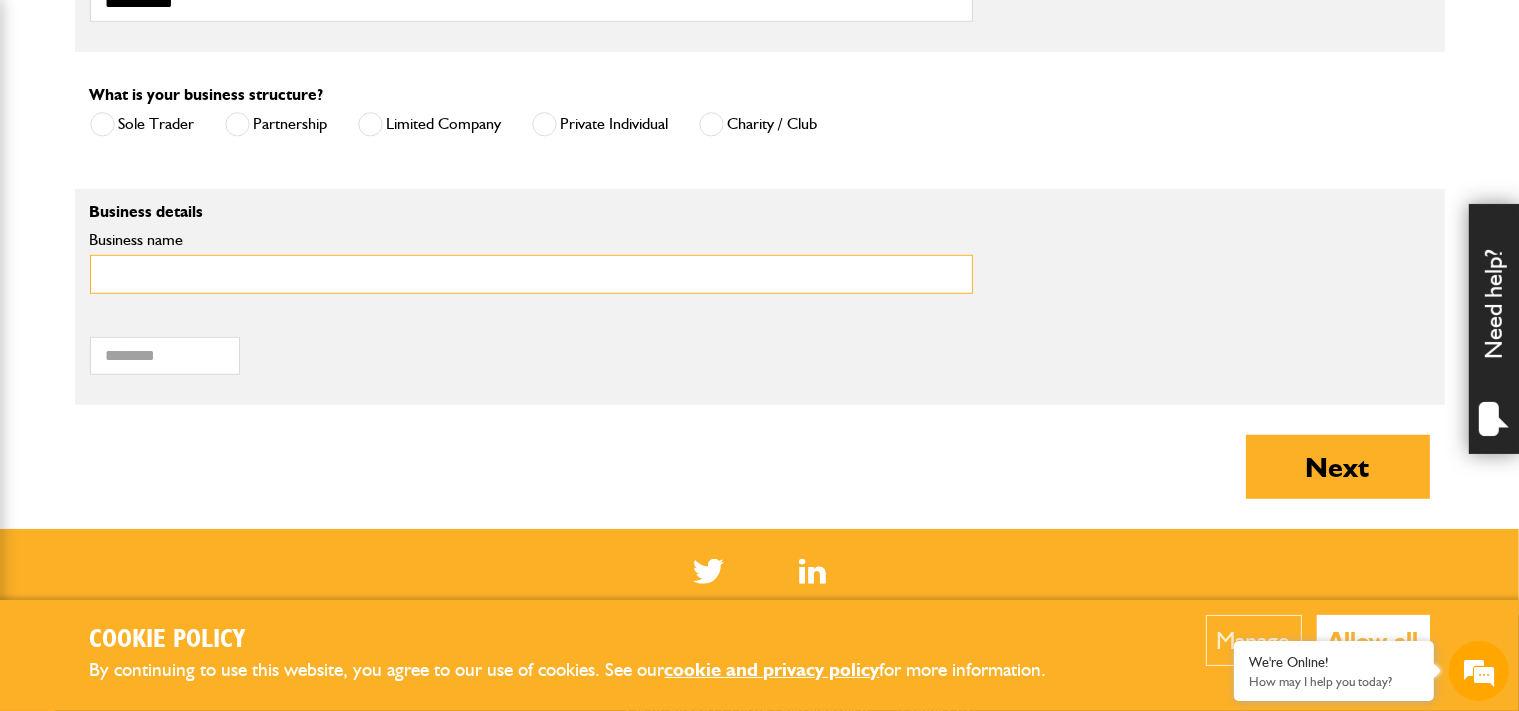 click on "Business name" at bounding box center (531, 274) 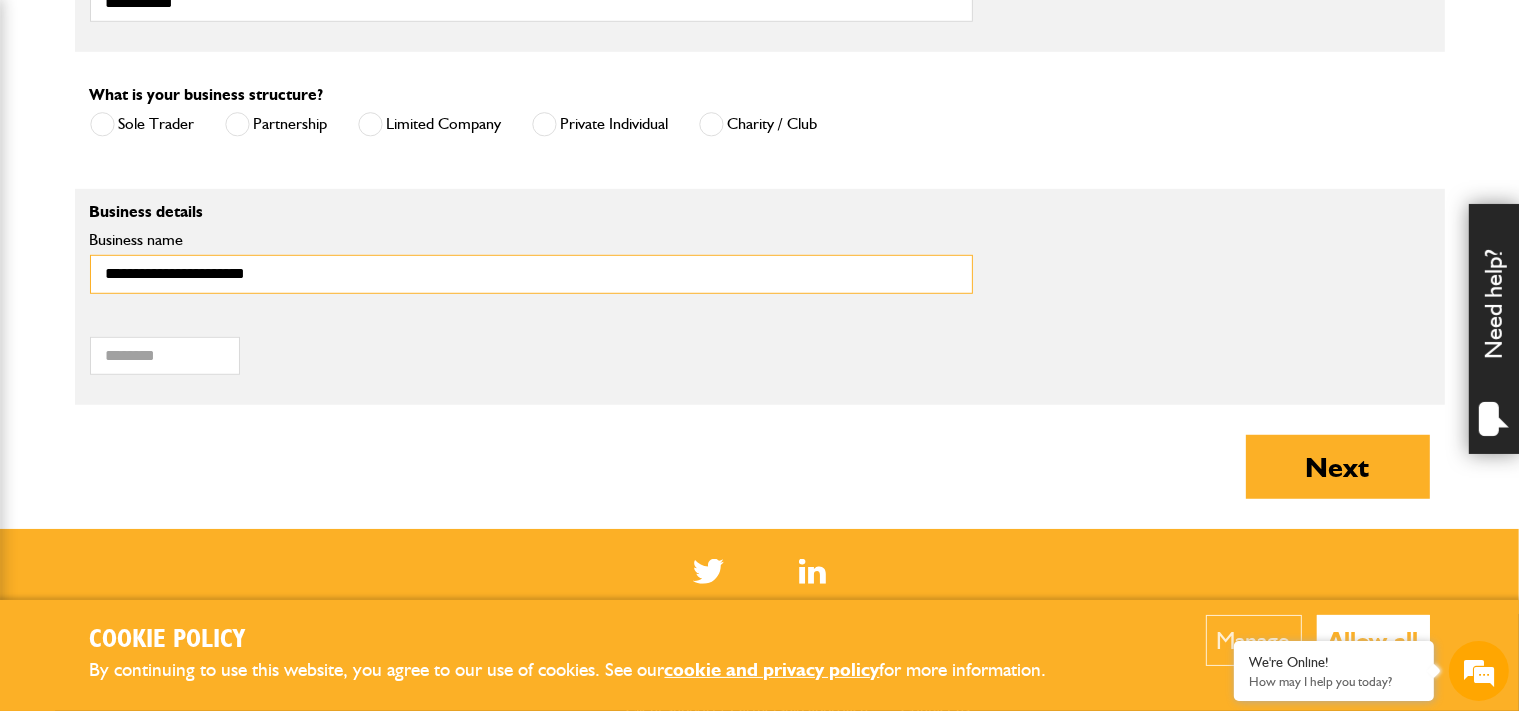 type on "**********" 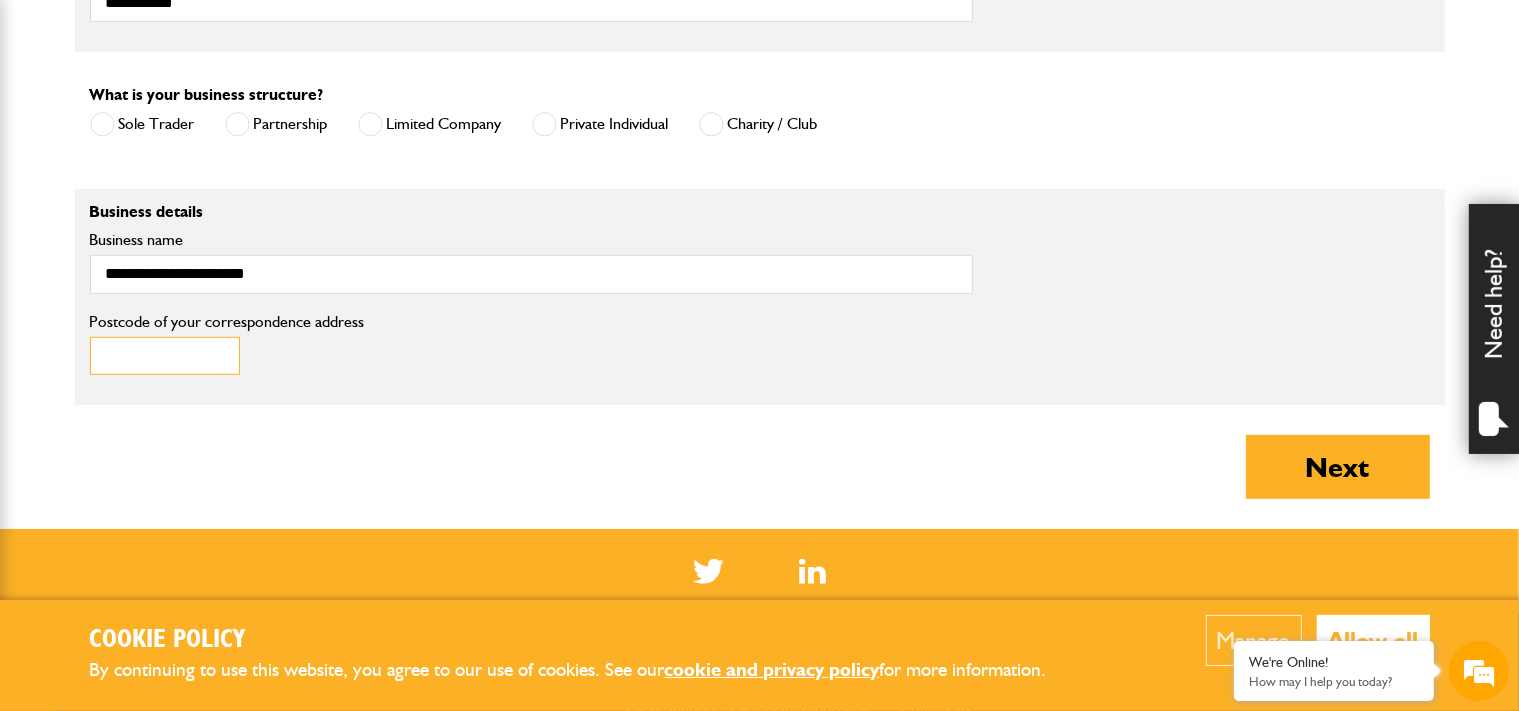 click on "Postcode of your correspondence address" at bounding box center [165, 356] 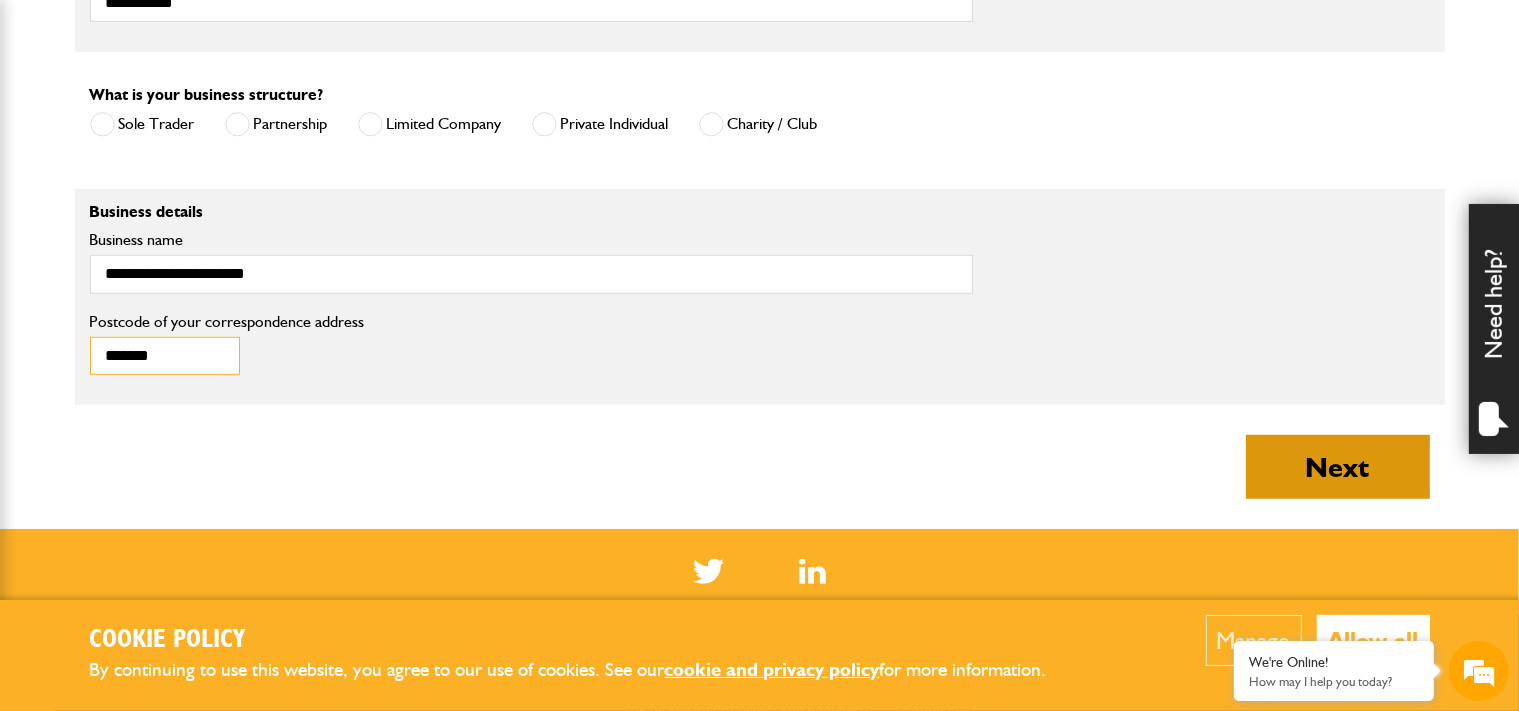 type on "*******" 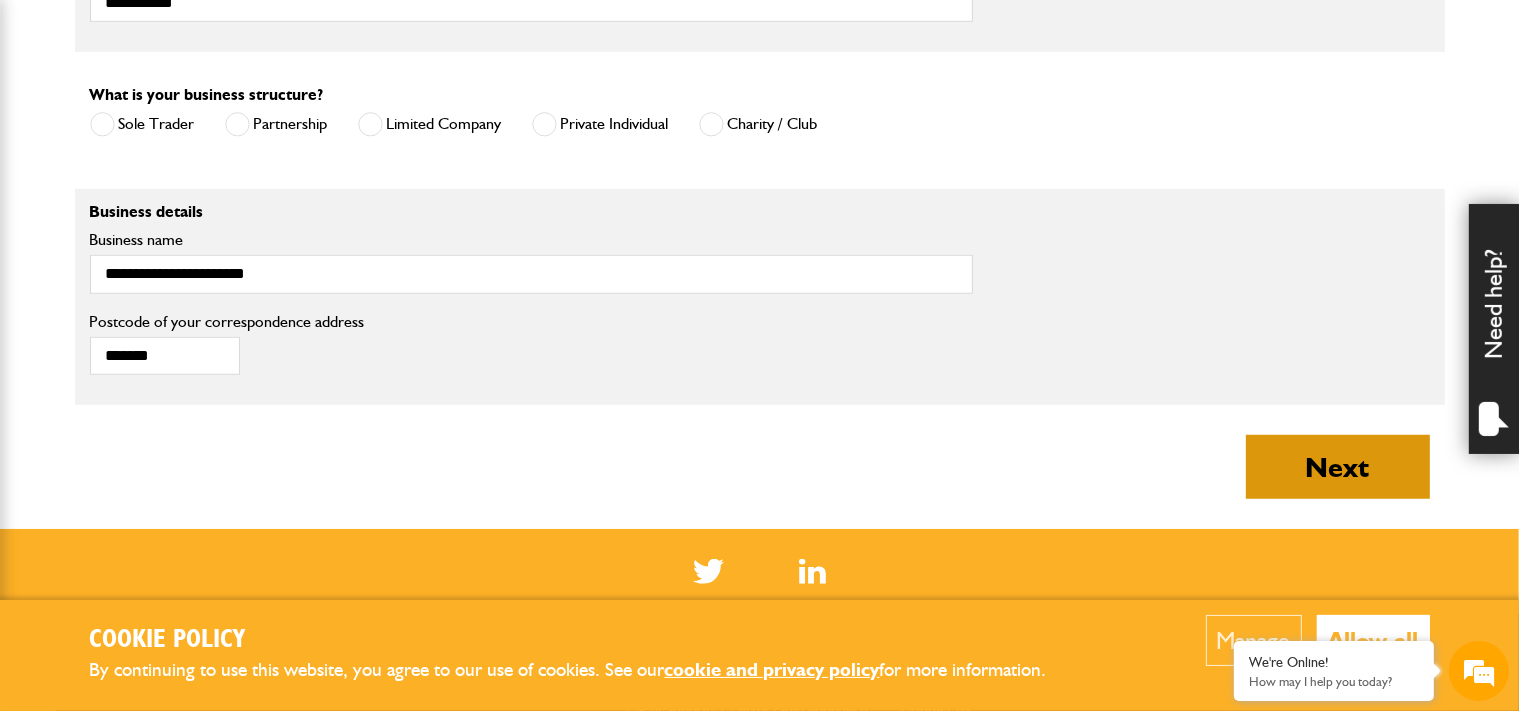 click on "Next" at bounding box center [1338, 467] 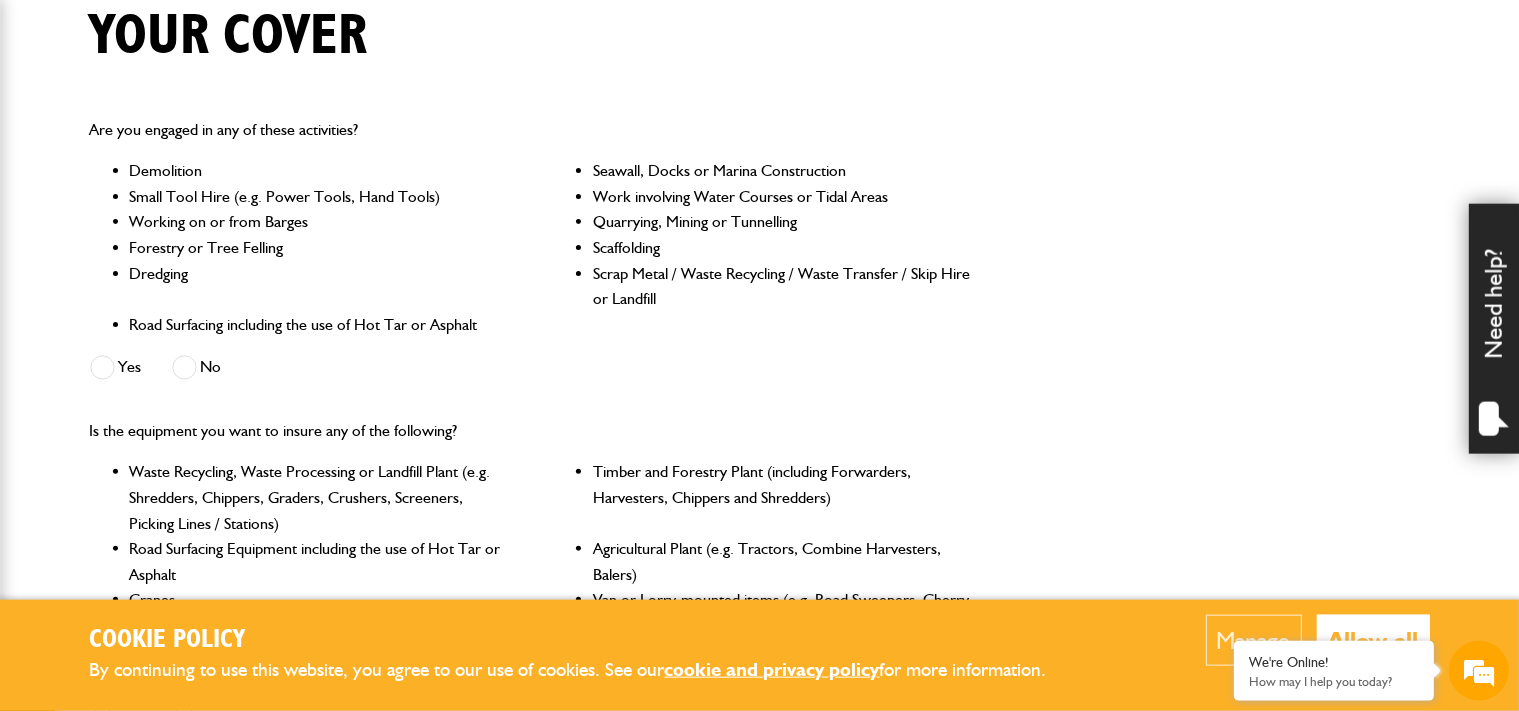 scroll, scrollTop: 528, scrollLeft: 0, axis: vertical 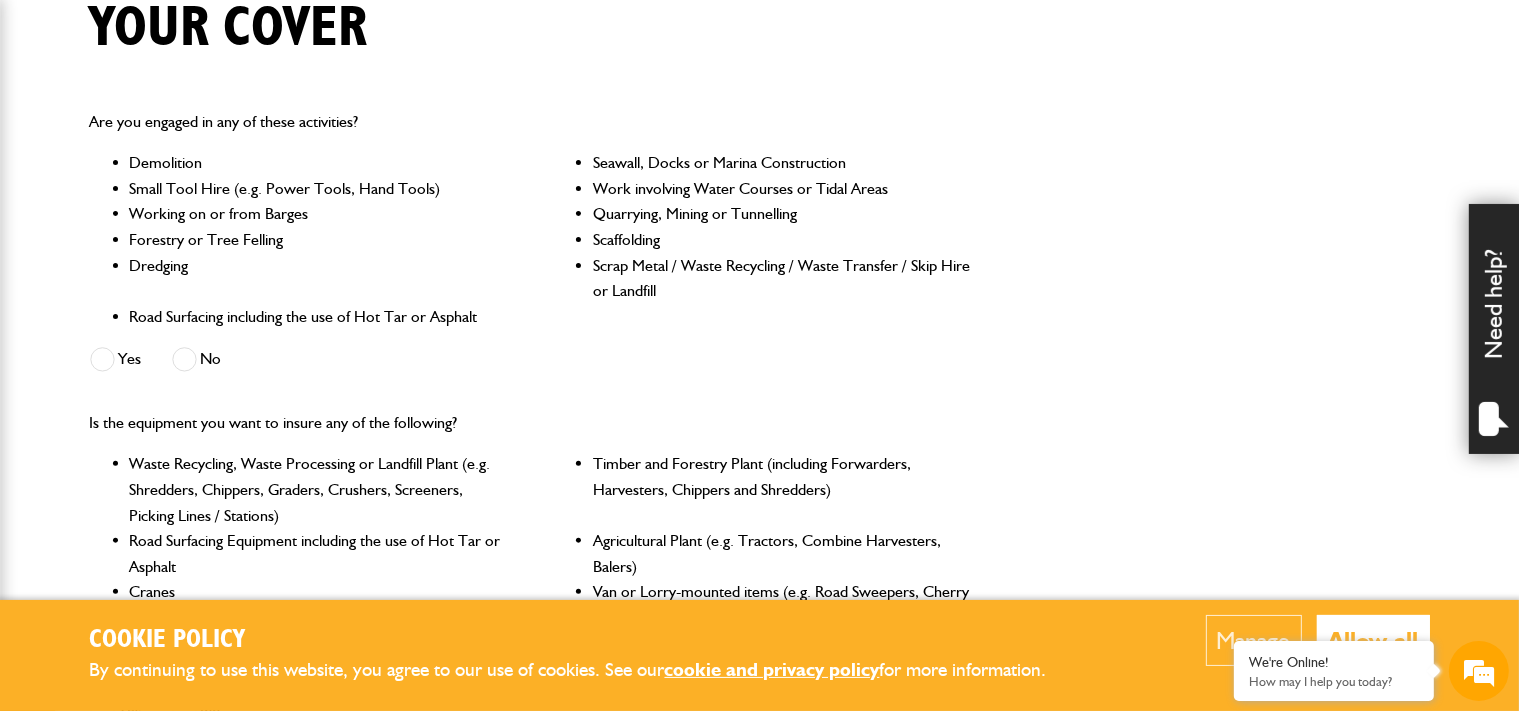 click at bounding box center [184, 359] 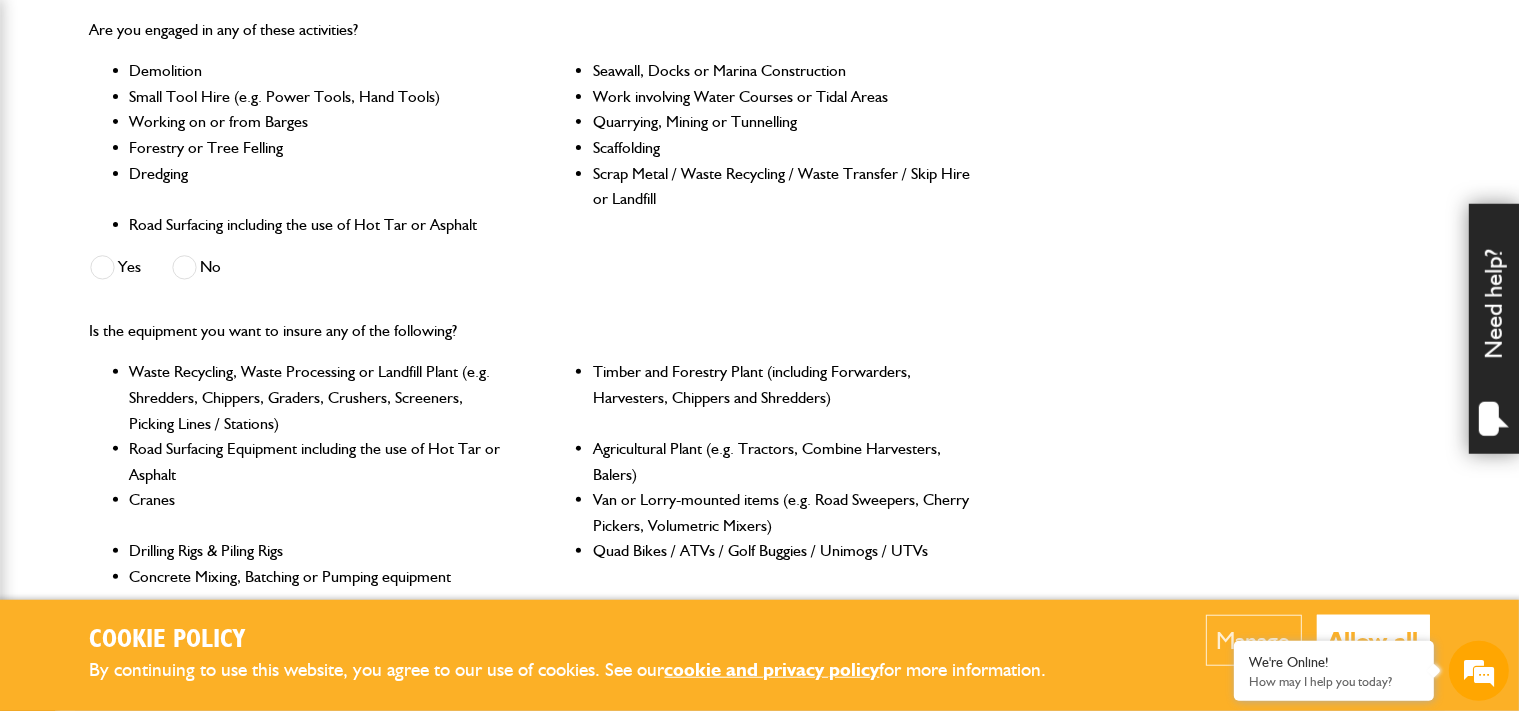 scroll, scrollTop: 633, scrollLeft: 0, axis: vertical 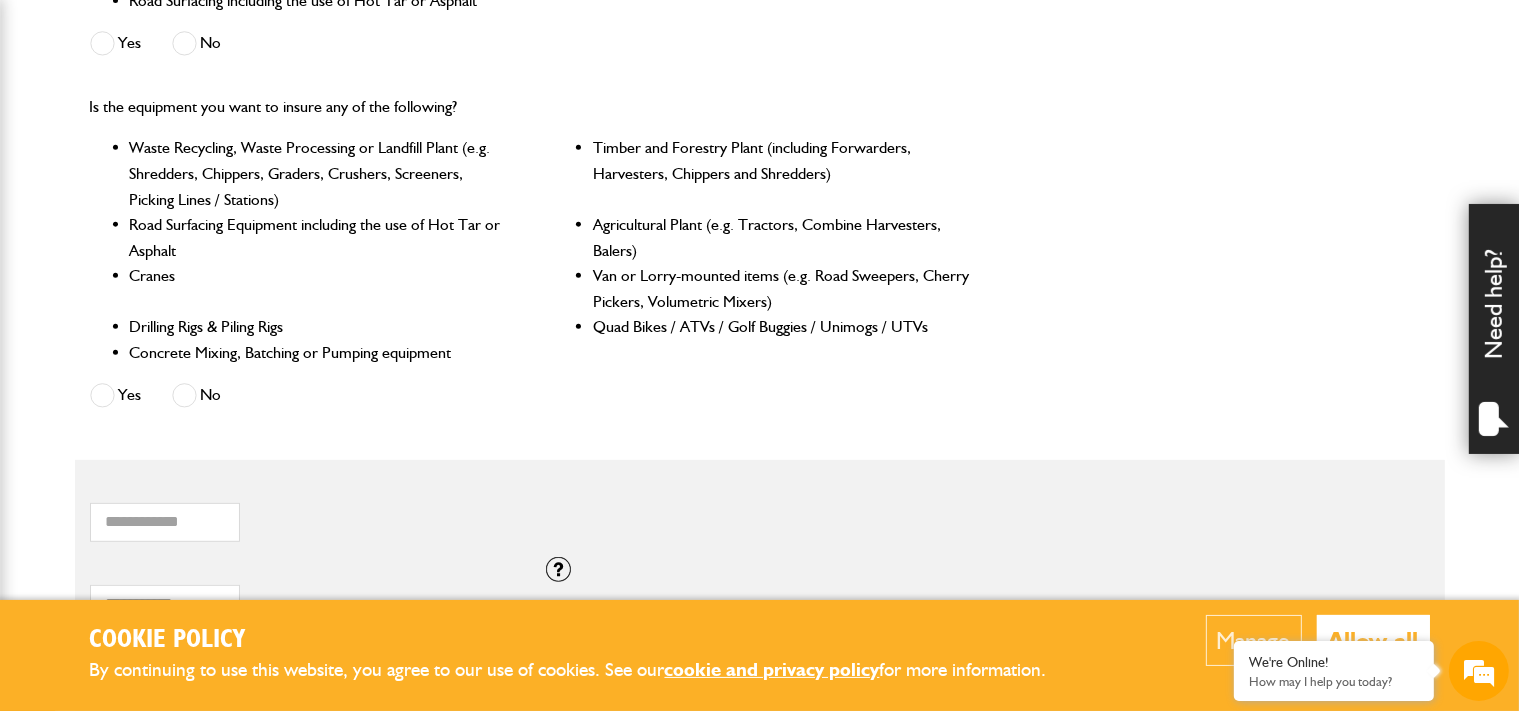 click at bounding box center (184, 395) 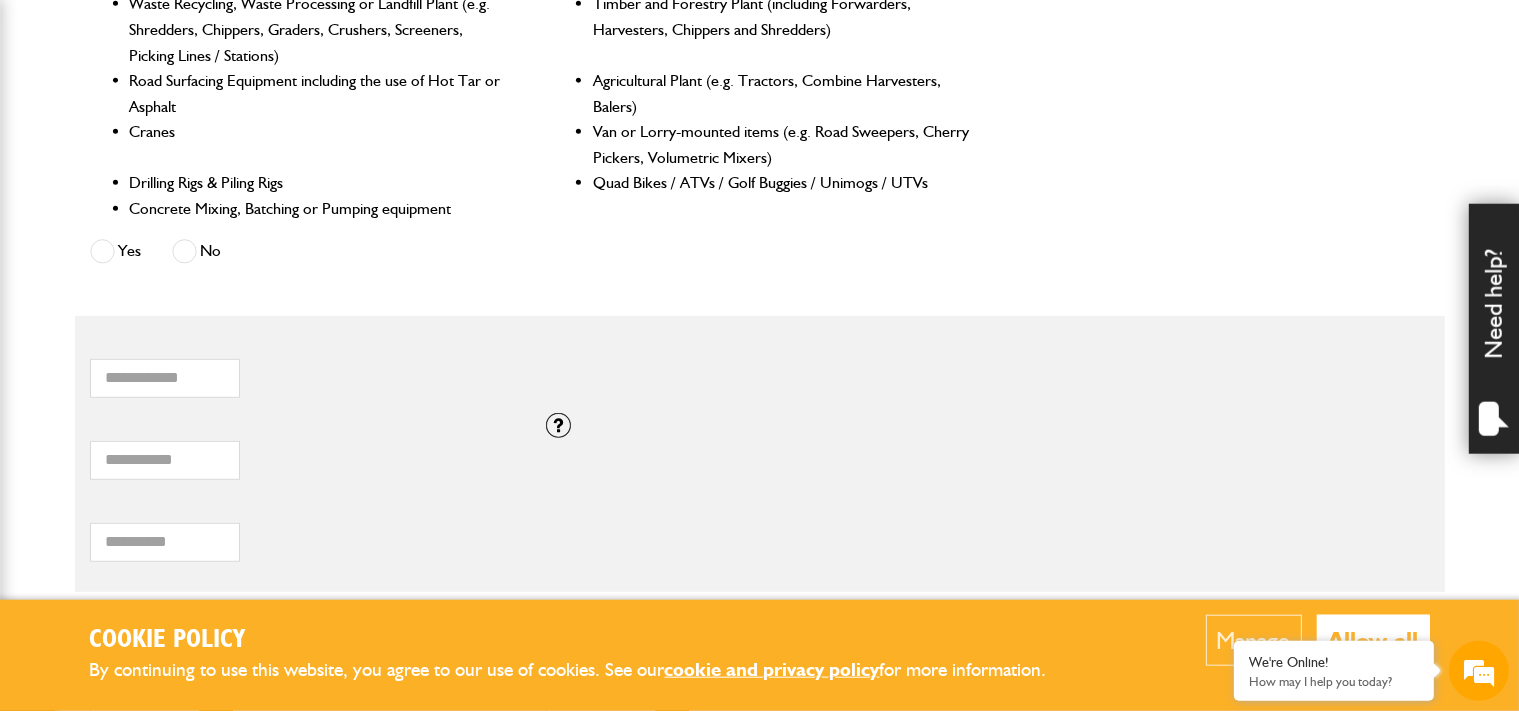 scroll, scrollTop: 1056, scrollLeft: 0, axis: vertical 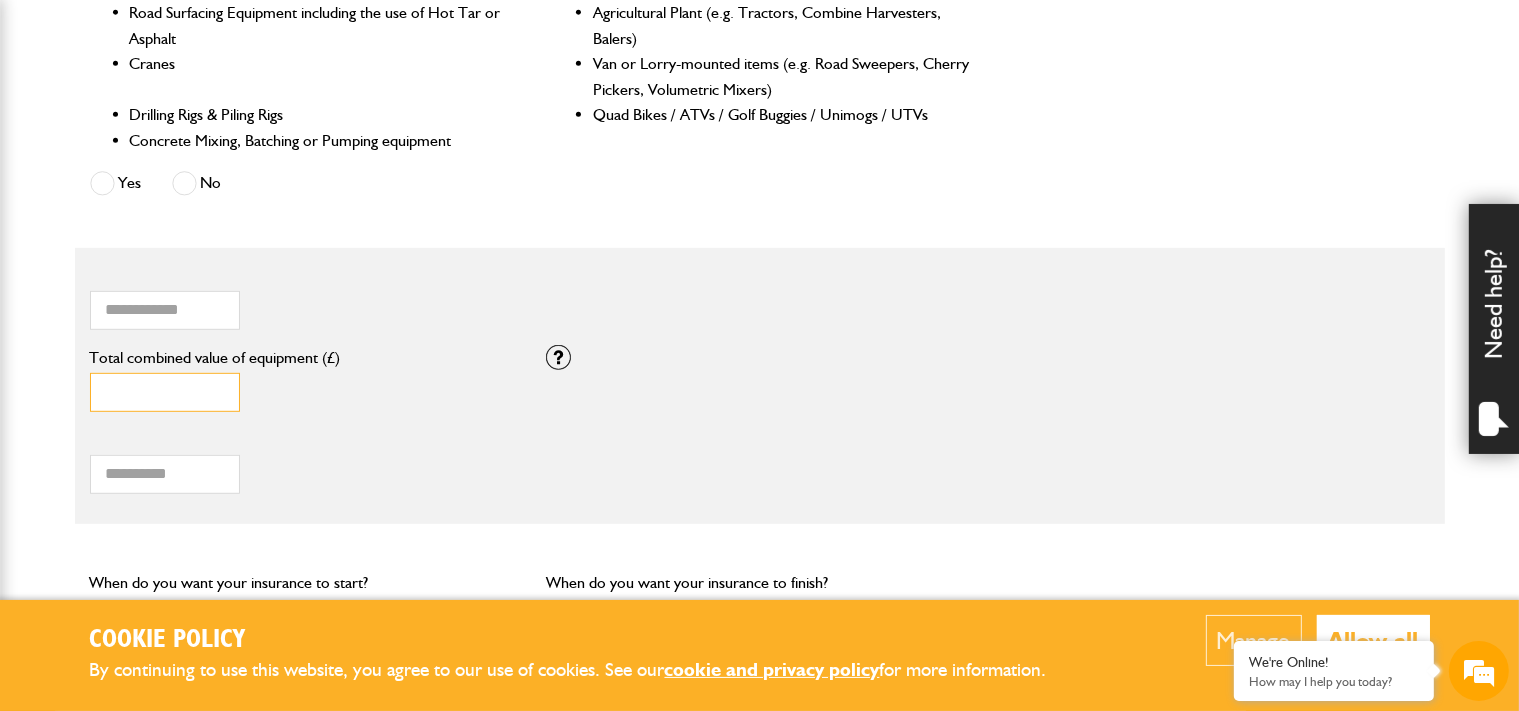 click on "*" at bounding box center [165, 392] 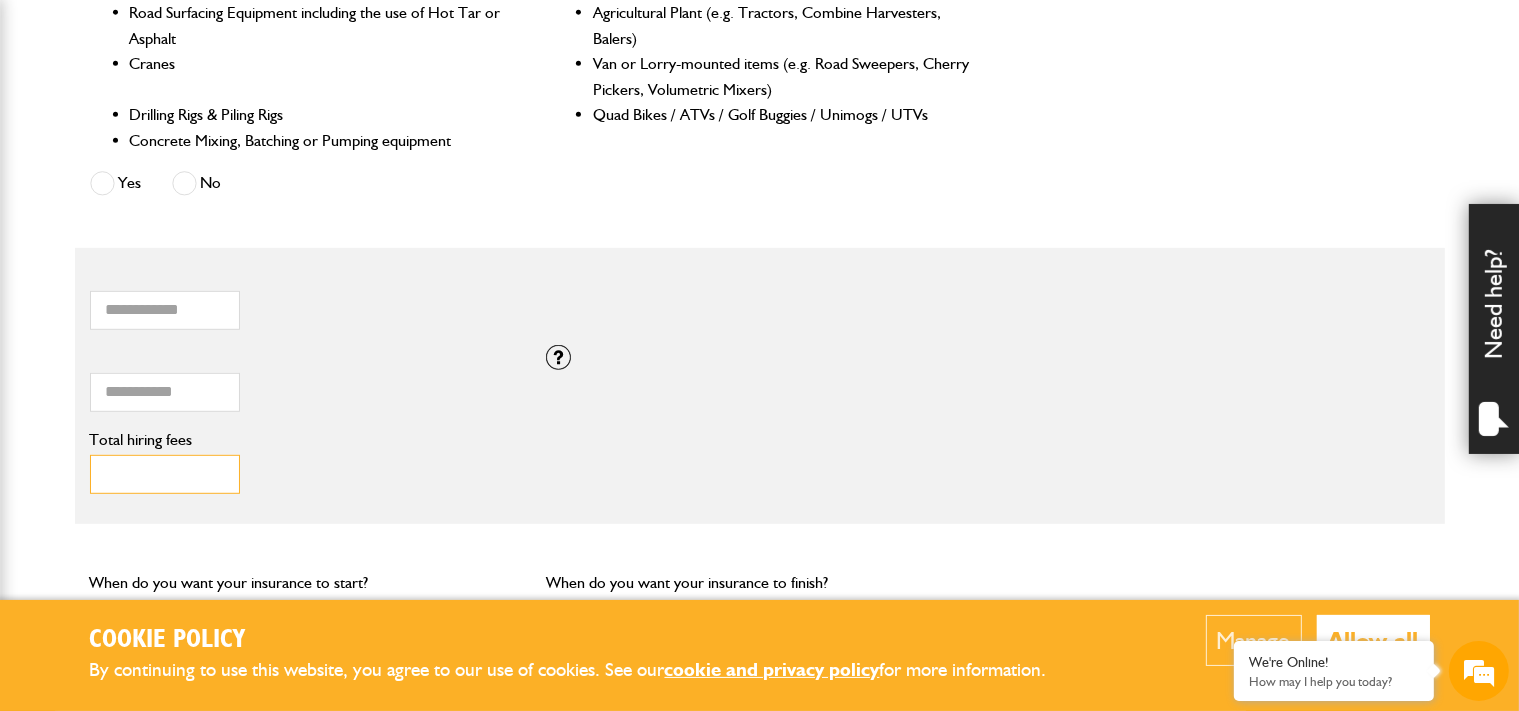 click on "Total hiring fees" at bounding box center [165, 474] 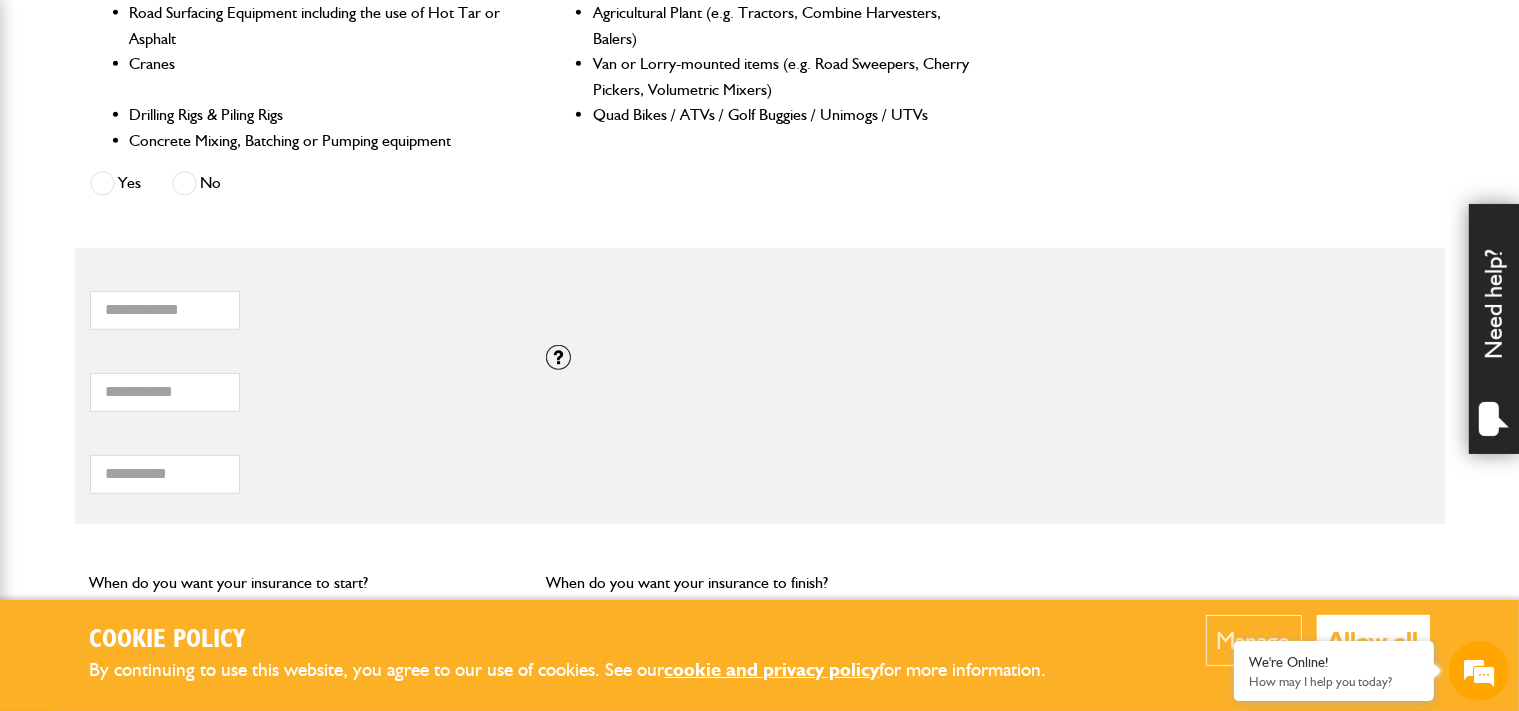 click on "***
Total hiring fees
Please enter a minimum value of 25 for total hiring fees." at bounding box center (303, 463) 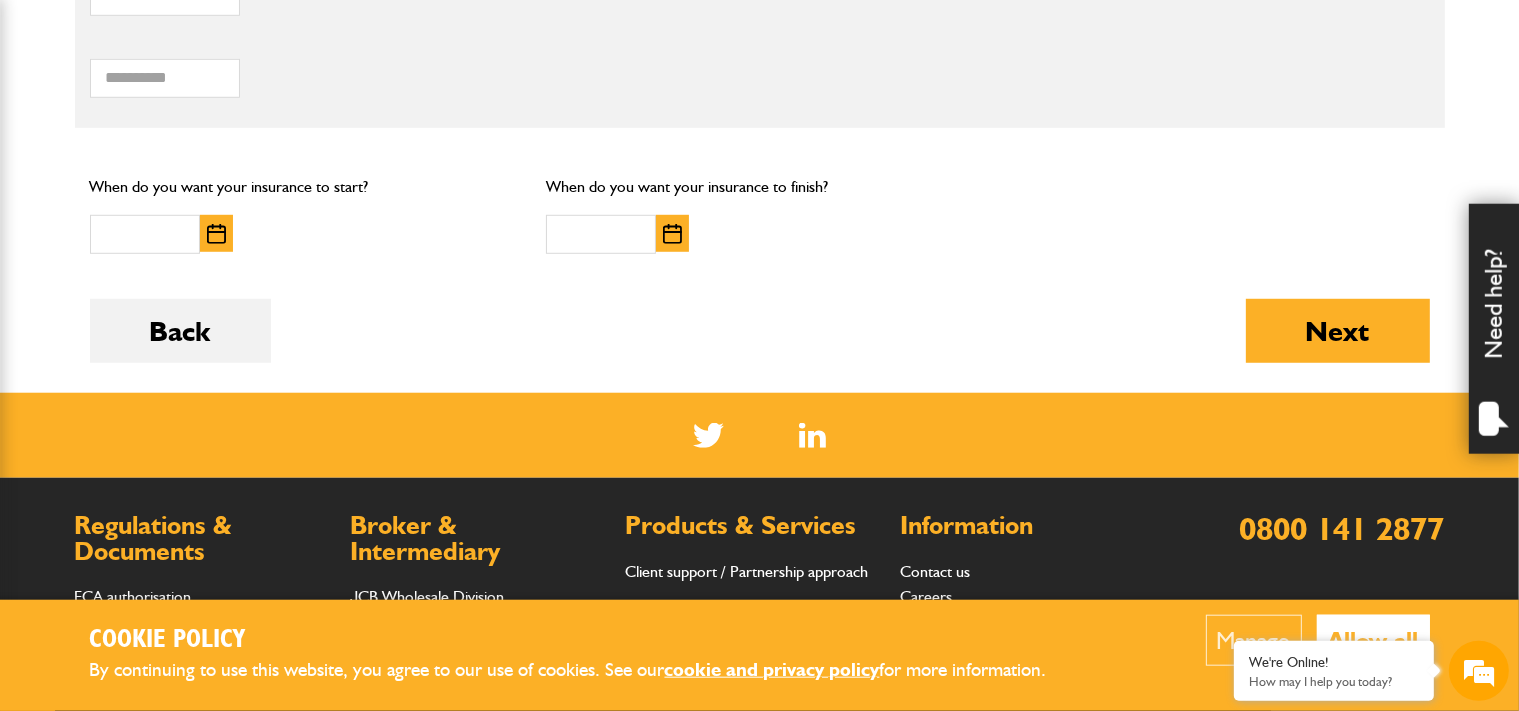 scroll, scrollTop: 1478, scrollLeft: 0, axis: vertical 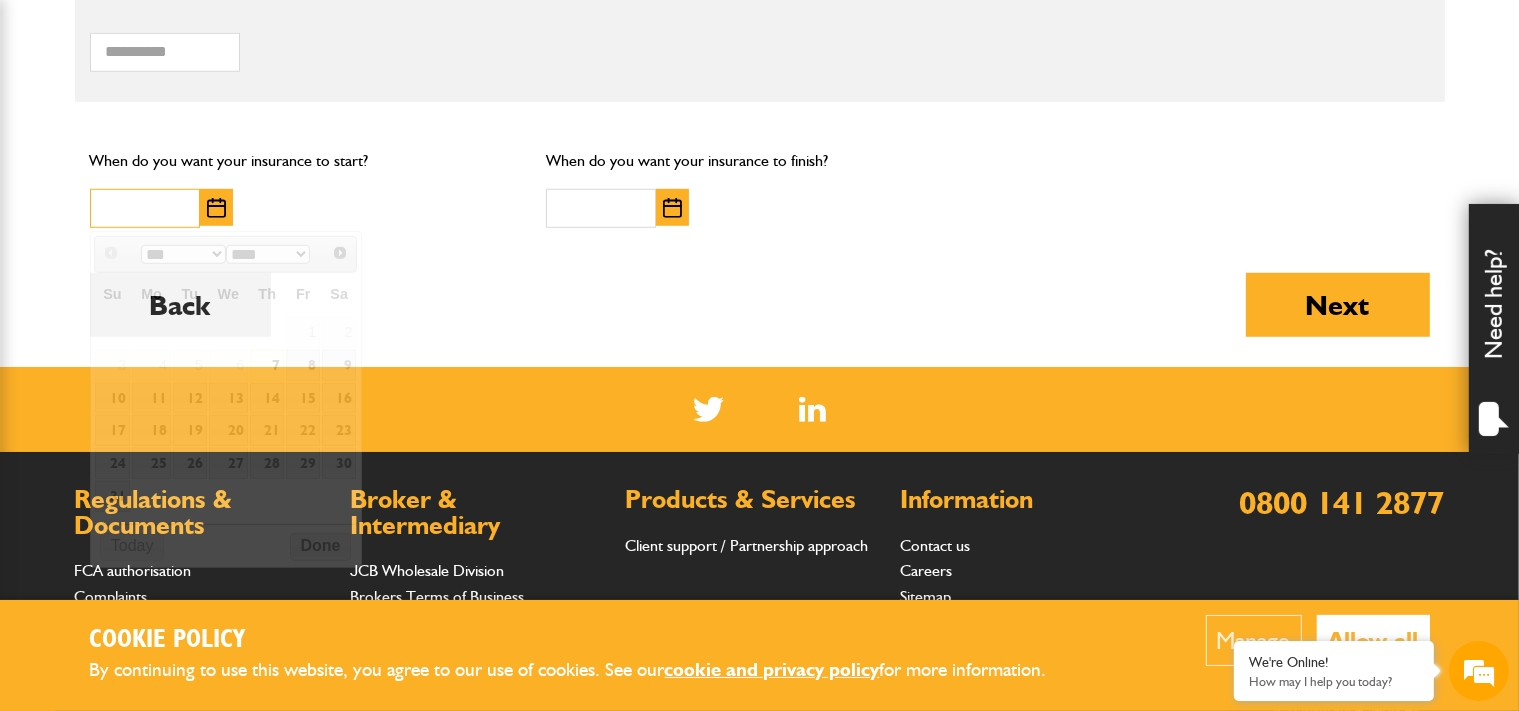click at bounding box center (145, 208) 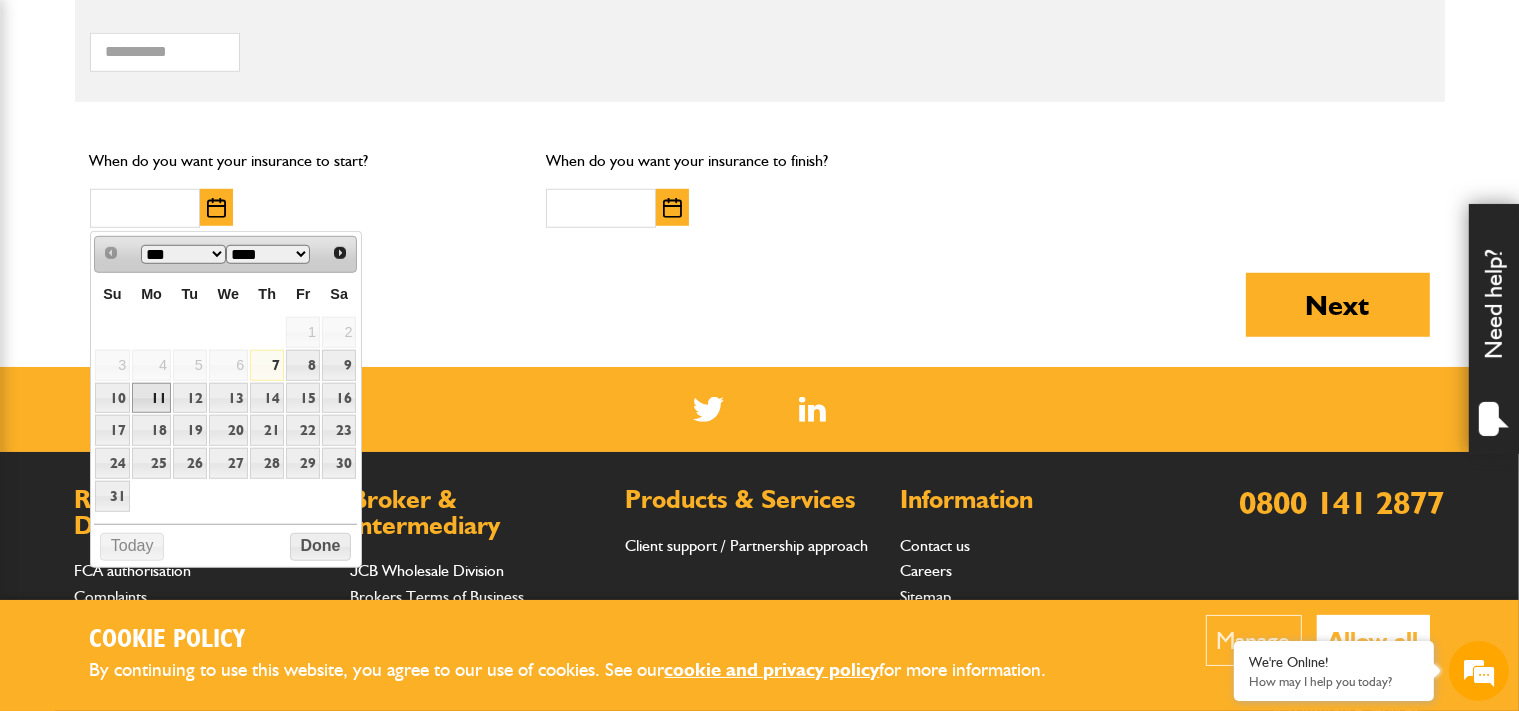 click on "11" at bounding box center [151, 398] 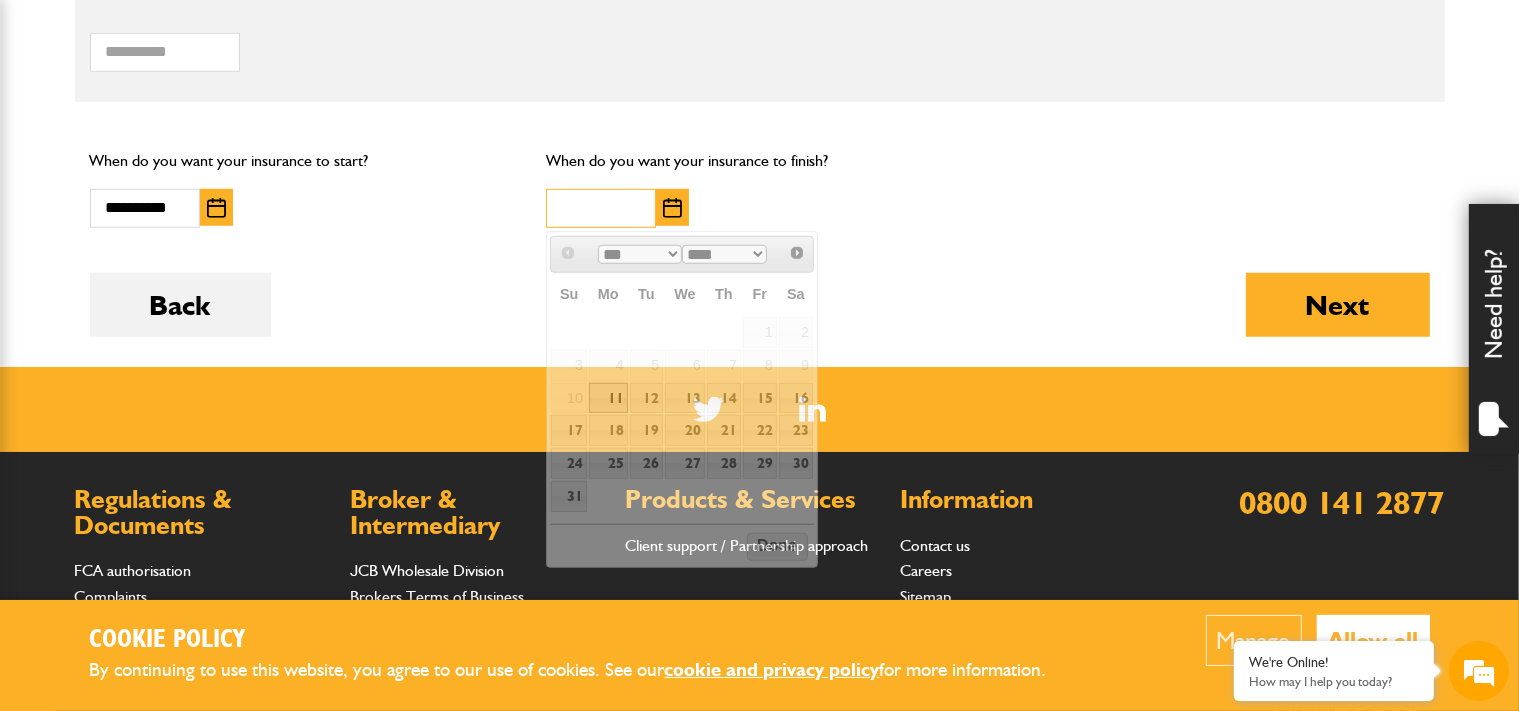 click at bounding box center (601, 208) 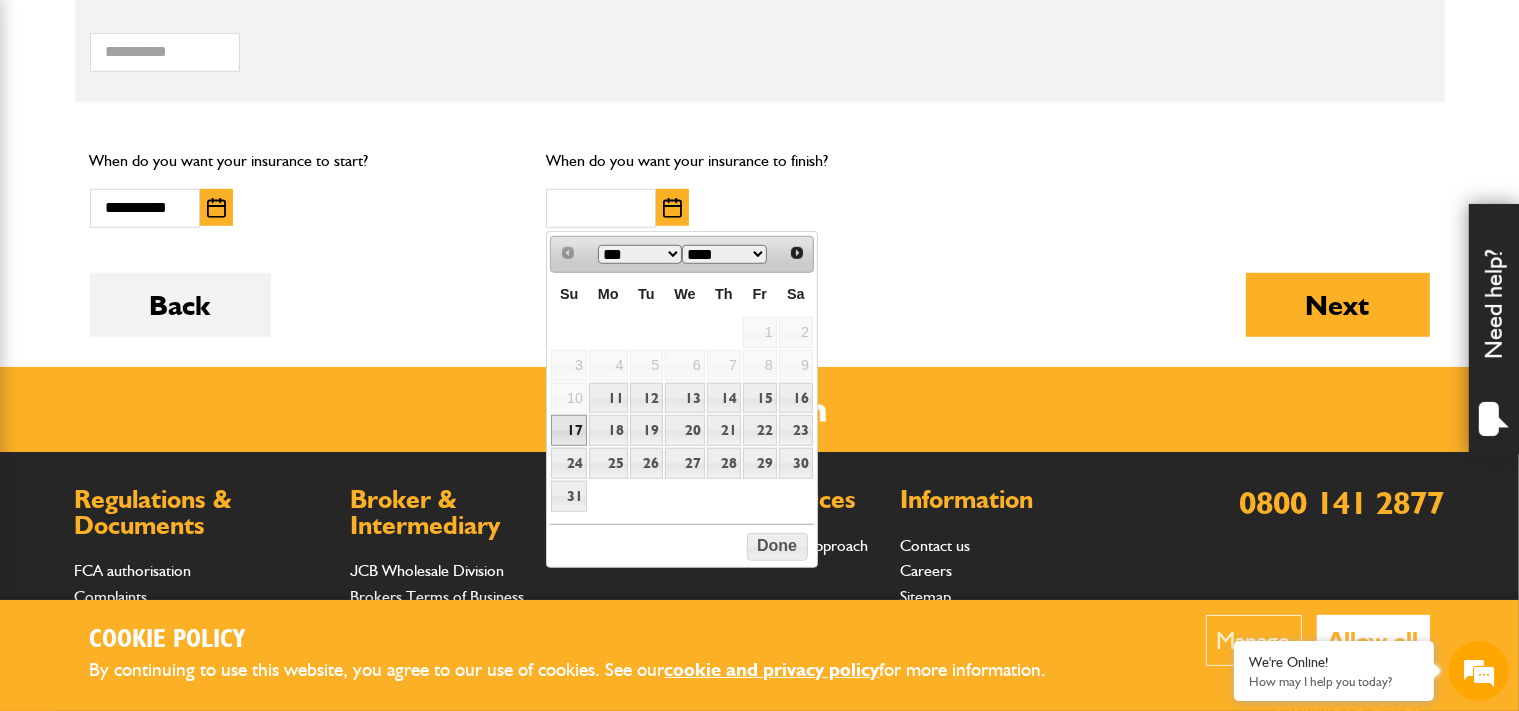 click on "17" at bounding box center [568, 430] 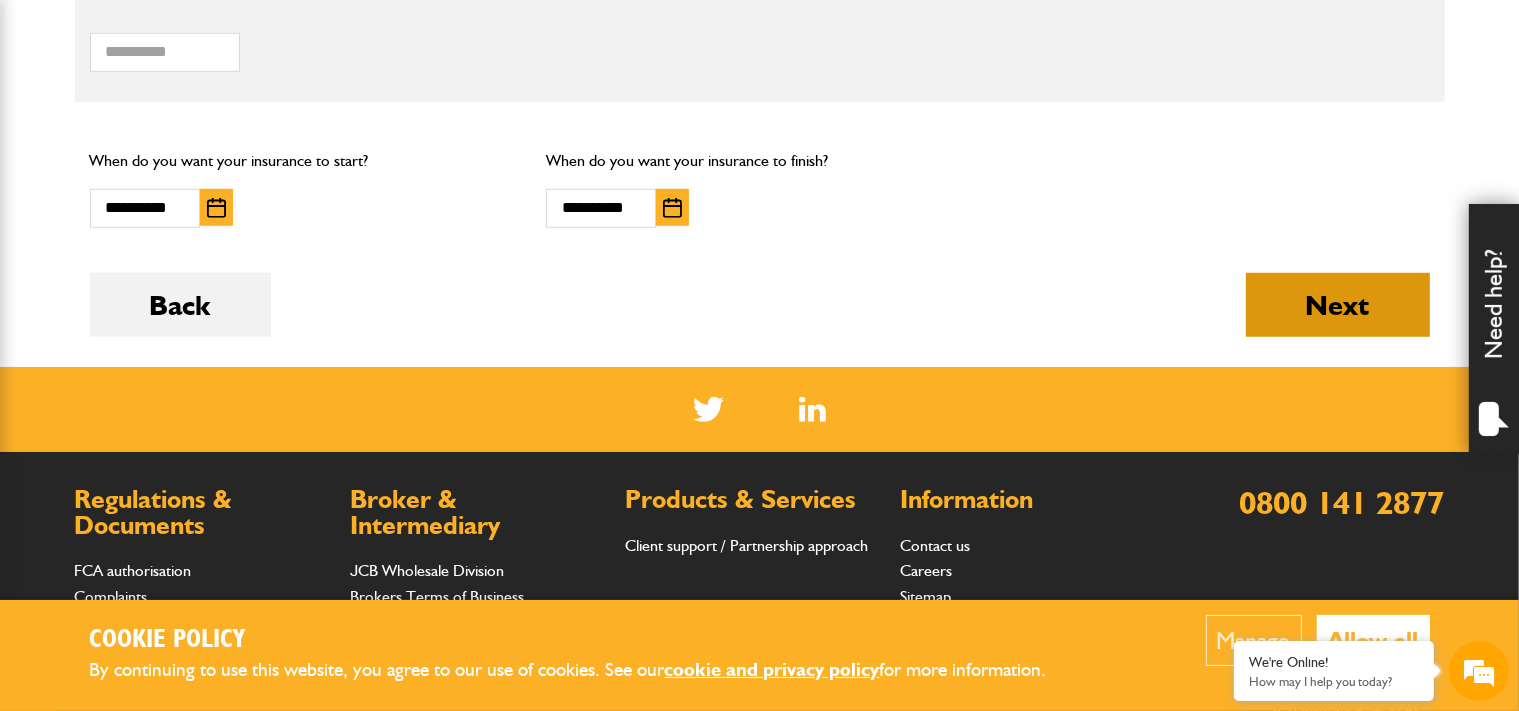 click on "Next" at bounding box center (1338, 305) 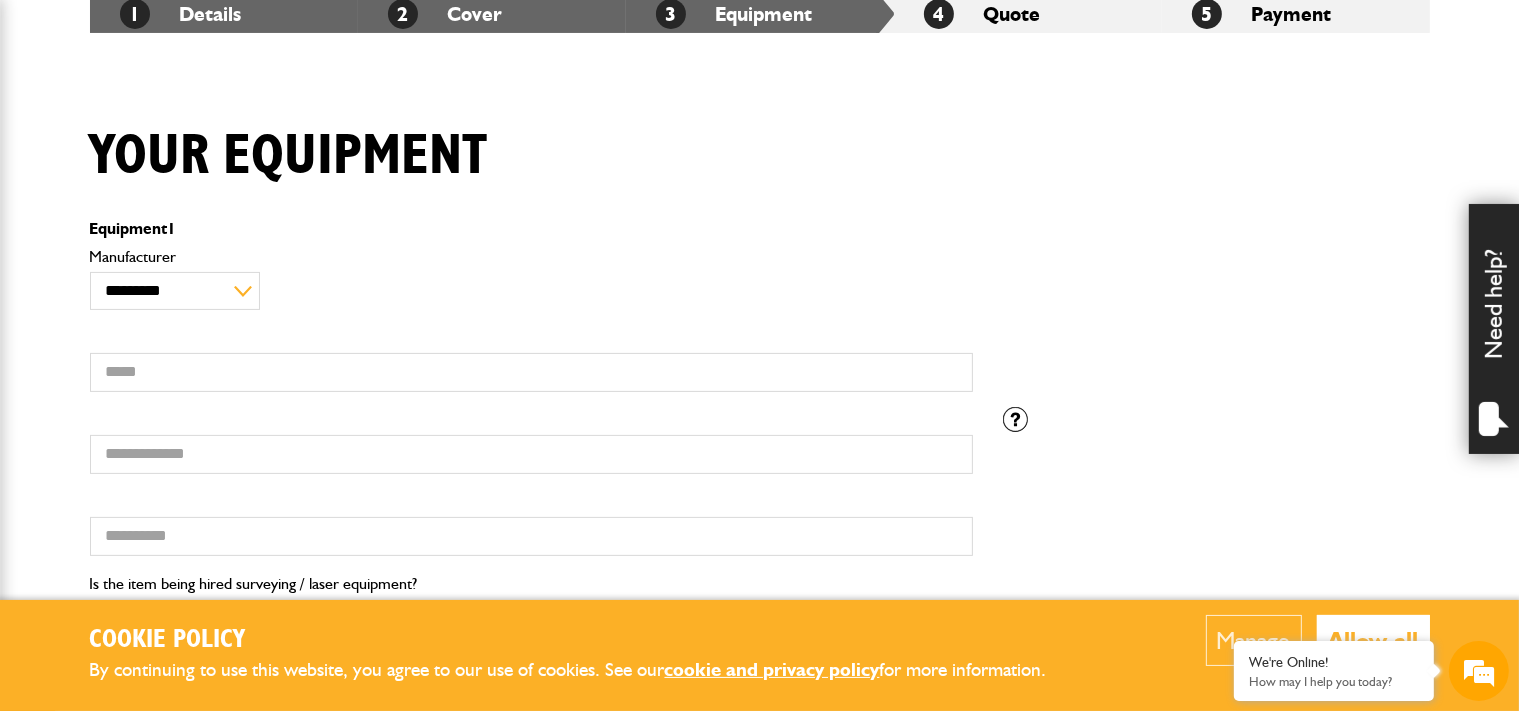 scroll, scrollTop: 422, scrollLeft: 0, axis: vertical 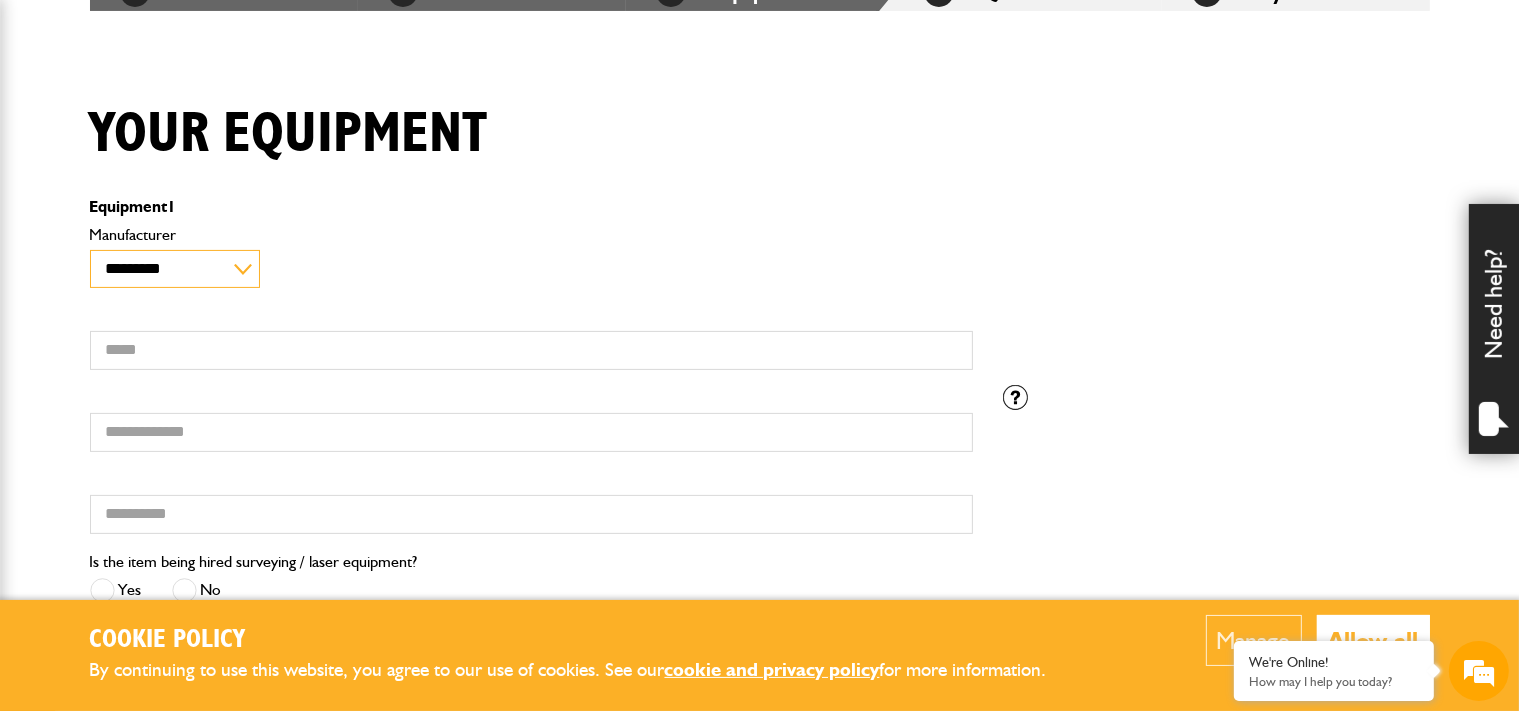 click on "**********" at bounding box center [175, 269] 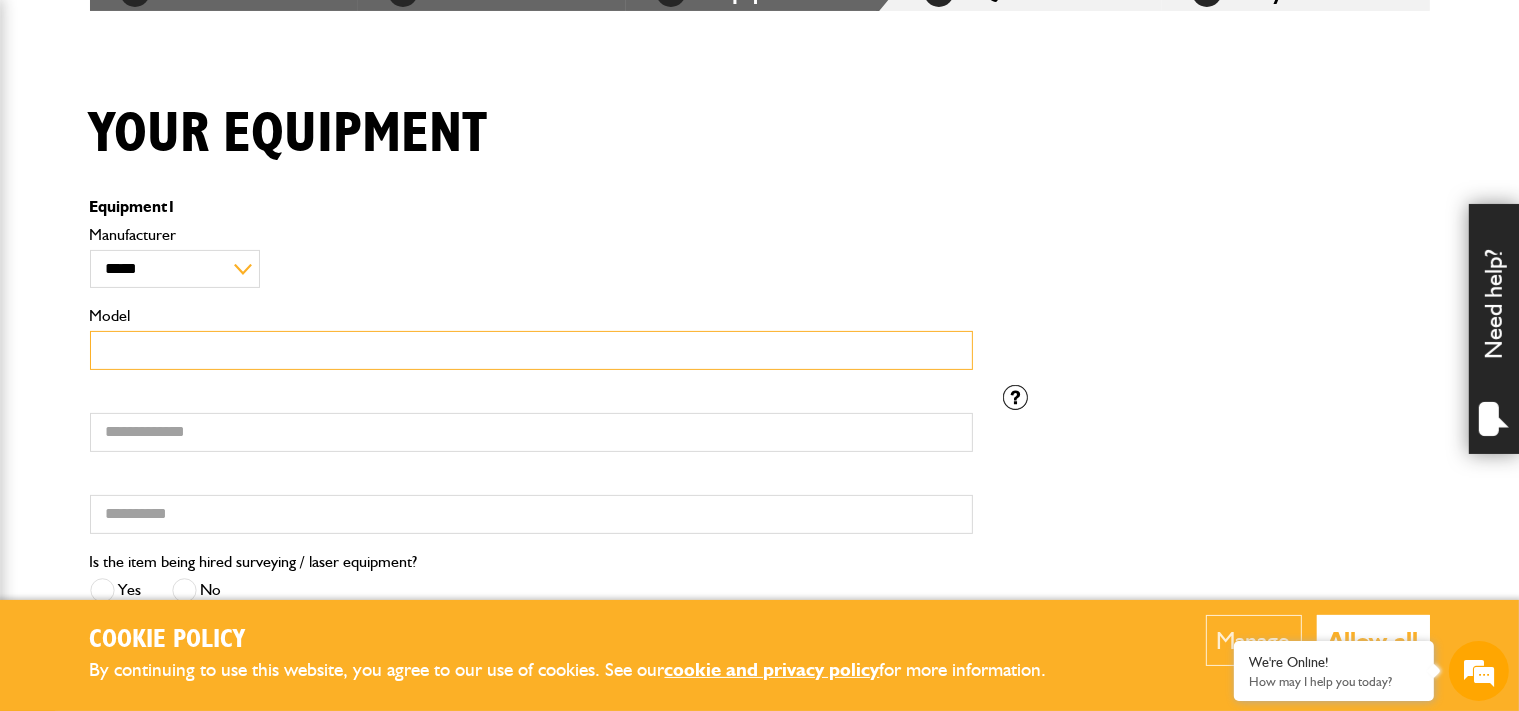 click on "Model" at bounding box center (531, 350) 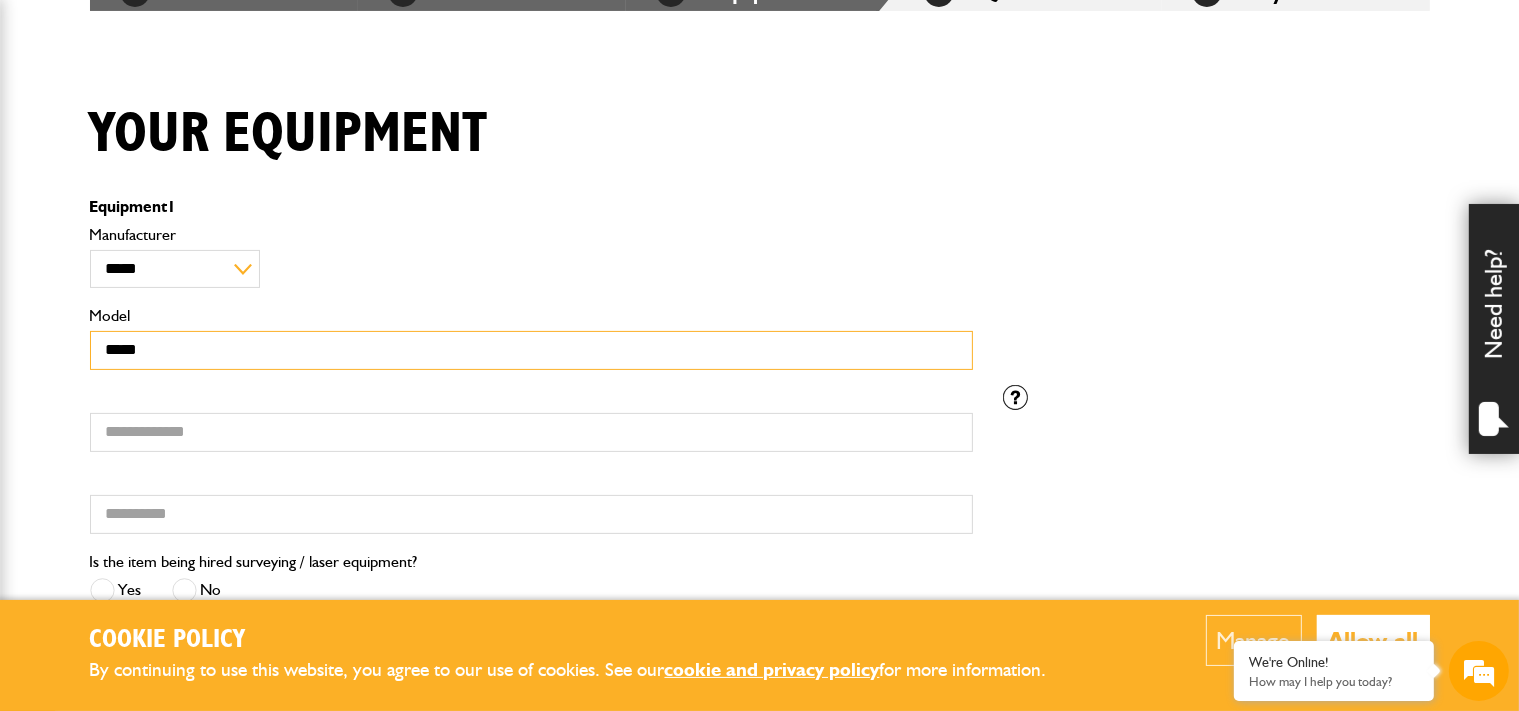 type on "*****" 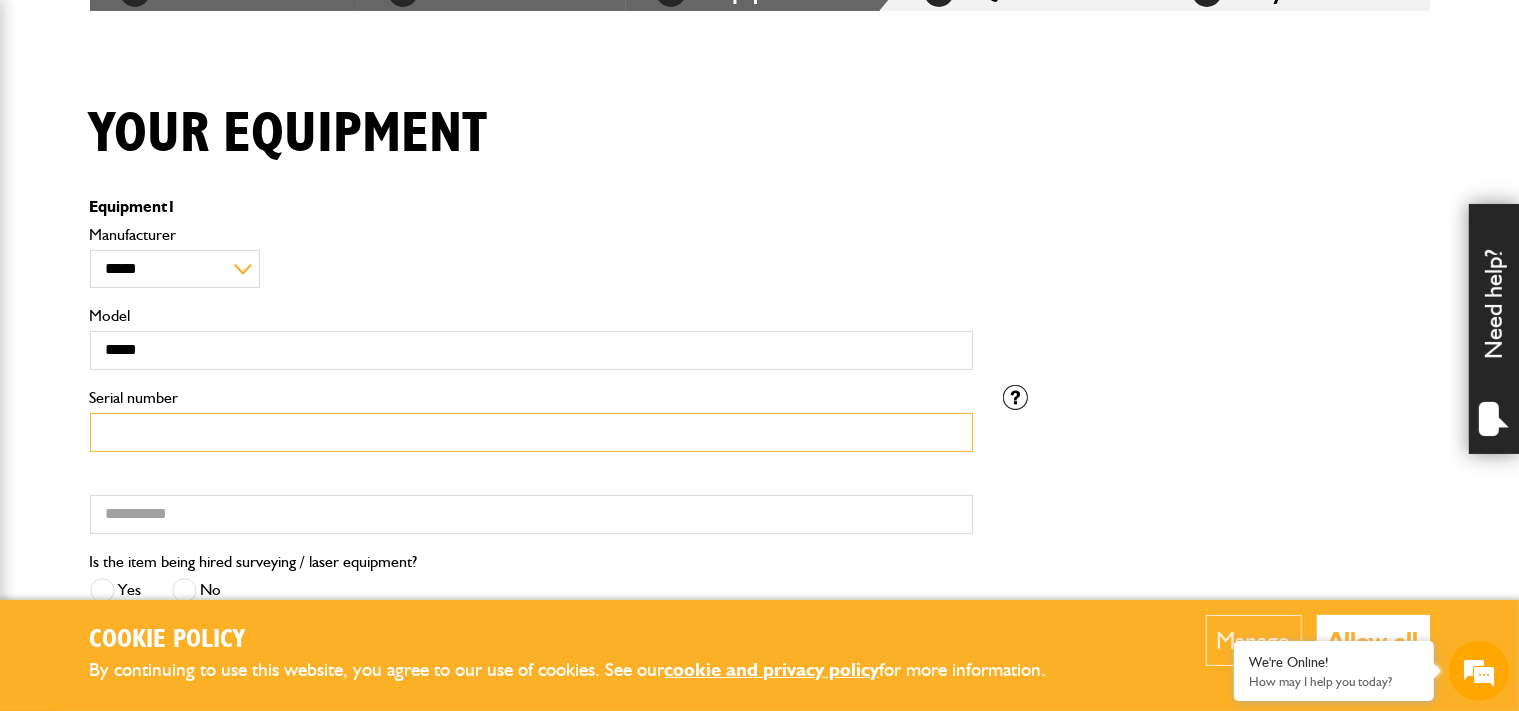 click on "Serial number" at bounding box center (531, 432) 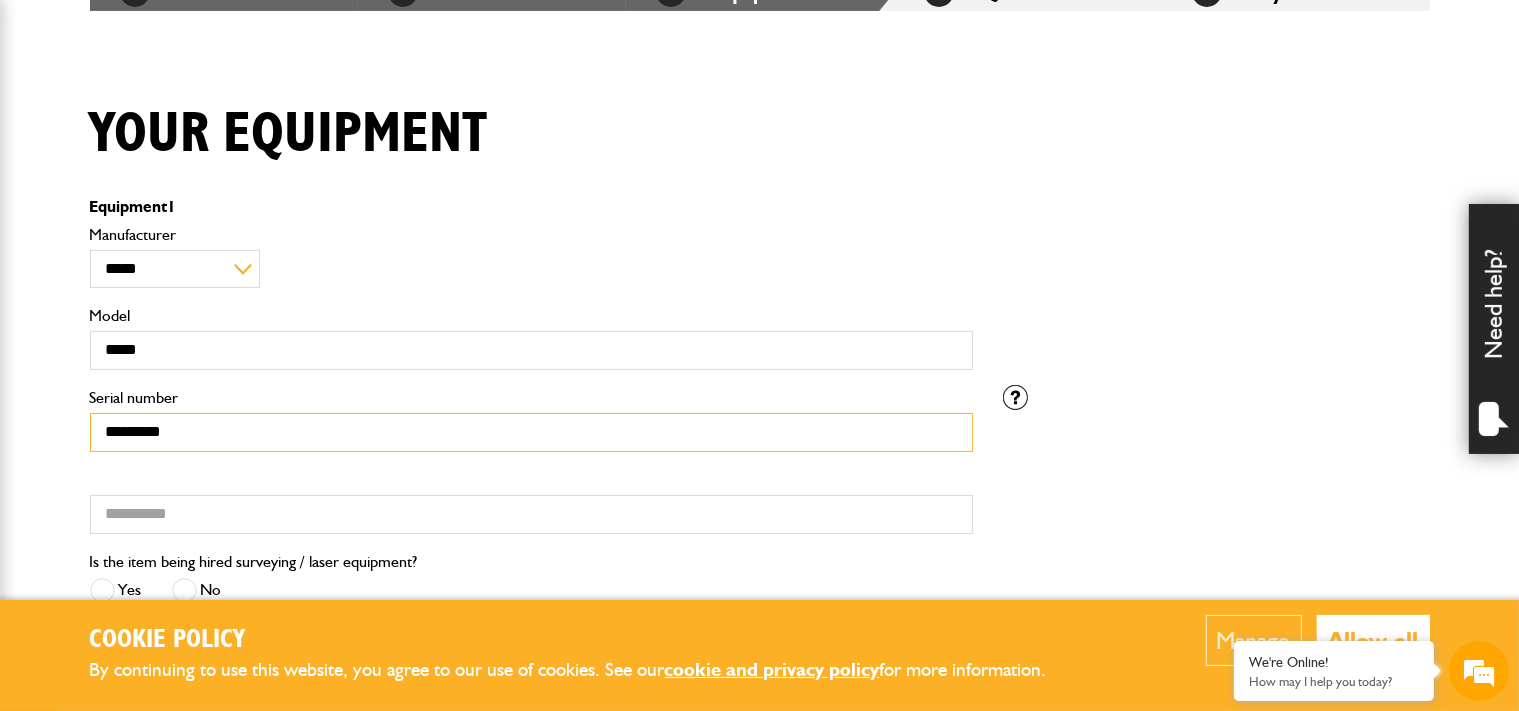 type on "*********" 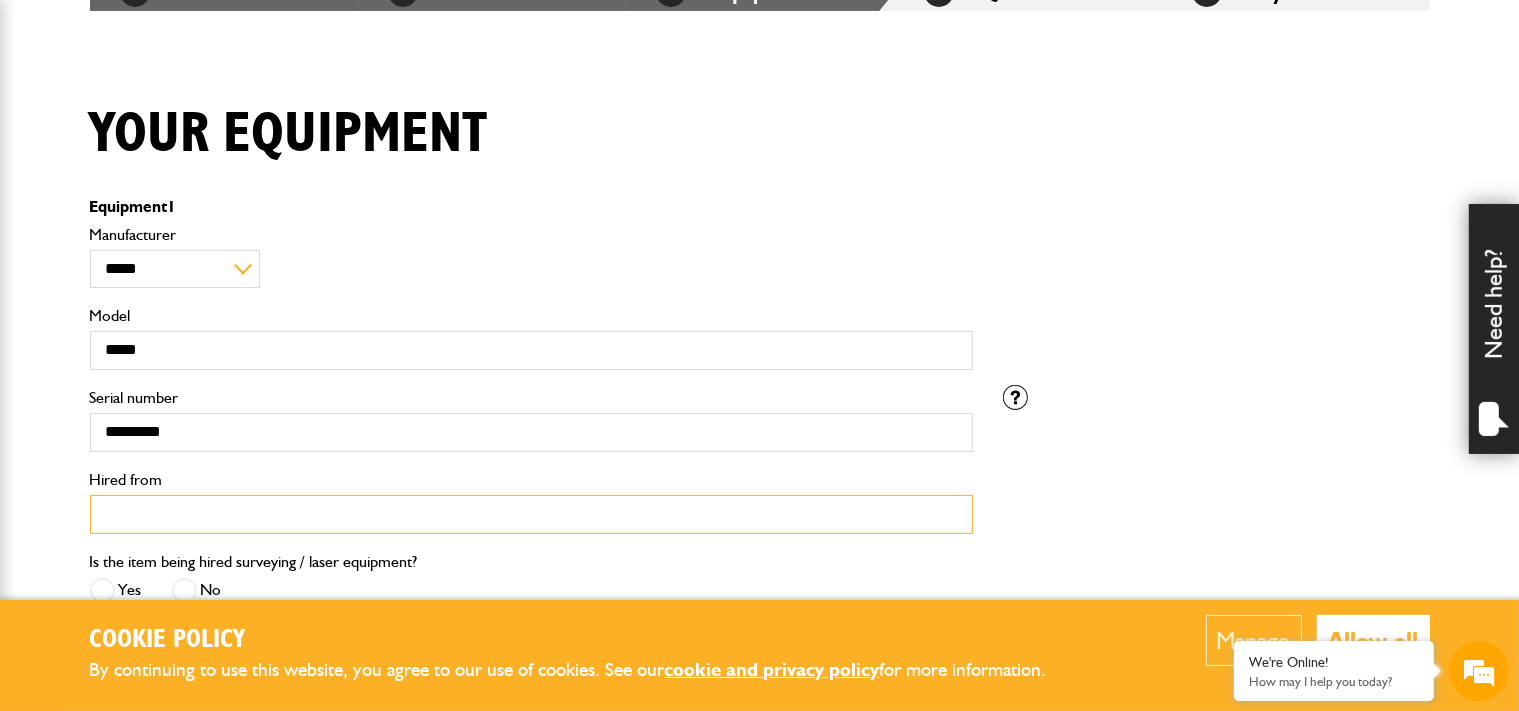 click on "Hired from" at bounding box center [531, 514] 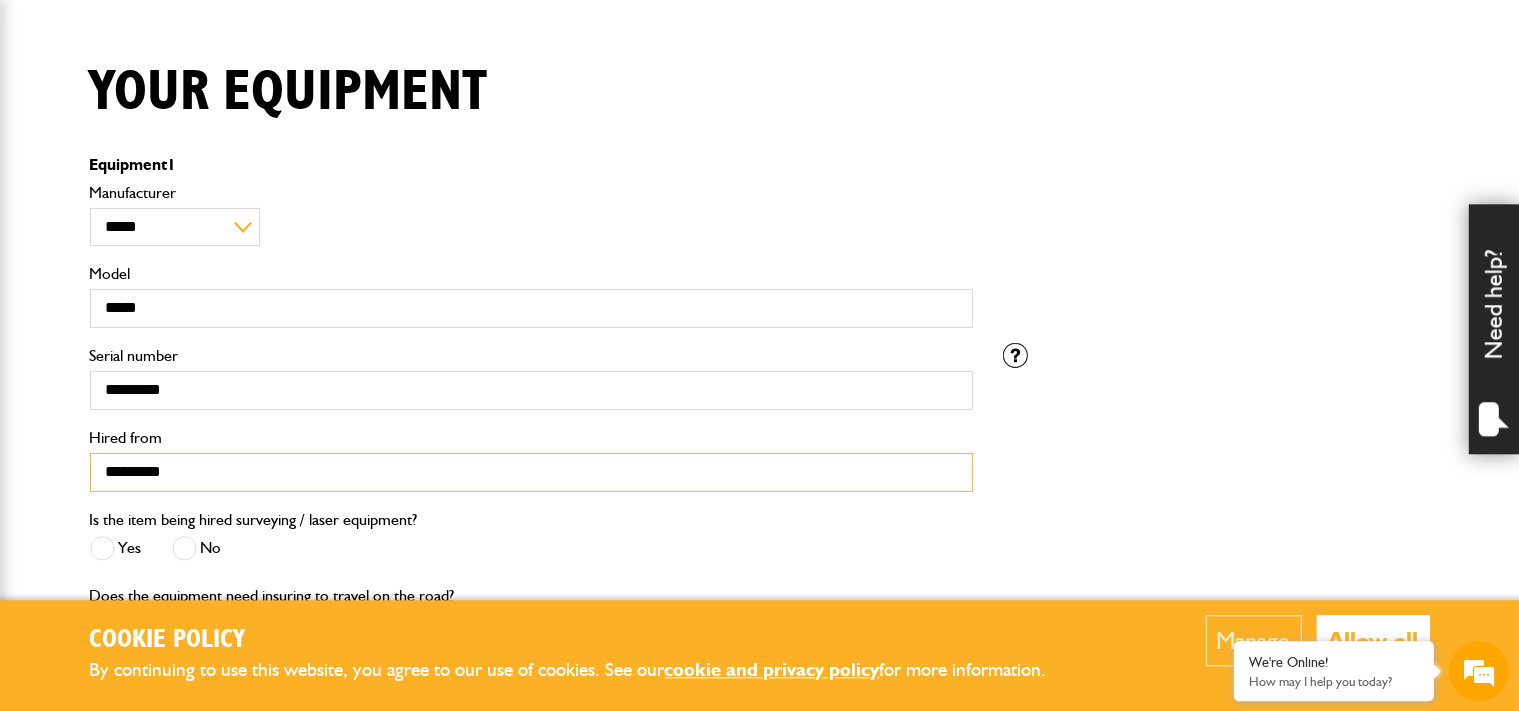 scroll, scrollTop: 528, scrollLeft: 0, axis: vertical 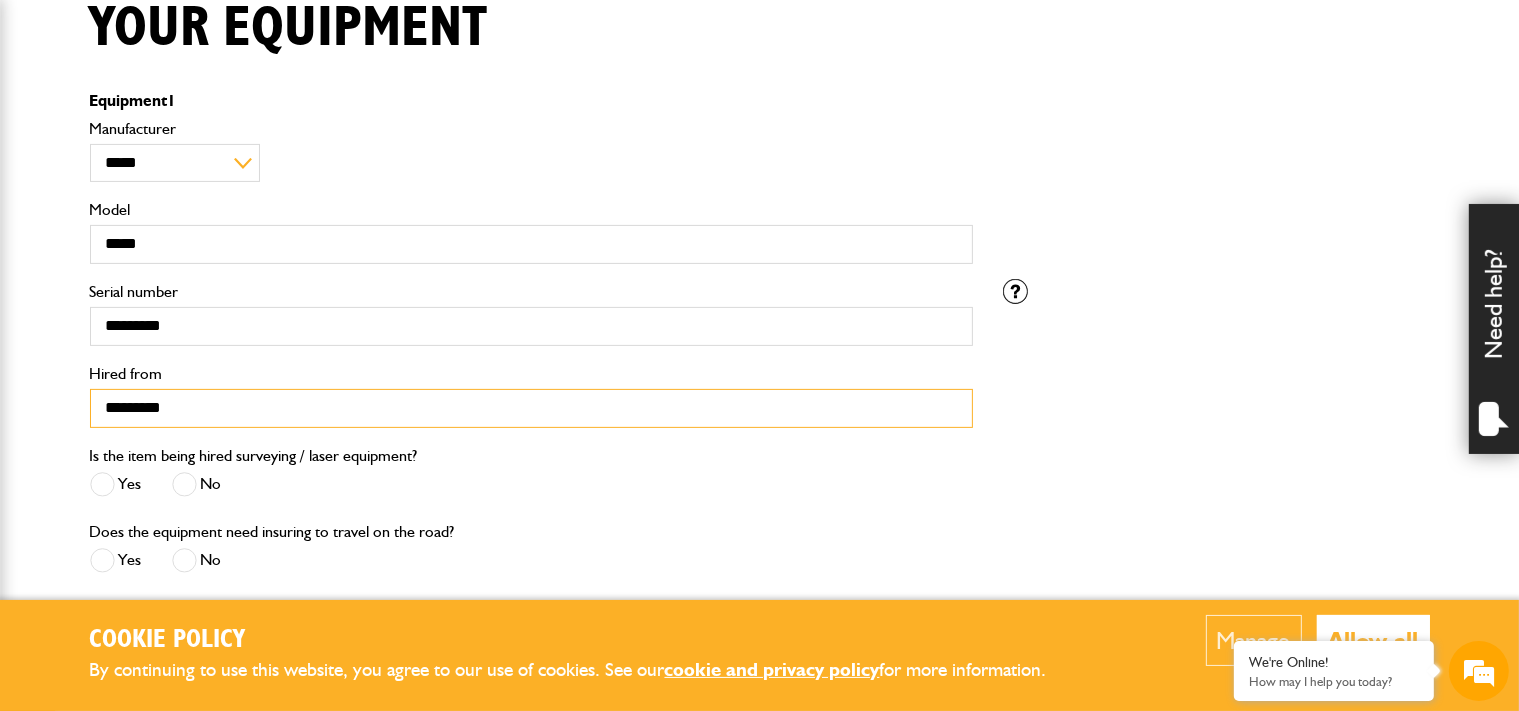 type on "*********" 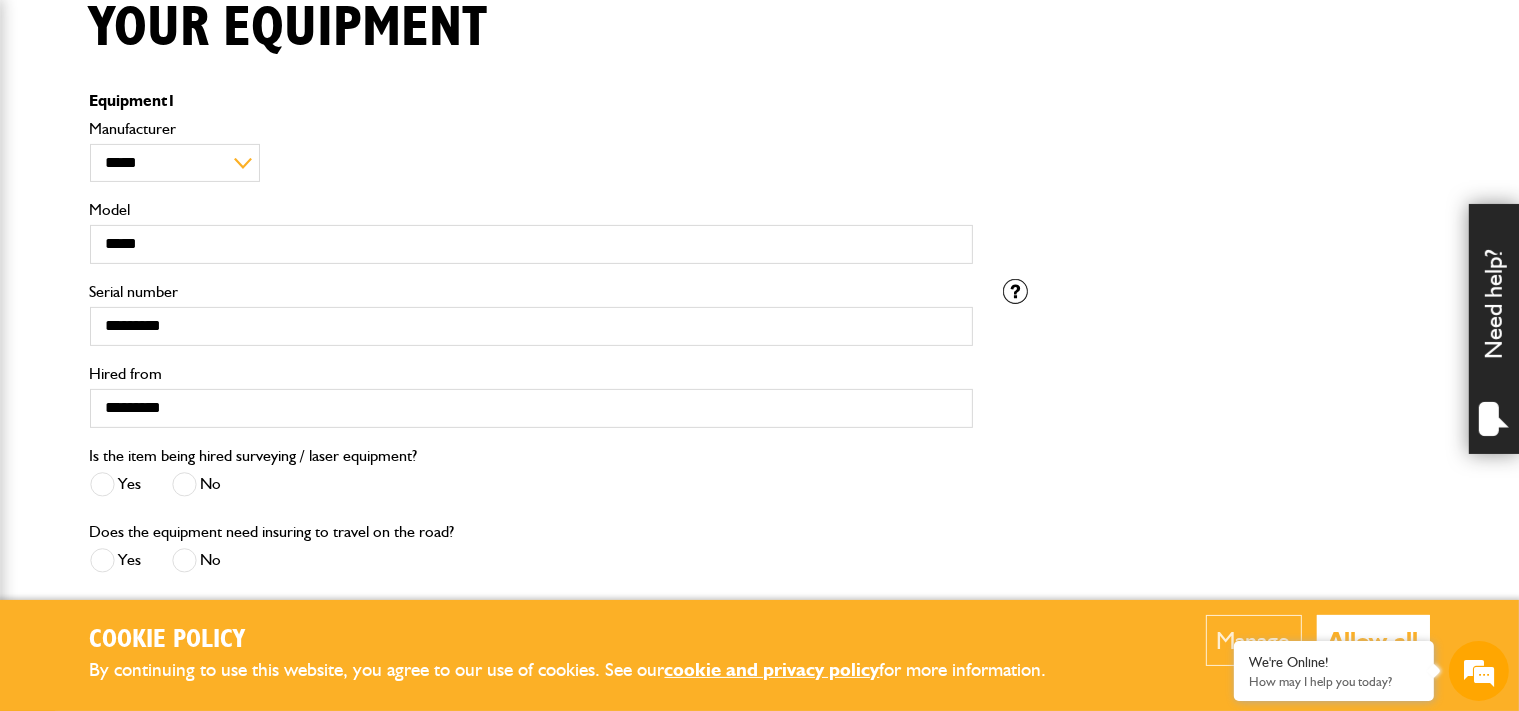 click at bounding box center [184, 484] 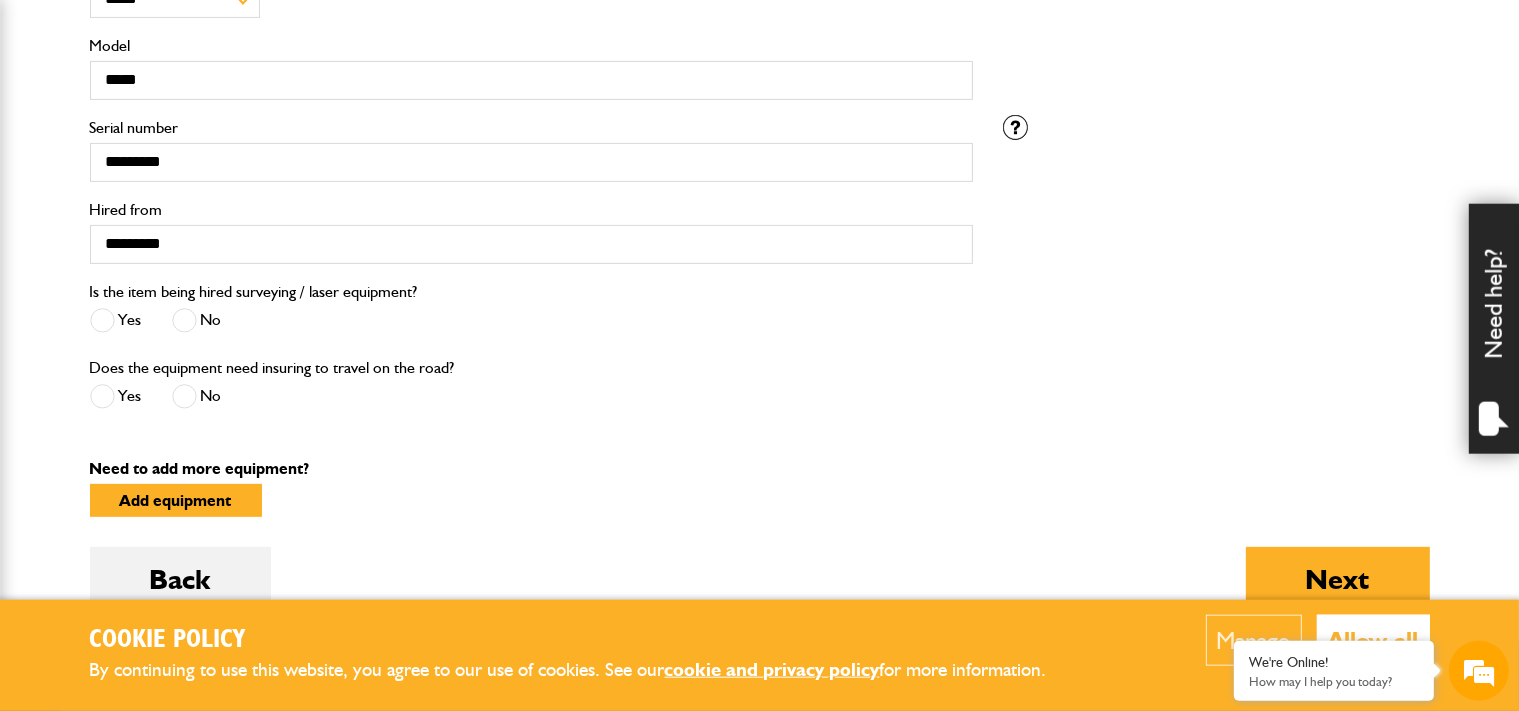 scroll, scrollTop: 739, scrollLeft: 0, axis: vertical 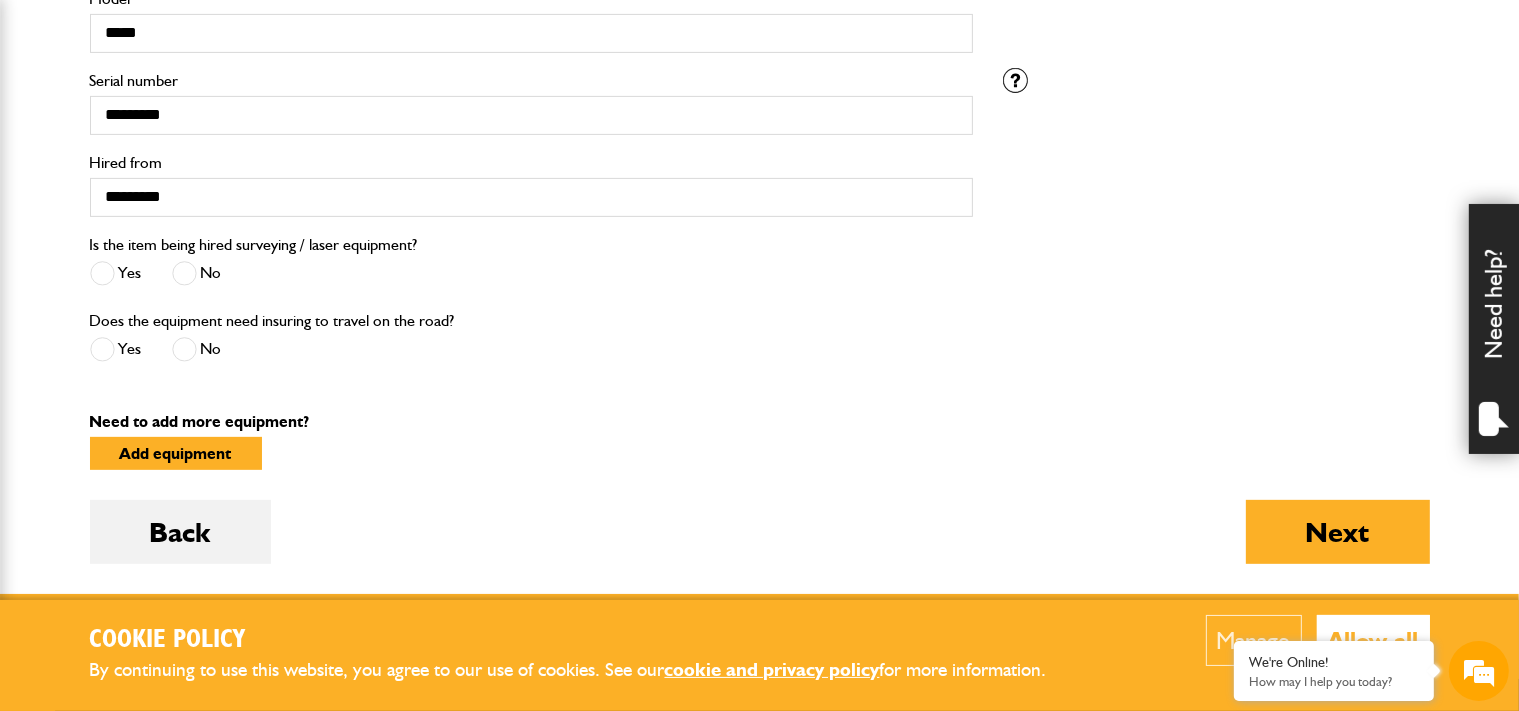 click at bounding box center [184, 349] 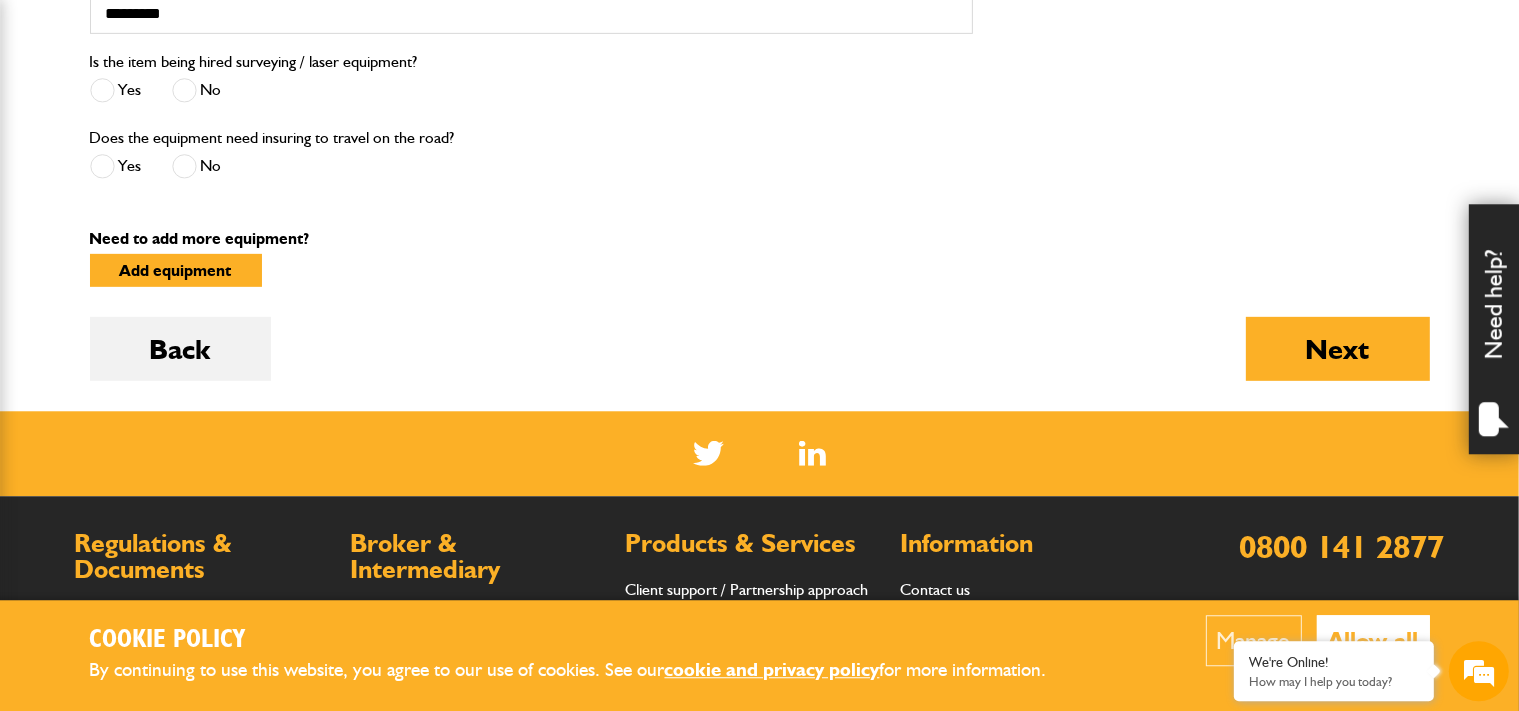 scroll, scrollTop: 950, scrollLeft: 0, axis: vertical 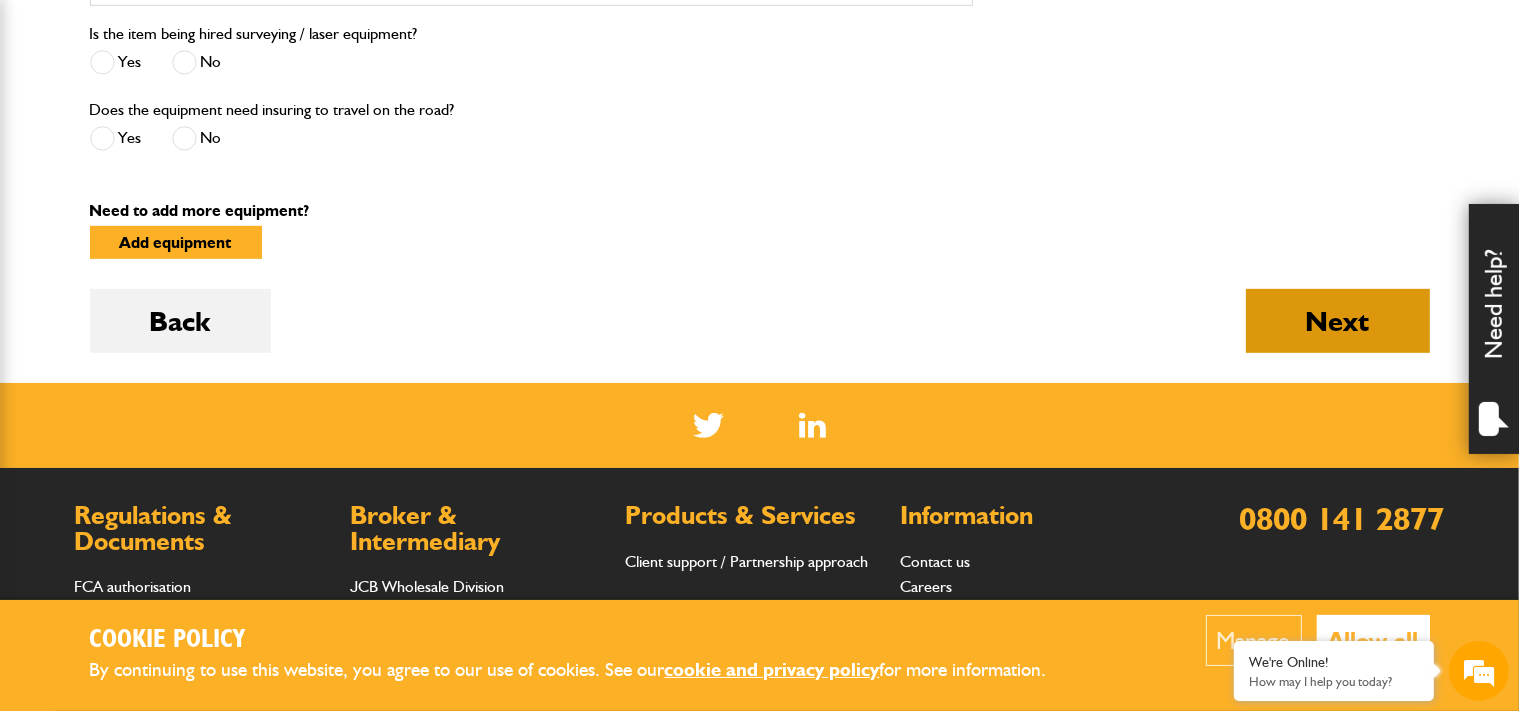 click on "Next" at bounding box center (1338, 321) 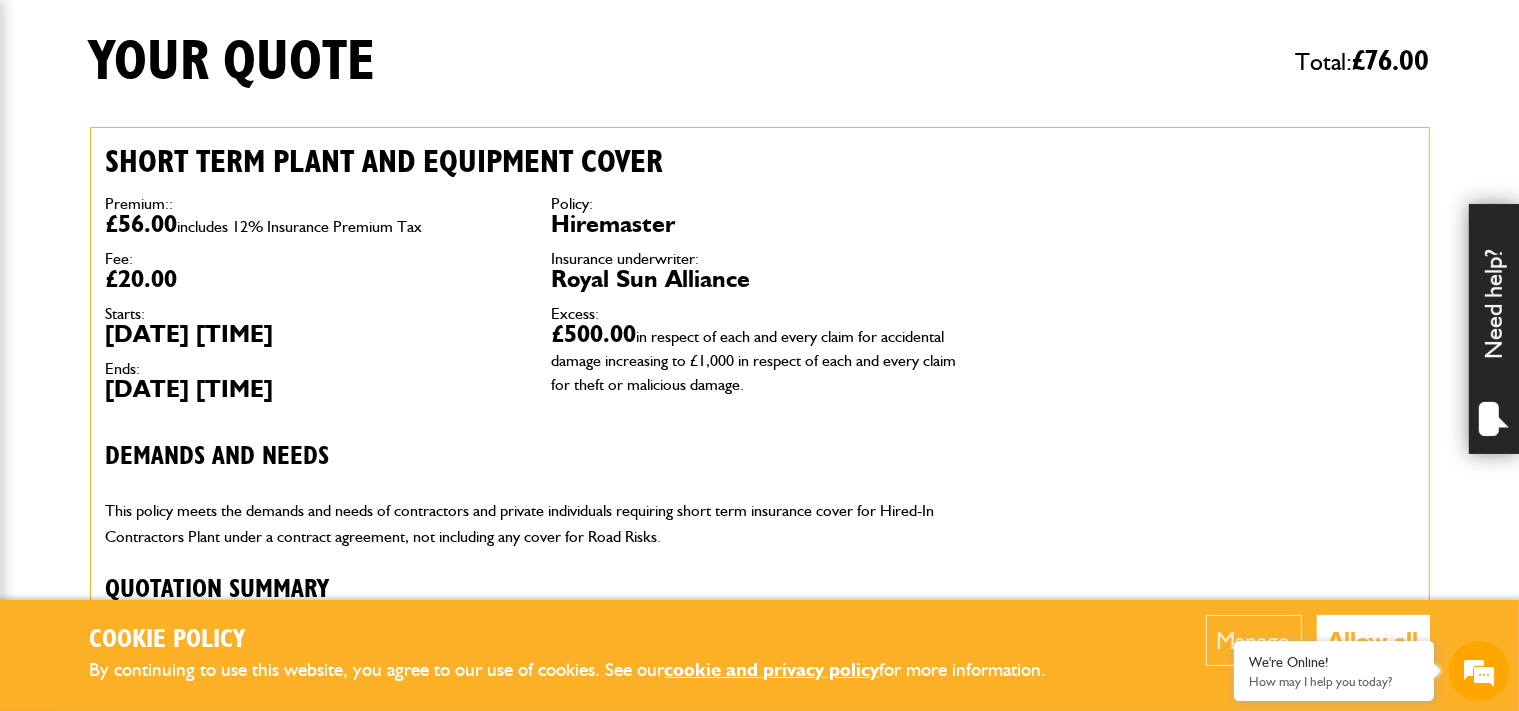 scroll, scrollTop: 528, scrollLeft: 0, axis: vertical 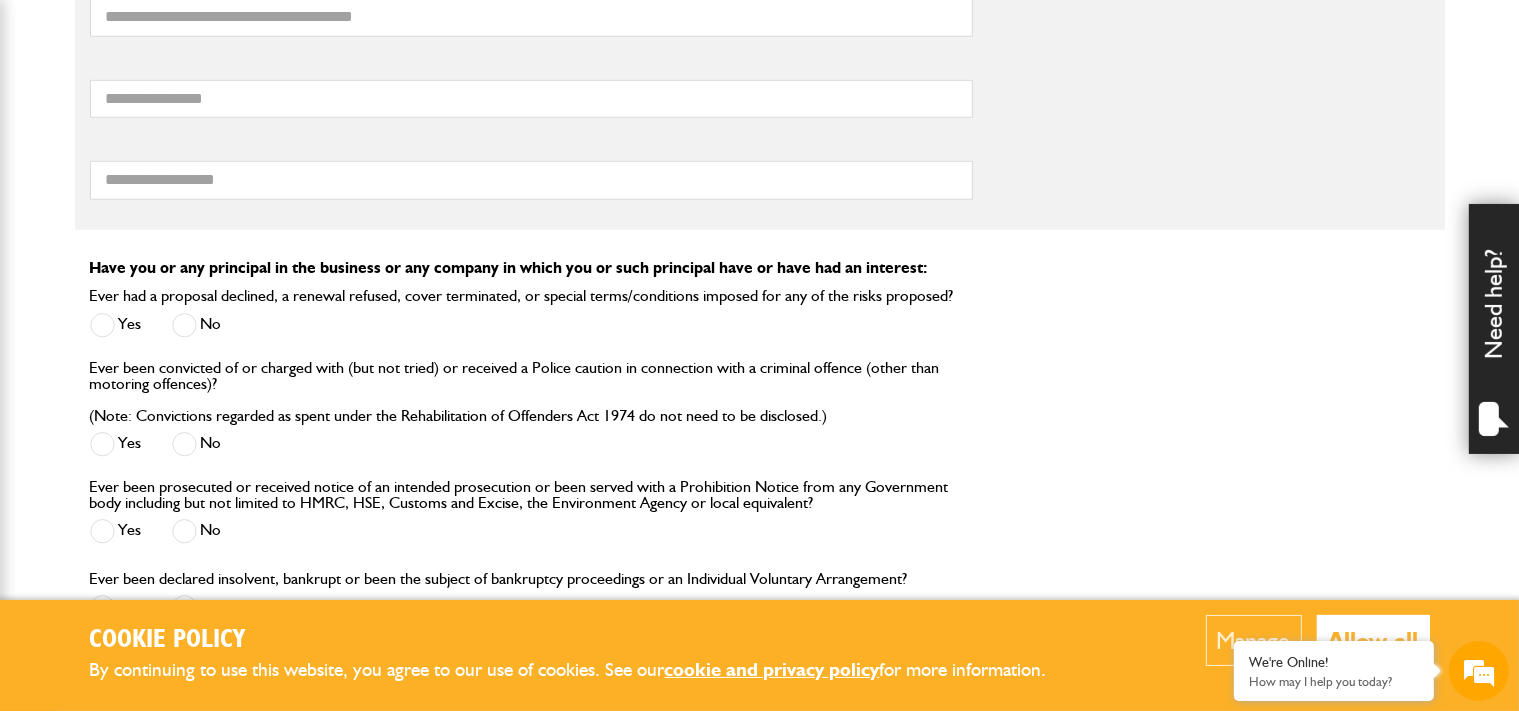 click at bounding box center [184, 325] 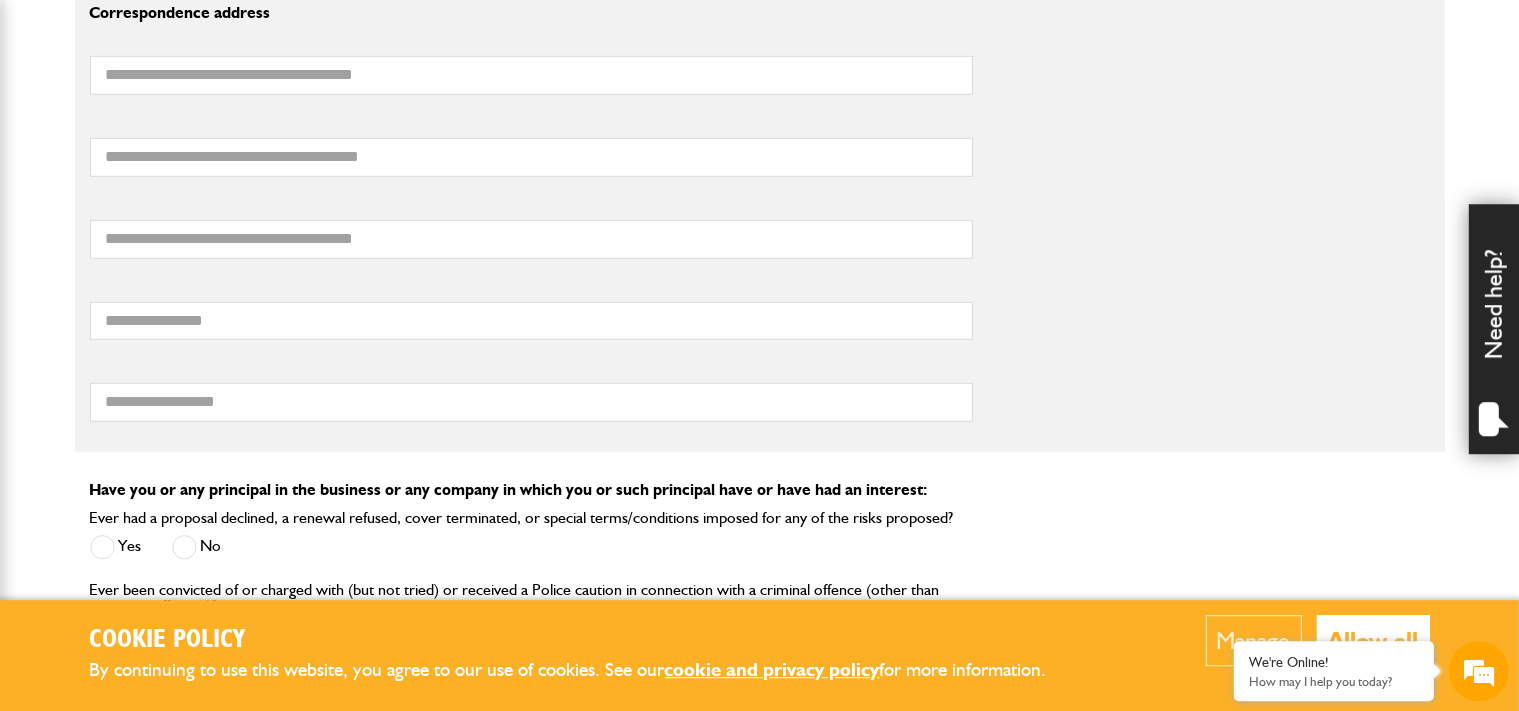 scroll, scrollTop: 1478, scrollLeft: 0, axis: vertical 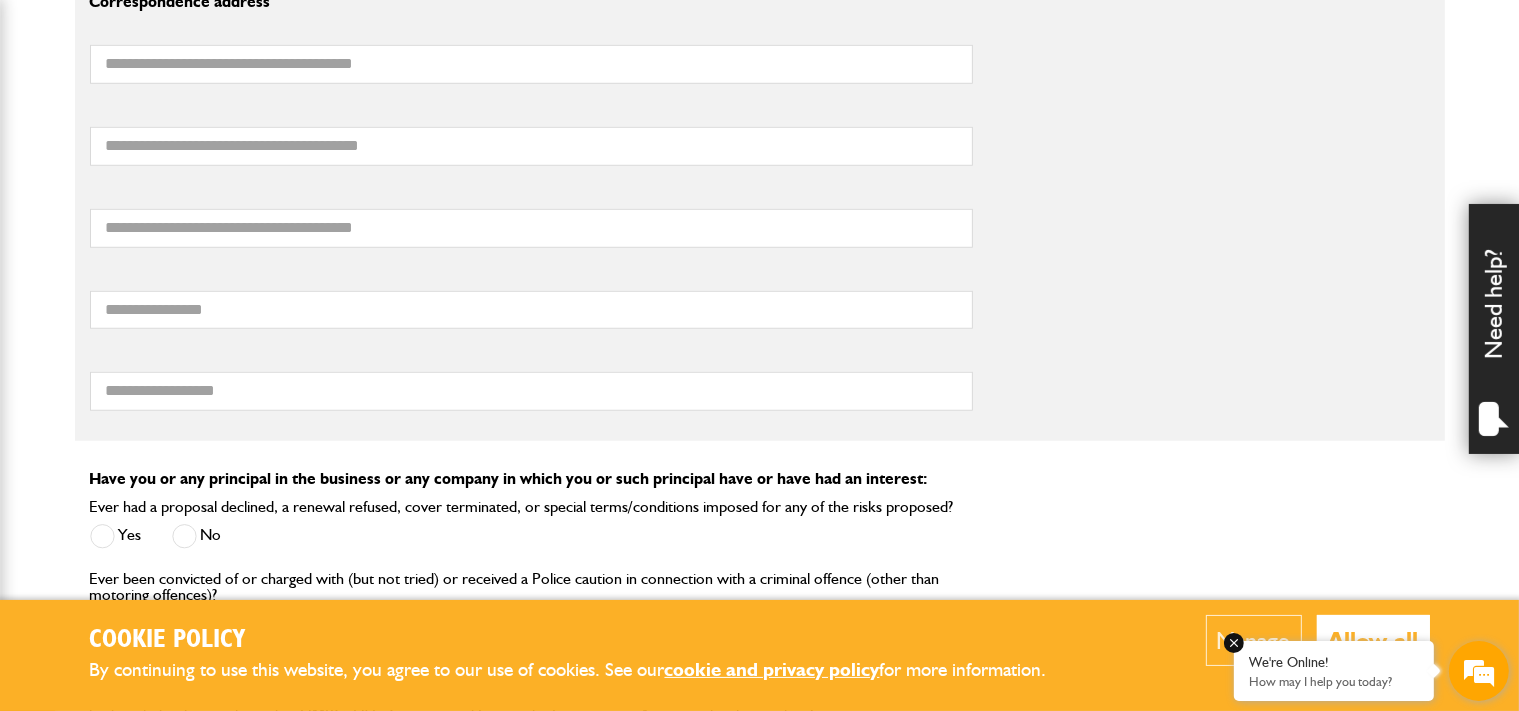 click on "We're Online! How may I help you today?" at bounding box center [1334, 671] 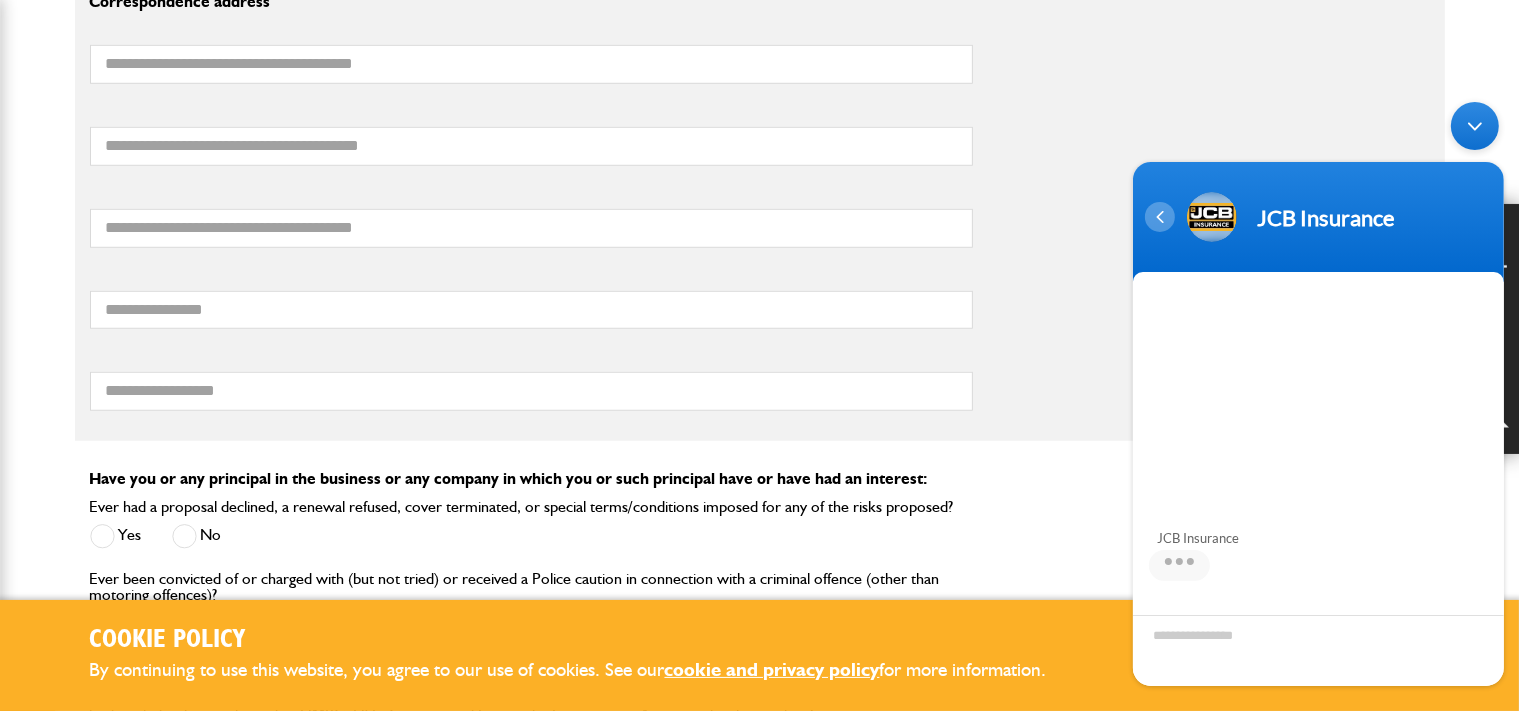 click at bounding box center (1159, 216) 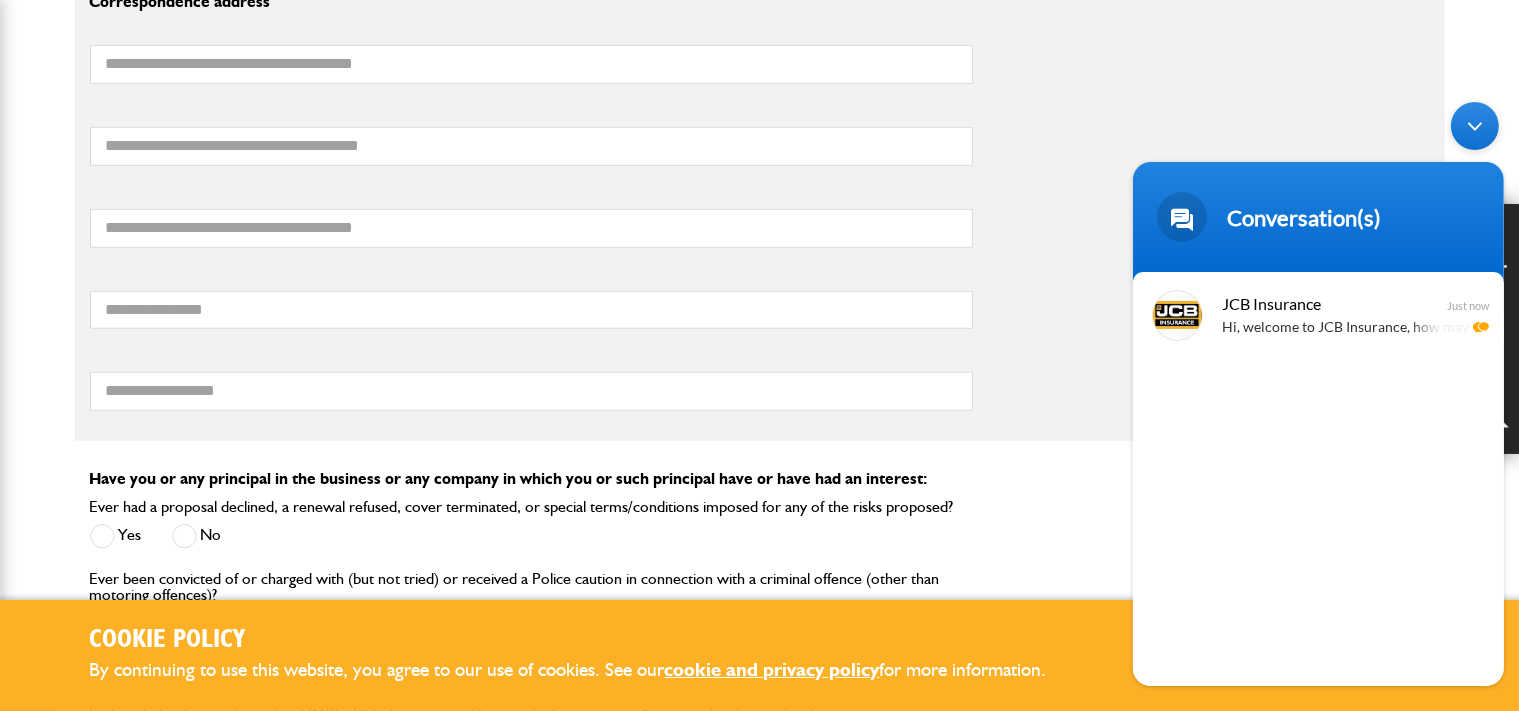click on "Conversation(s) JCB Insurance  Hi, welcome to JCB Insurance, how may I help you? I have an error message I am looking to purchase insurance / I have a question about a quote I am doing I would like to discuss an existing policy (including short term hired in plant) I do not know the make/model of the item I am hiring I do not know the serial number of the item I am trying to insure What do JCB's plant policies cover? JCB Insurance Hi, welcome to JCB Insurance, how may I help you? Just now Start Chat   Conversation(s)" at bounding box center [1317, 393] 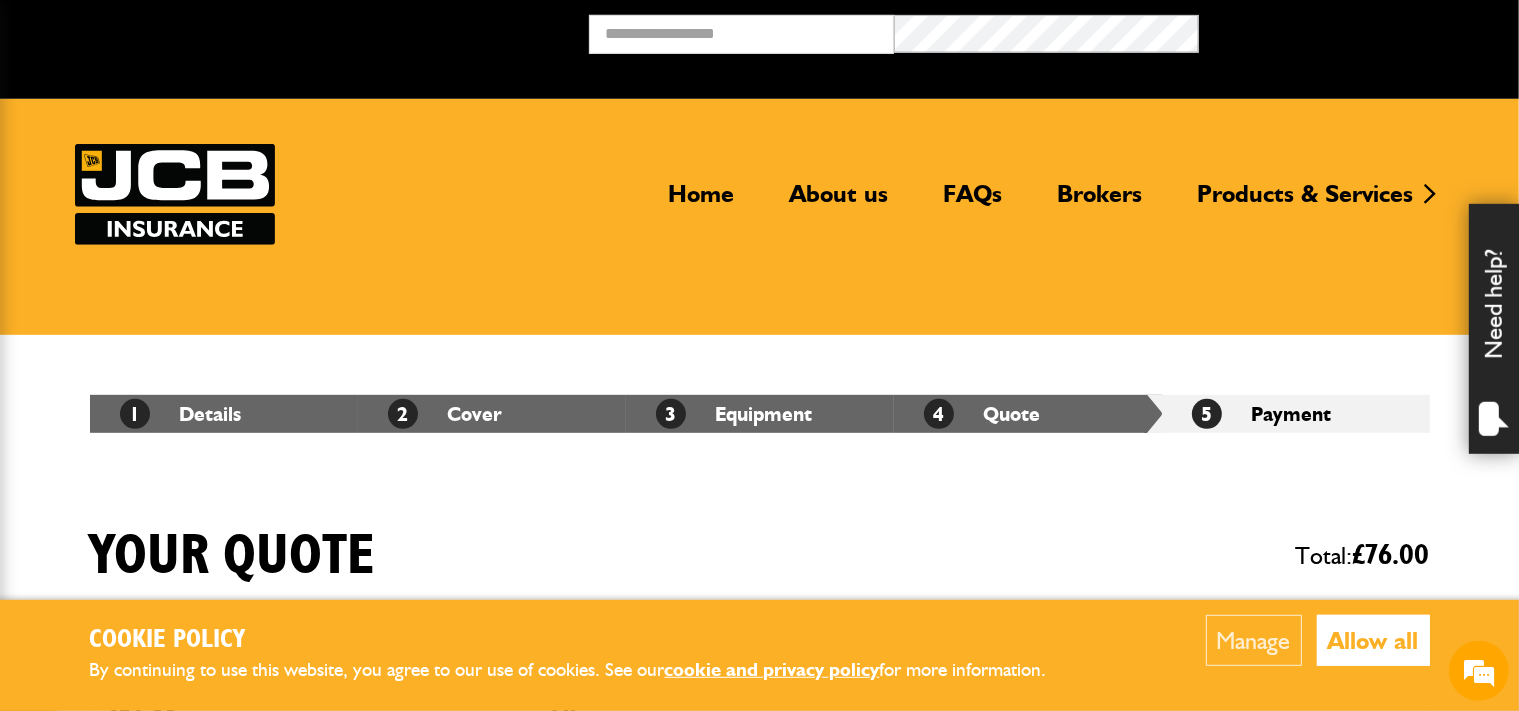 scroll, scrollTop: 0, scrollLeft: 0, axis: both 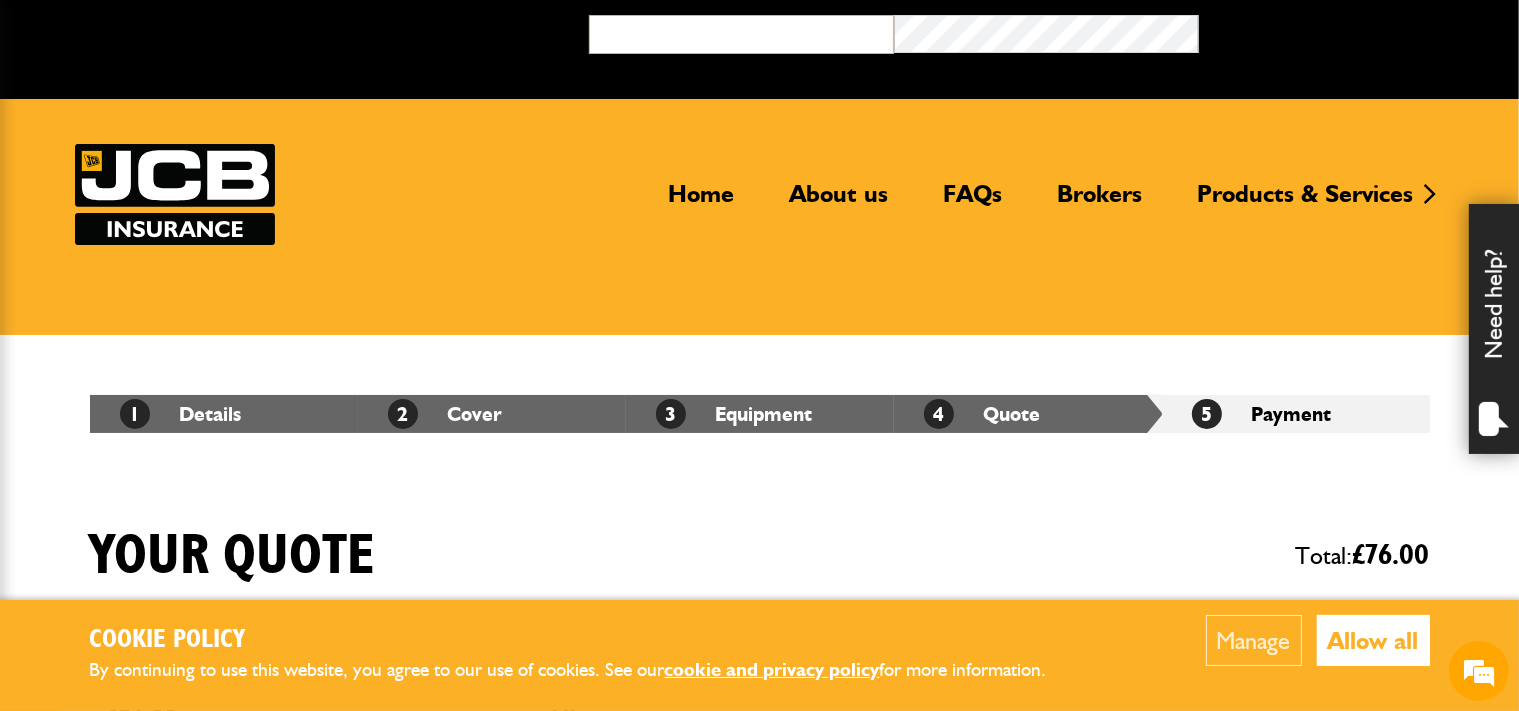 click at bounding box center [741, 34] 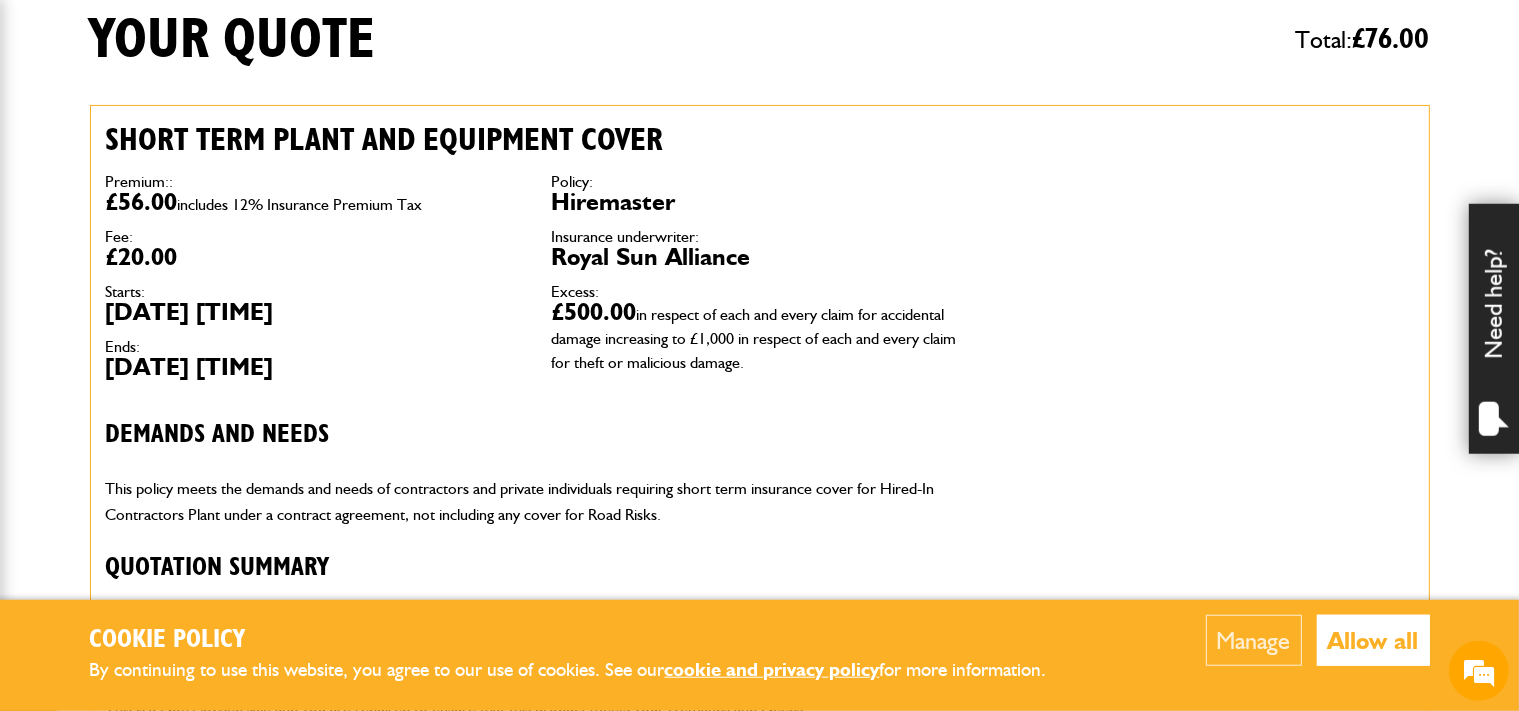 scroll, scrollTop: 528, scrollLeft: 0, axis: vertical 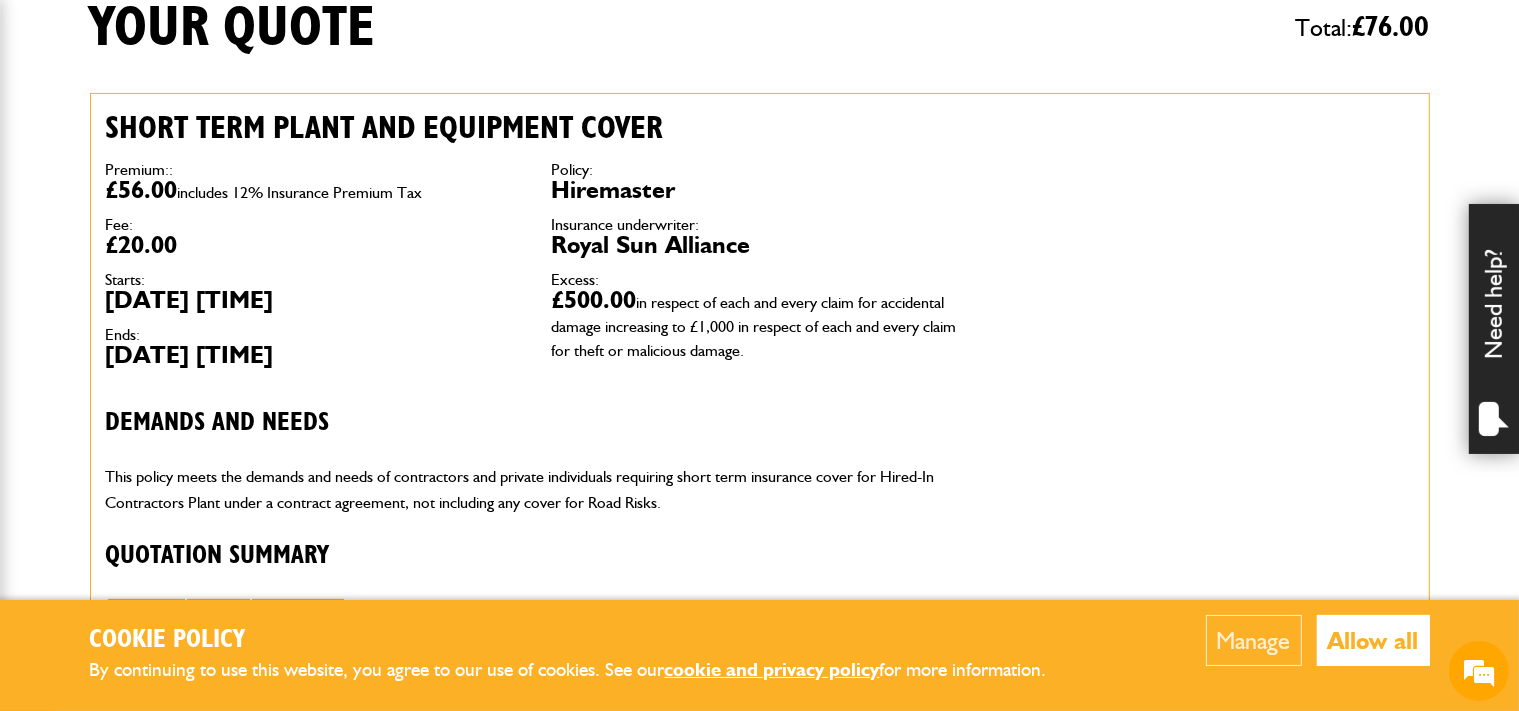 click on "Manage" at bounding box center [1254, 640] 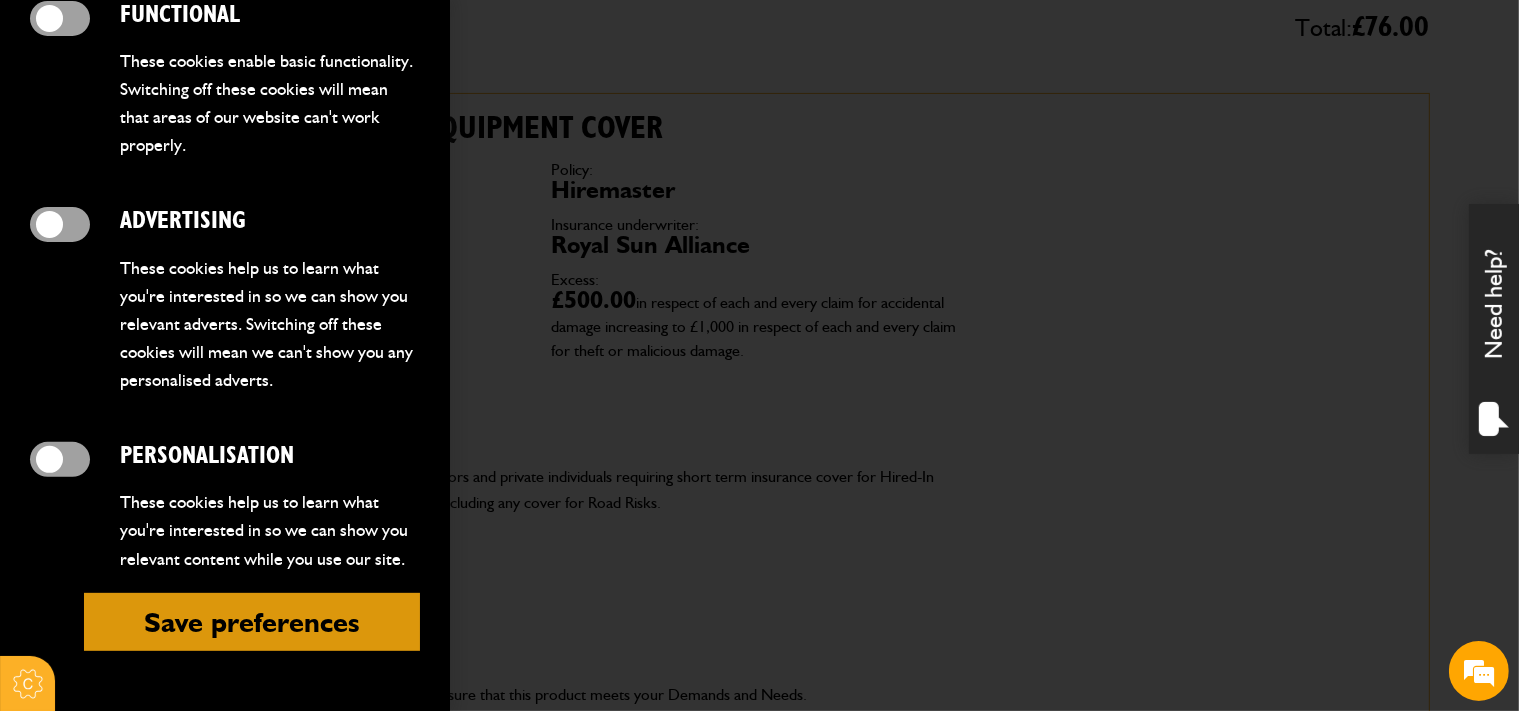 scroll, scrollTop: 764, scrollLeft: 0, axis: vertical 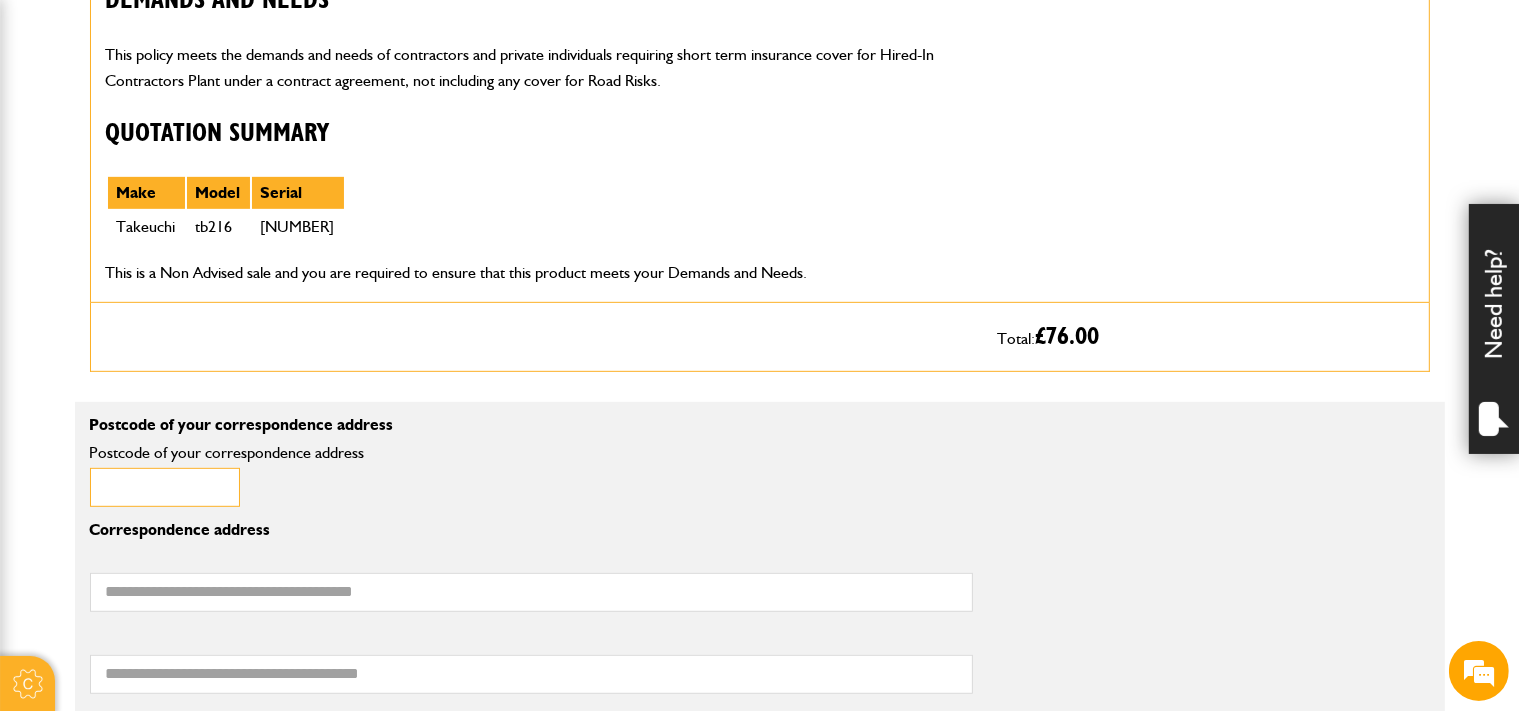 click on "Postcode of your correspondence address" at bounding box center (165, 487) 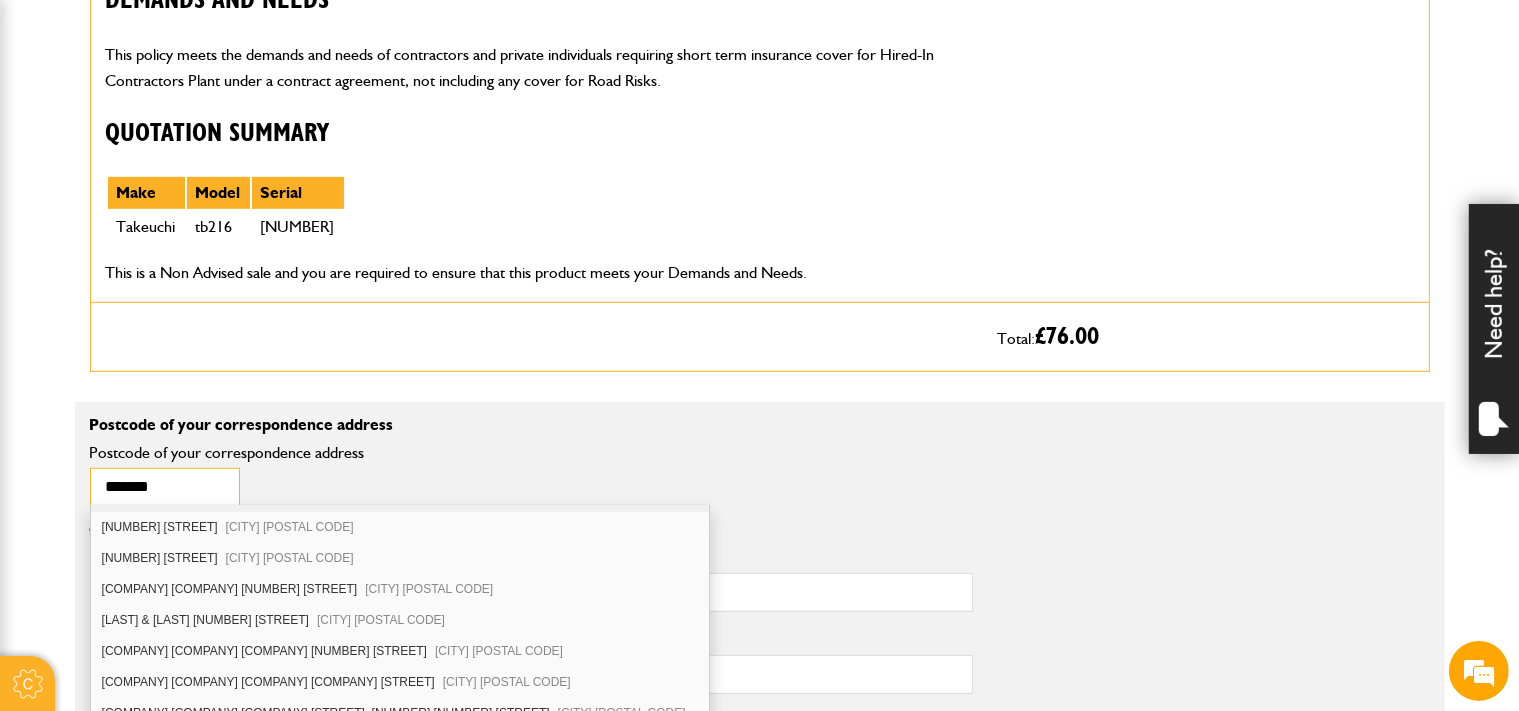 scroll, scrollTop: 88, scrollLeft: 0, axis: vertical 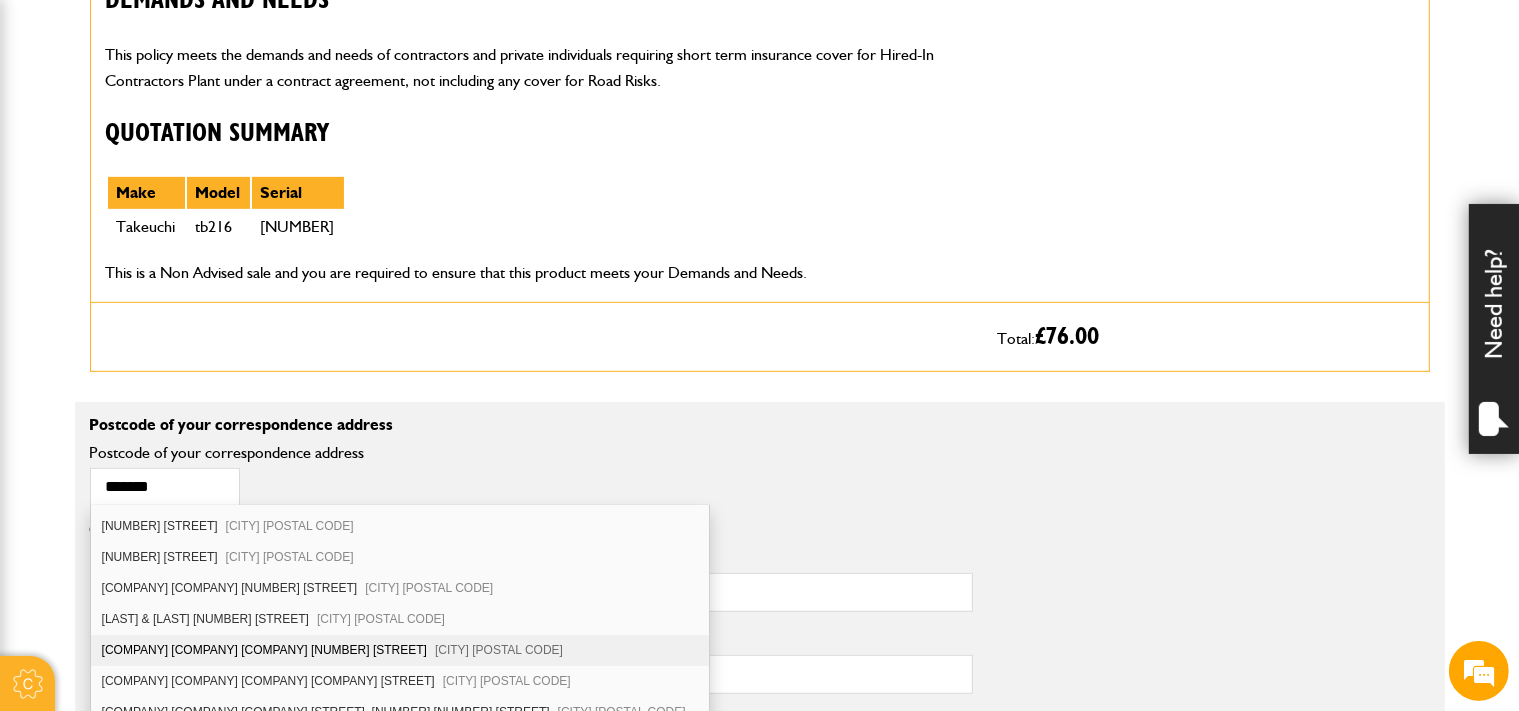 click on "Fire Risk Engineers Ltd Fre House 48 Shaddongate Carlisle CA2 5UB" at bounding box center (400, 650) 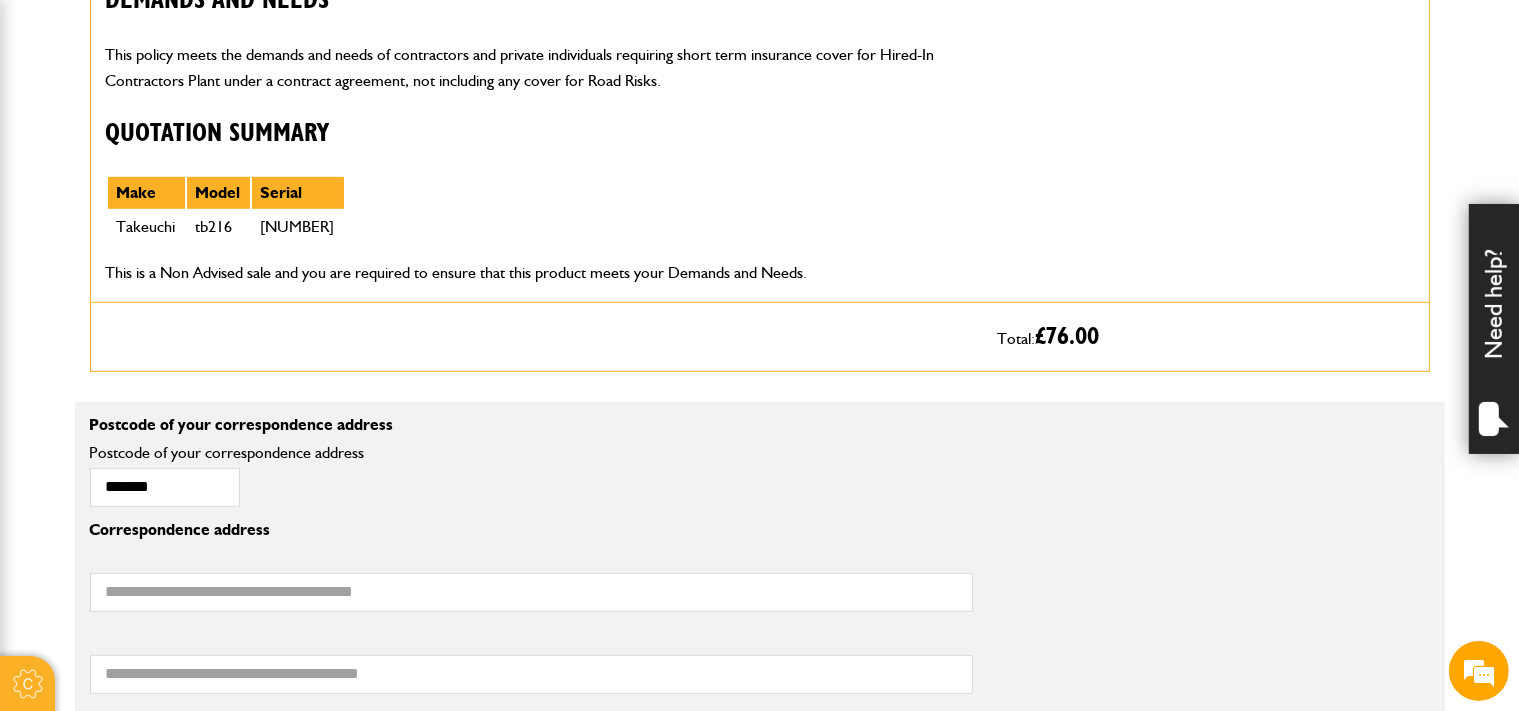 type on "*******" 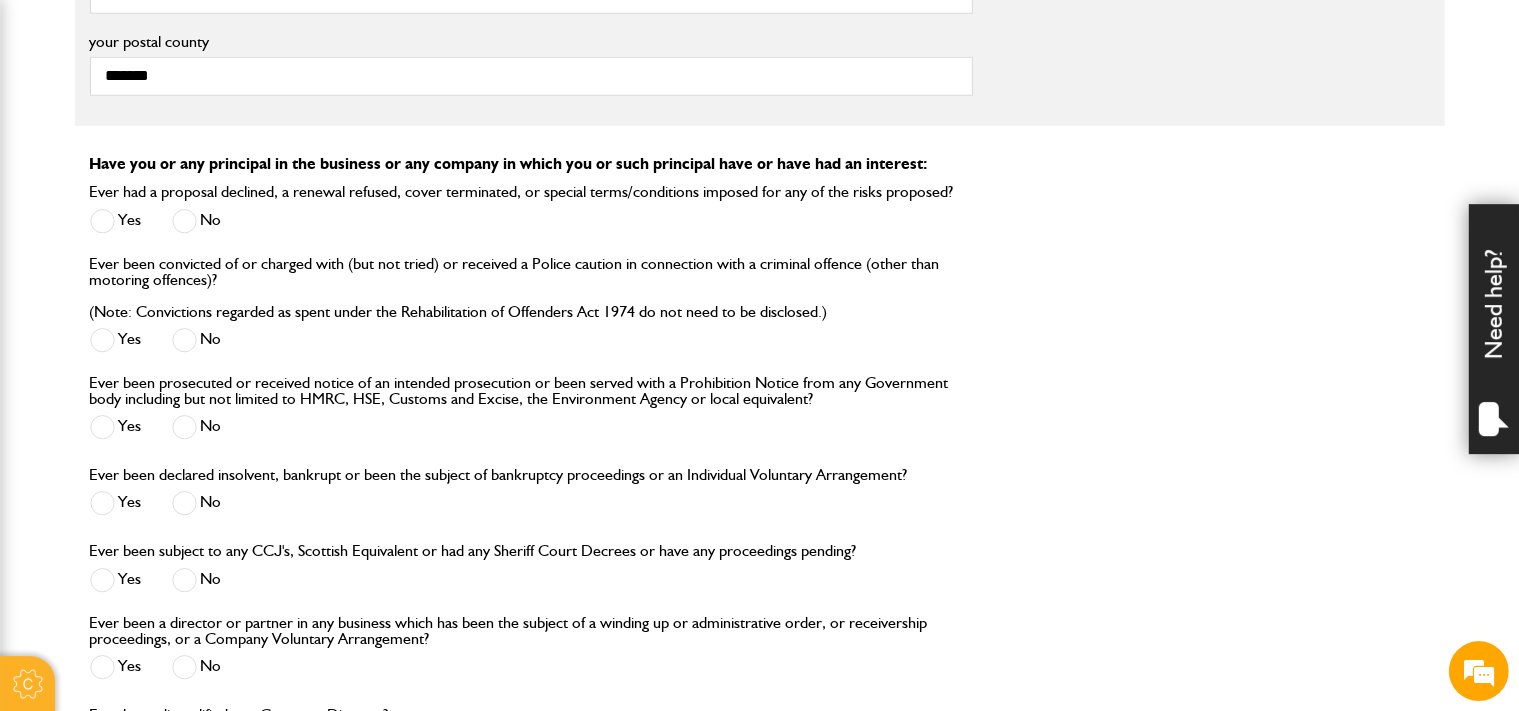 scroll, scrollTop: 1795, scrollLeft: 0, axis: vertical 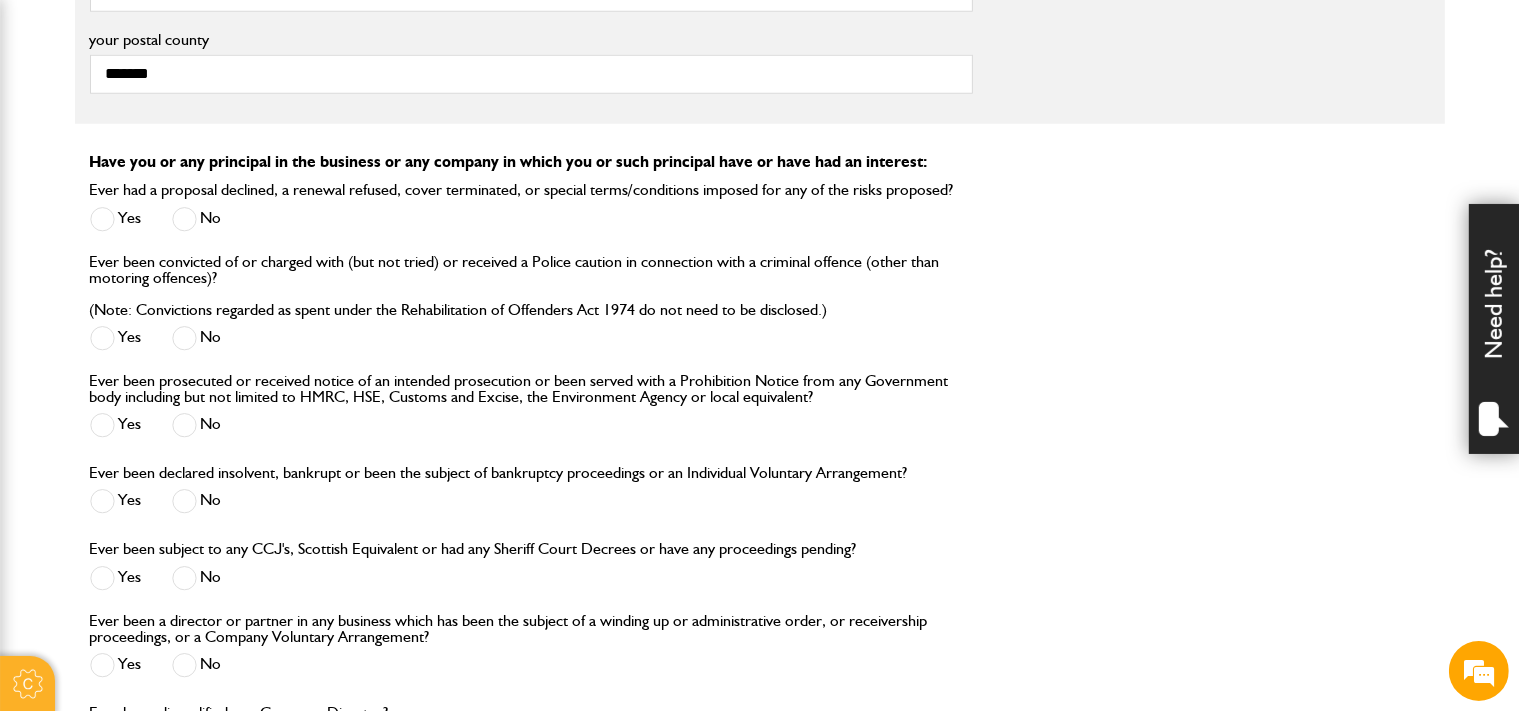 click on "No" at bounding box center (197, 338) 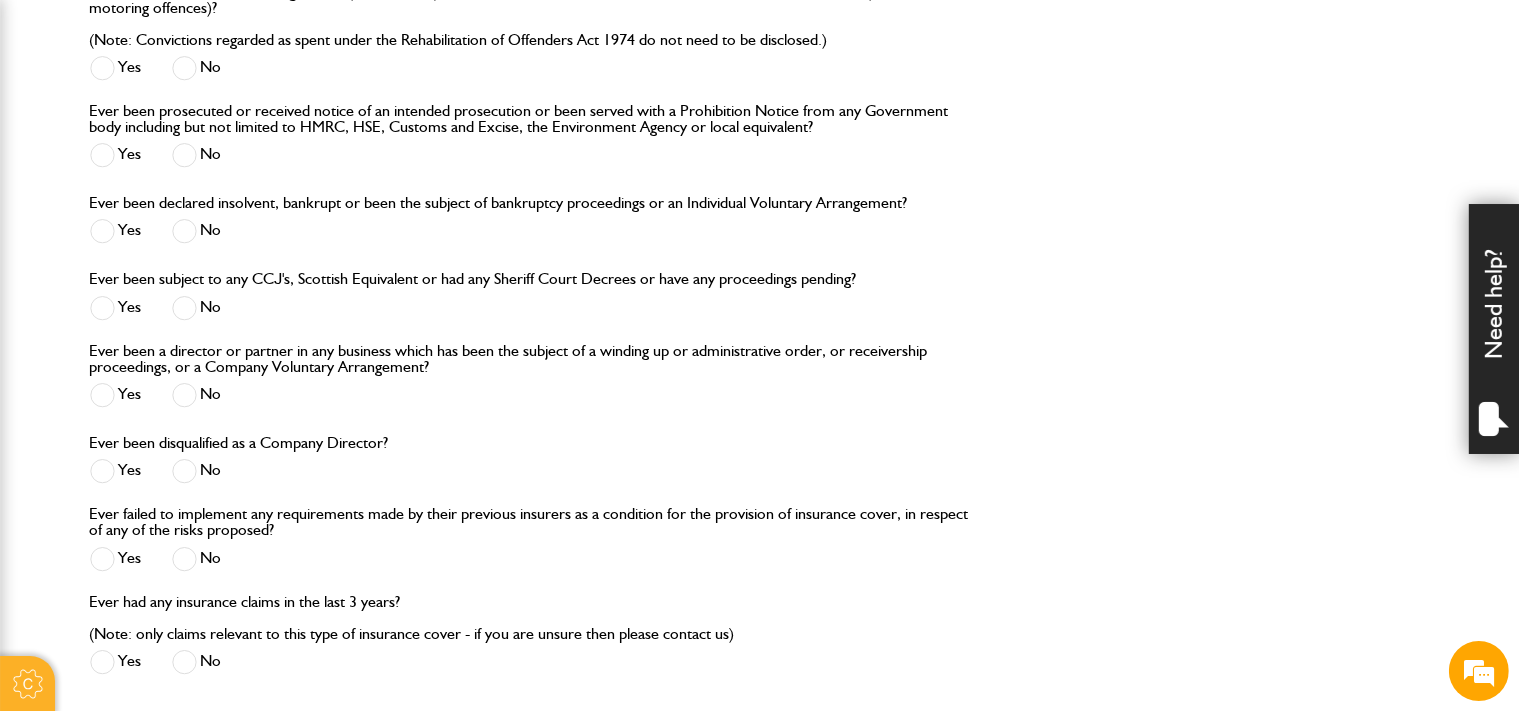 scroll, scrollTop: 2112, scrollLeft: 0, axis: vertical 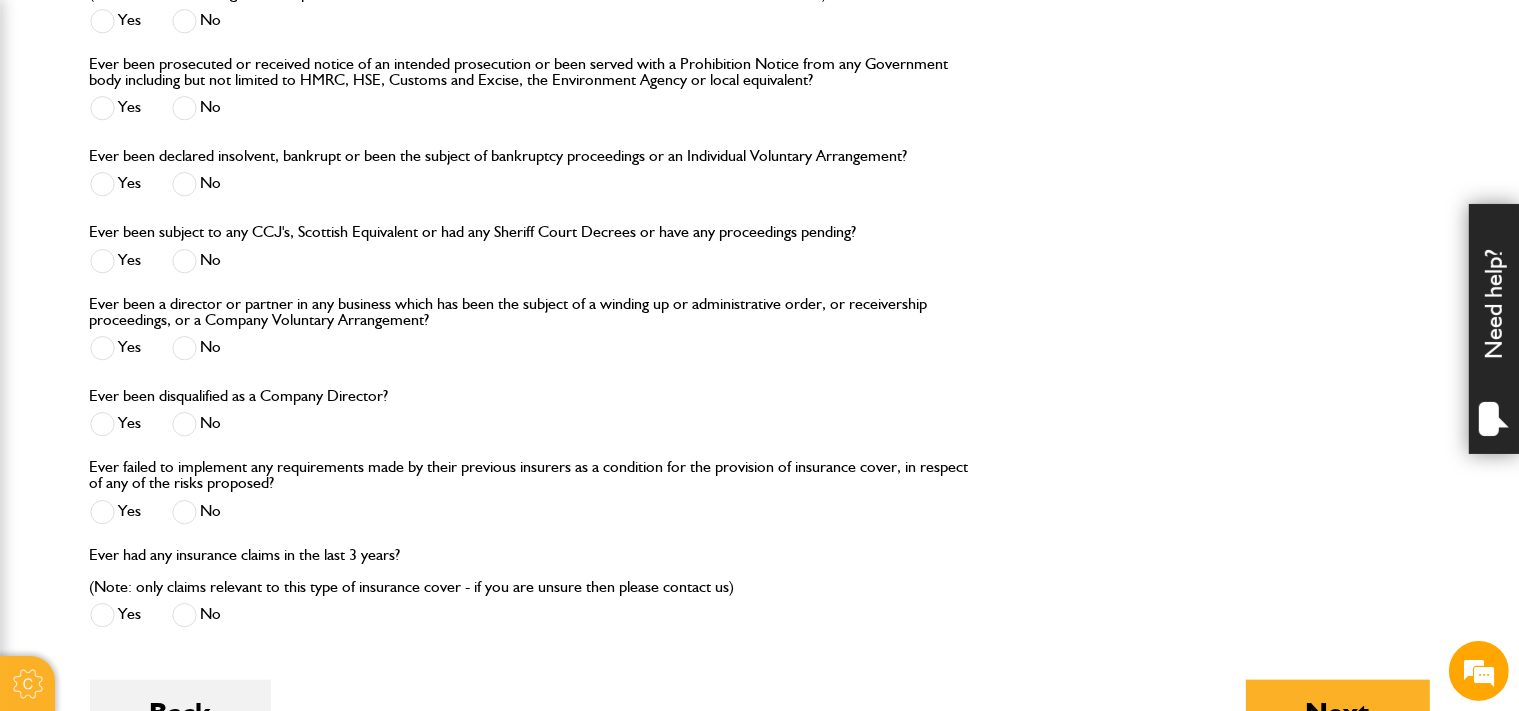 click at bounding box center [184, 348] 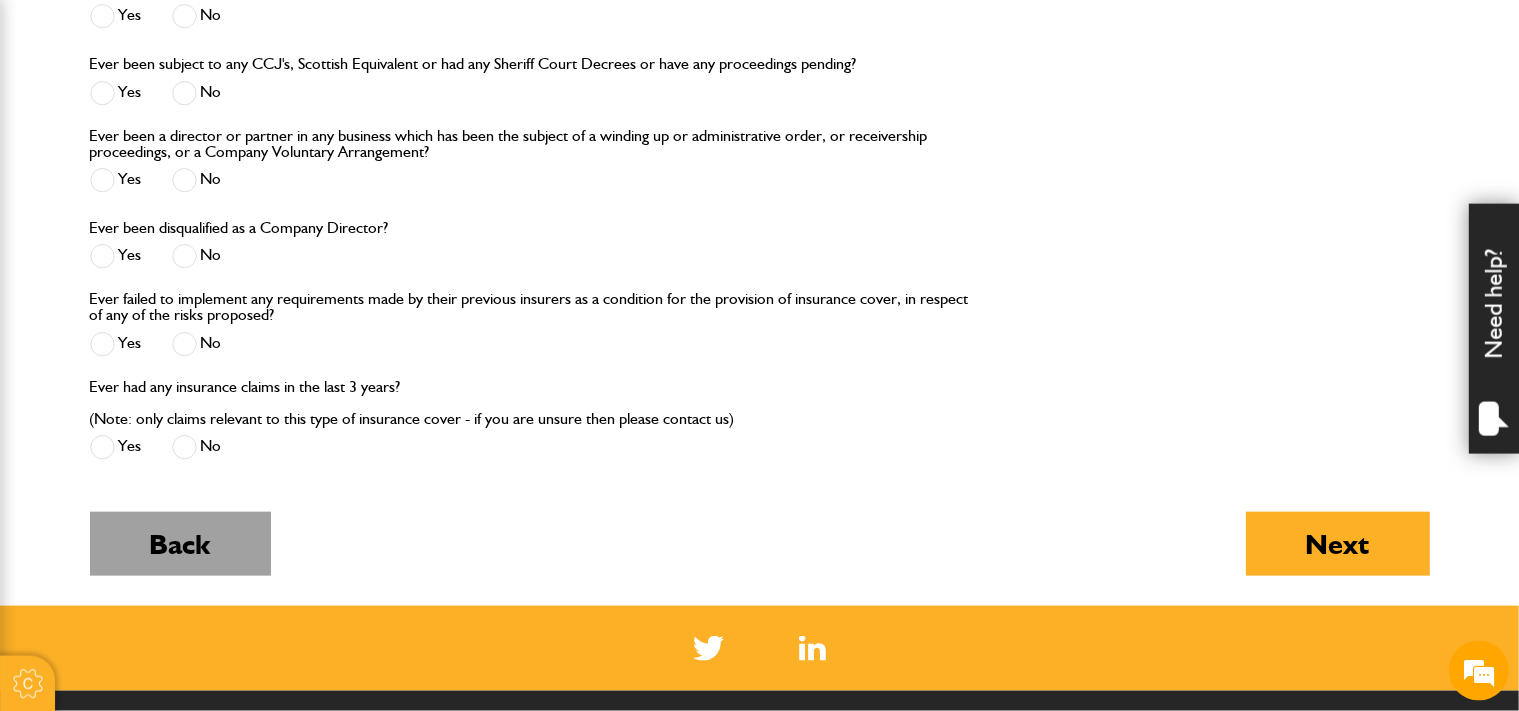scroll, scrollTop: 2323, scrollLeft: 0, axis: vertical 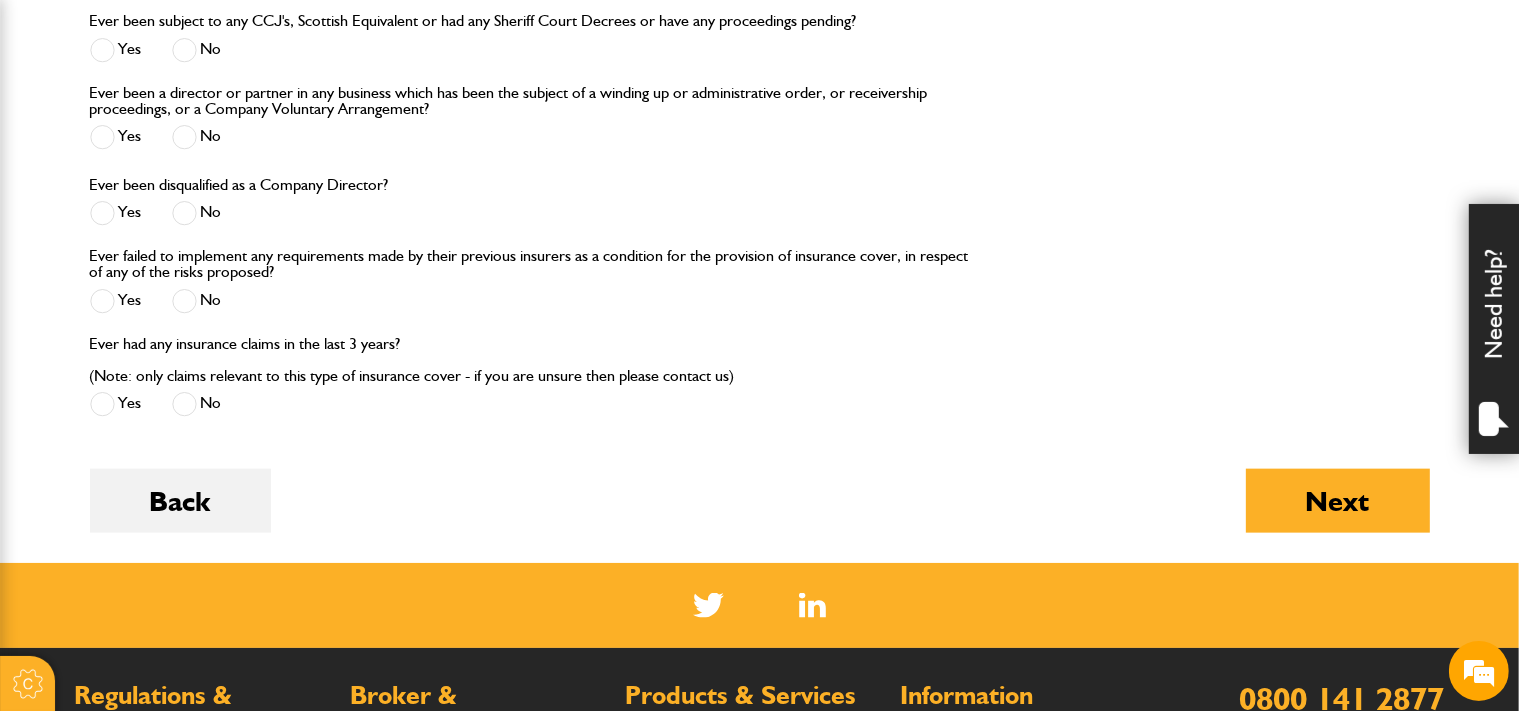 click at bounding box center [184, 404] 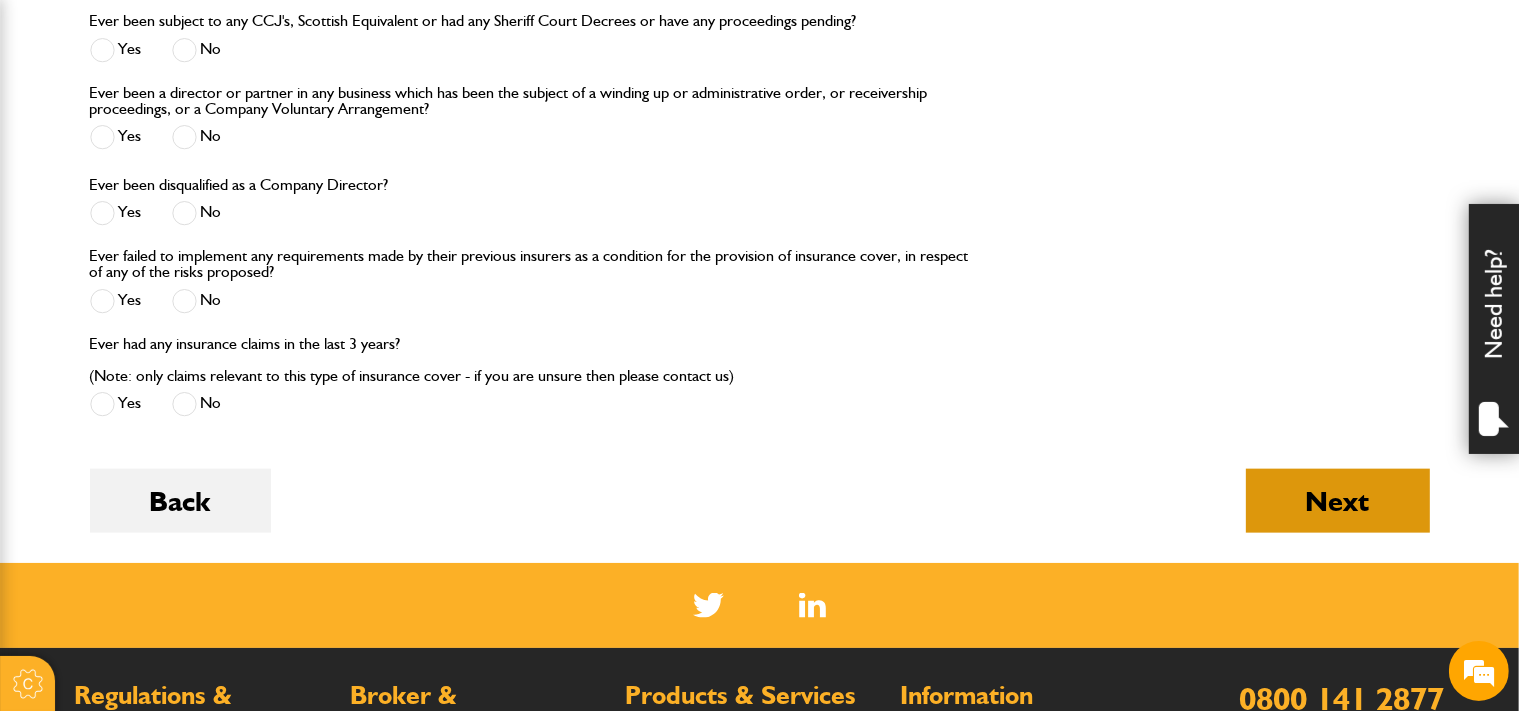 click on "Next" at bounding box center (1338, 501) 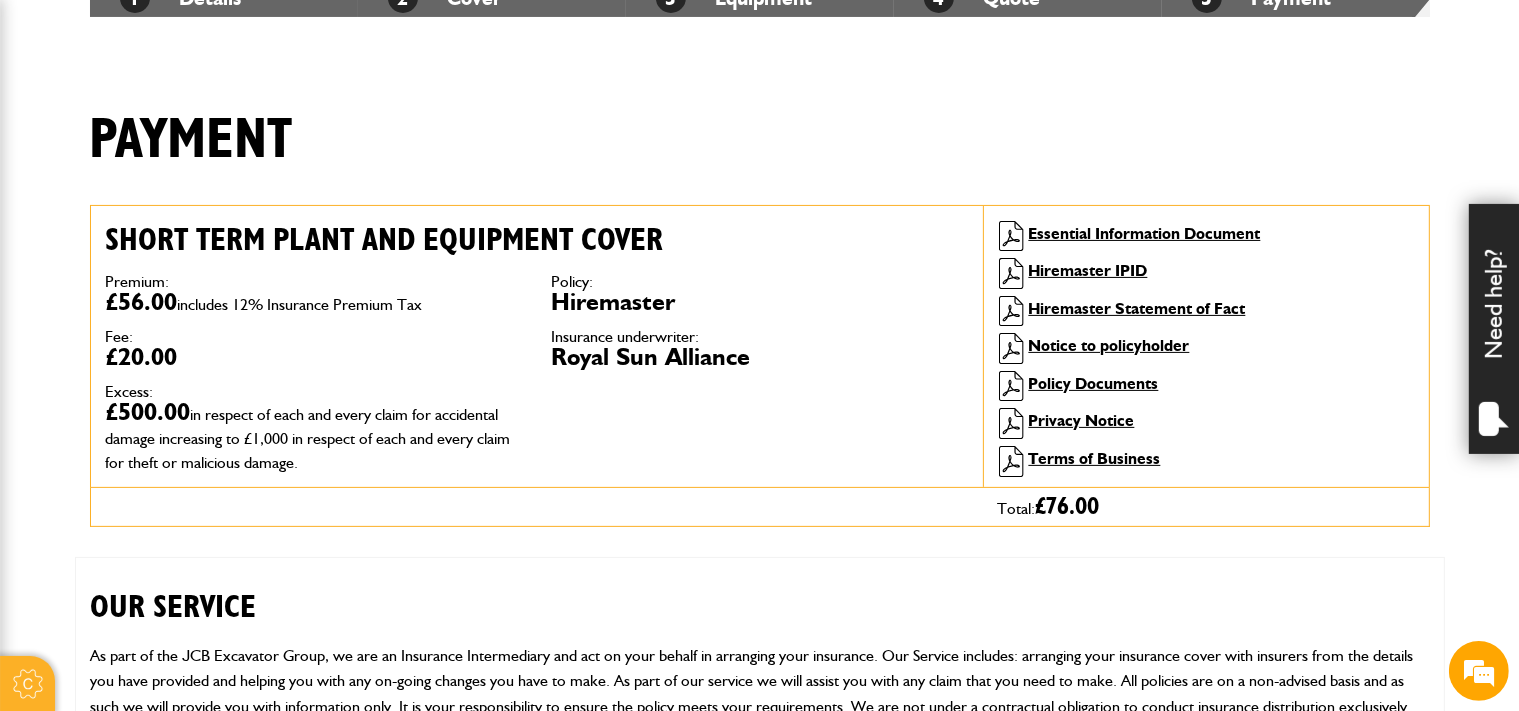 scroll, scrollTop: 422, scrollLeft: 0, axis: vertical 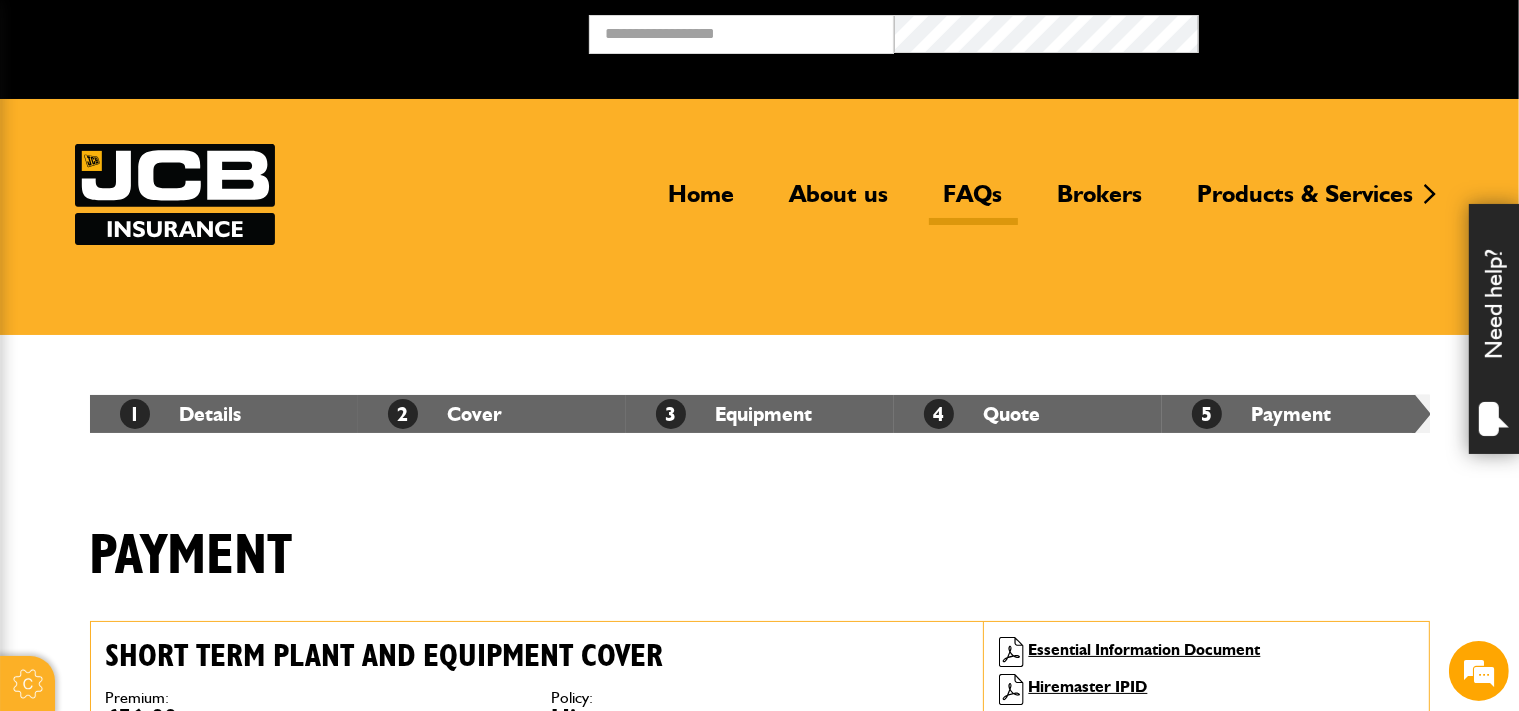 click on "FAQs" at bounding box center (973, 202) 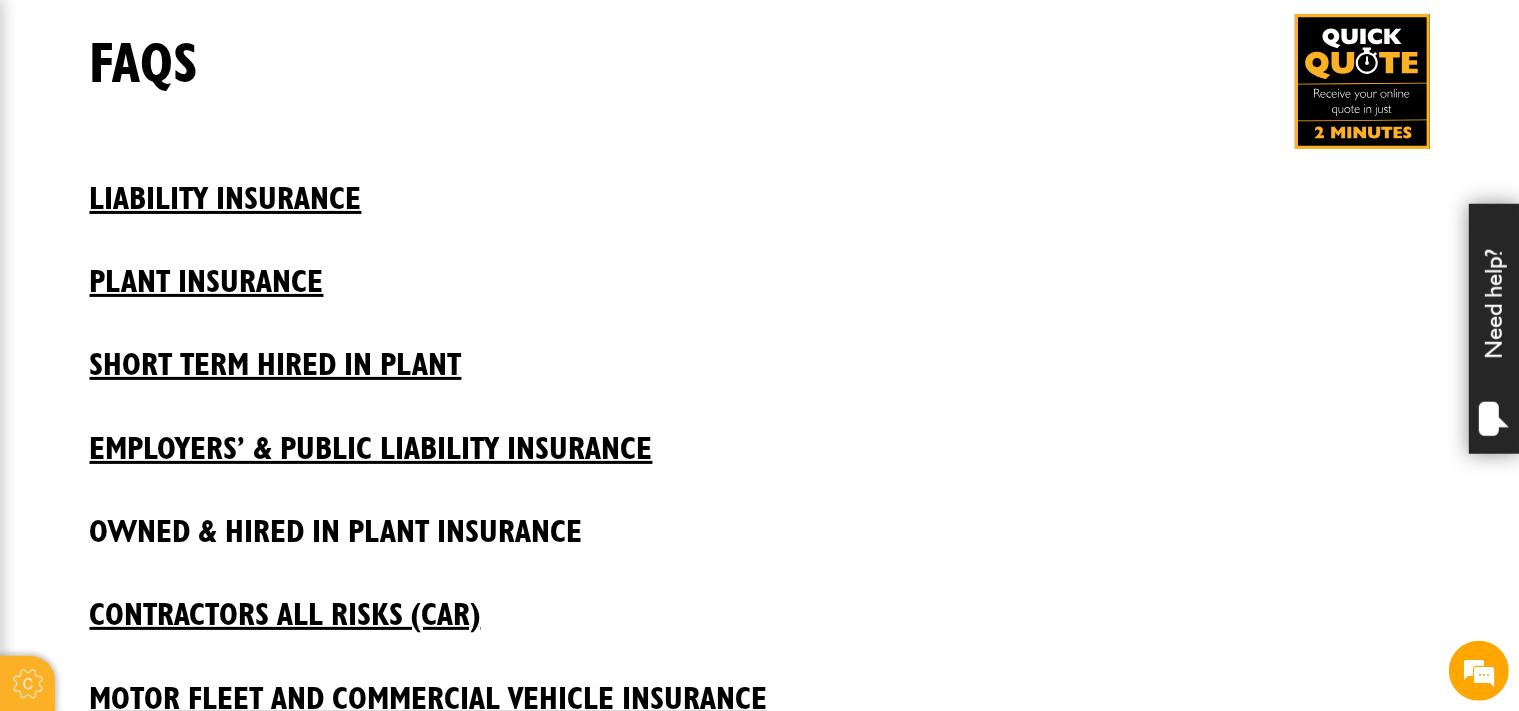 scroll, scrollTop: 422, scrollLeft: 0, axis: vertical 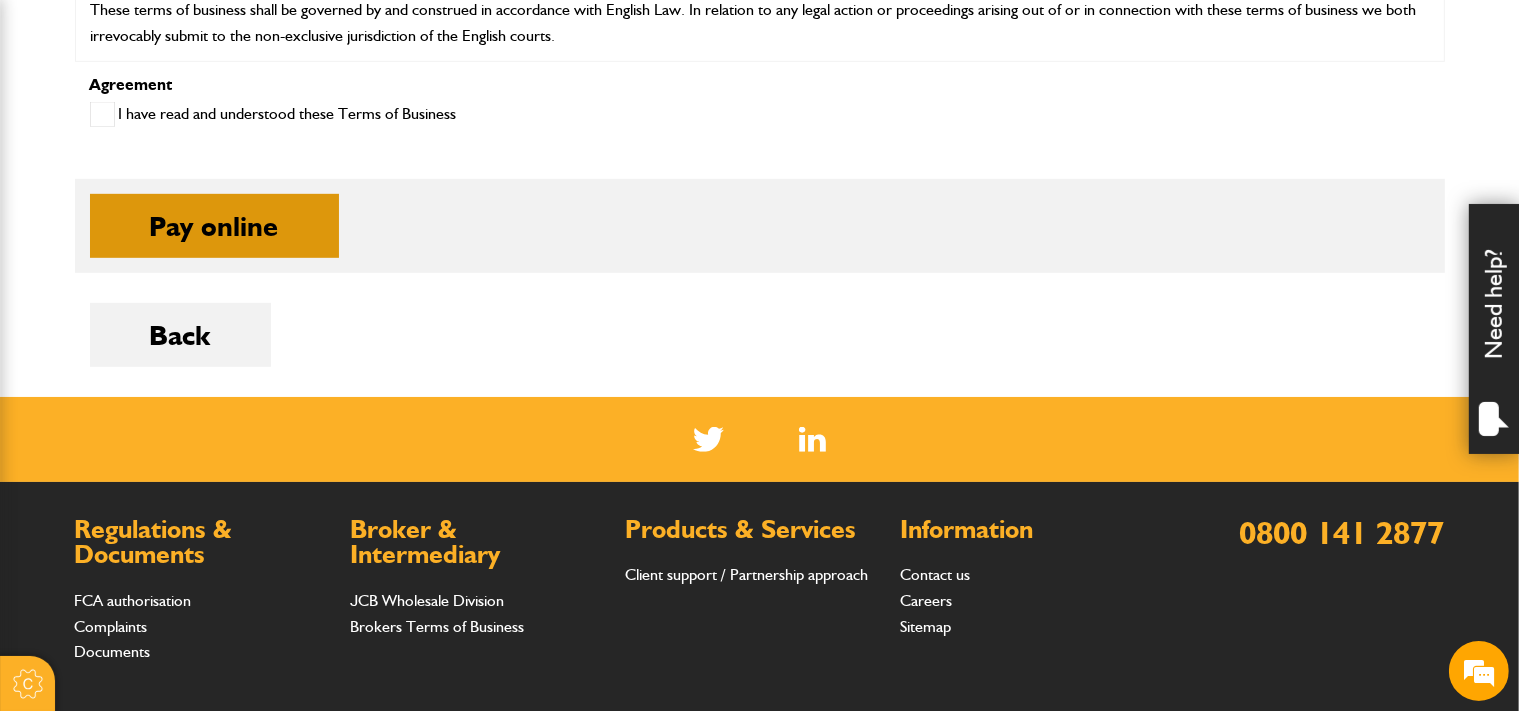 click on "Pay online" at bounding box center [214, 226] 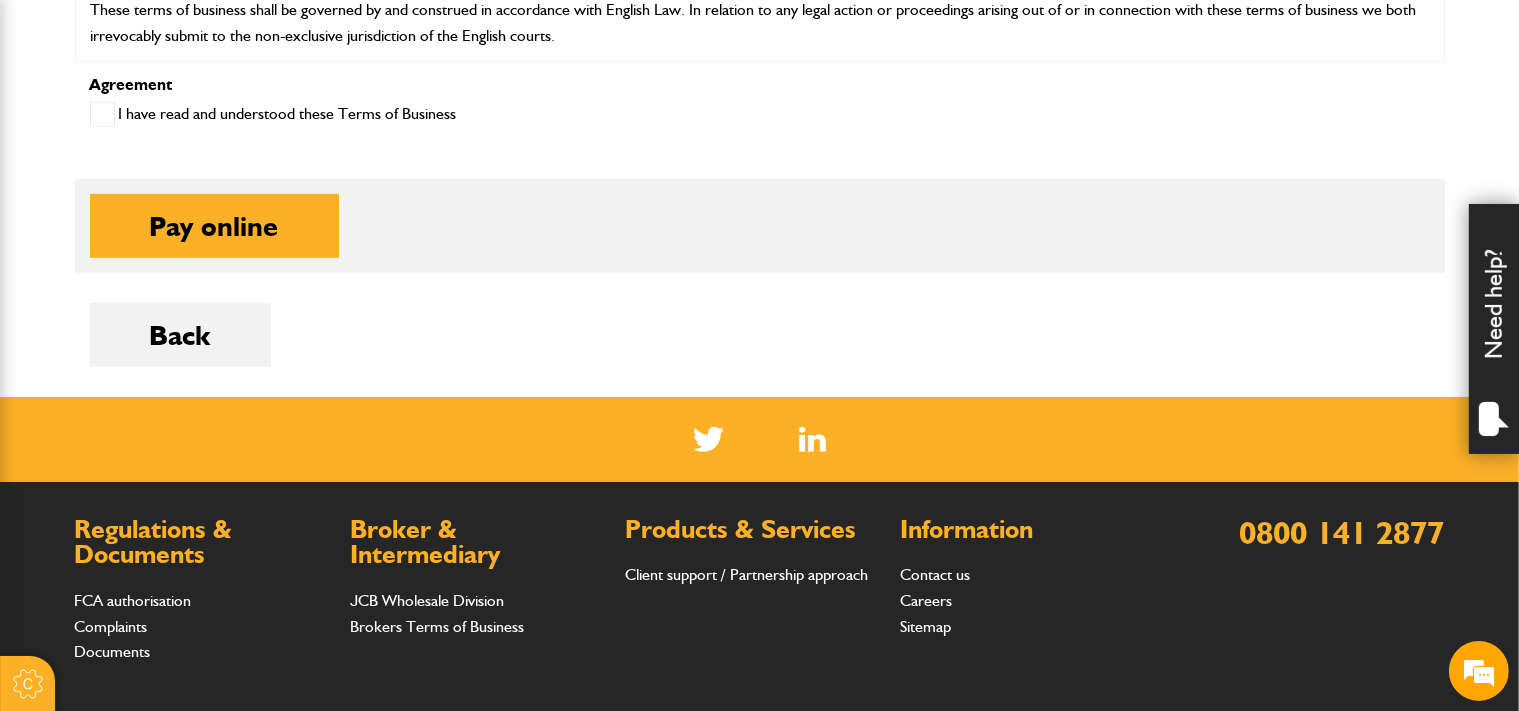 click at bounding box center [102, 114] 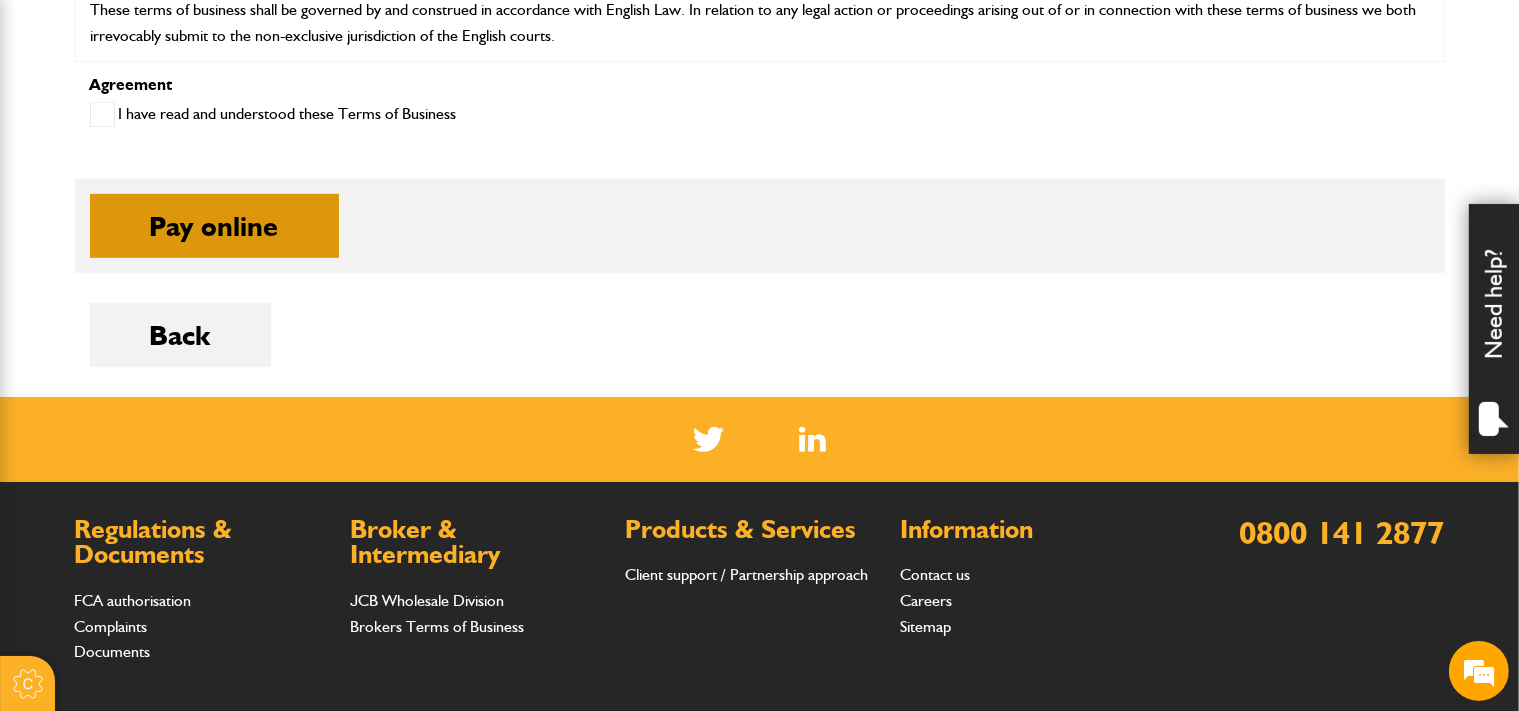 click on "Pay online" at bounding box center [214, 226] 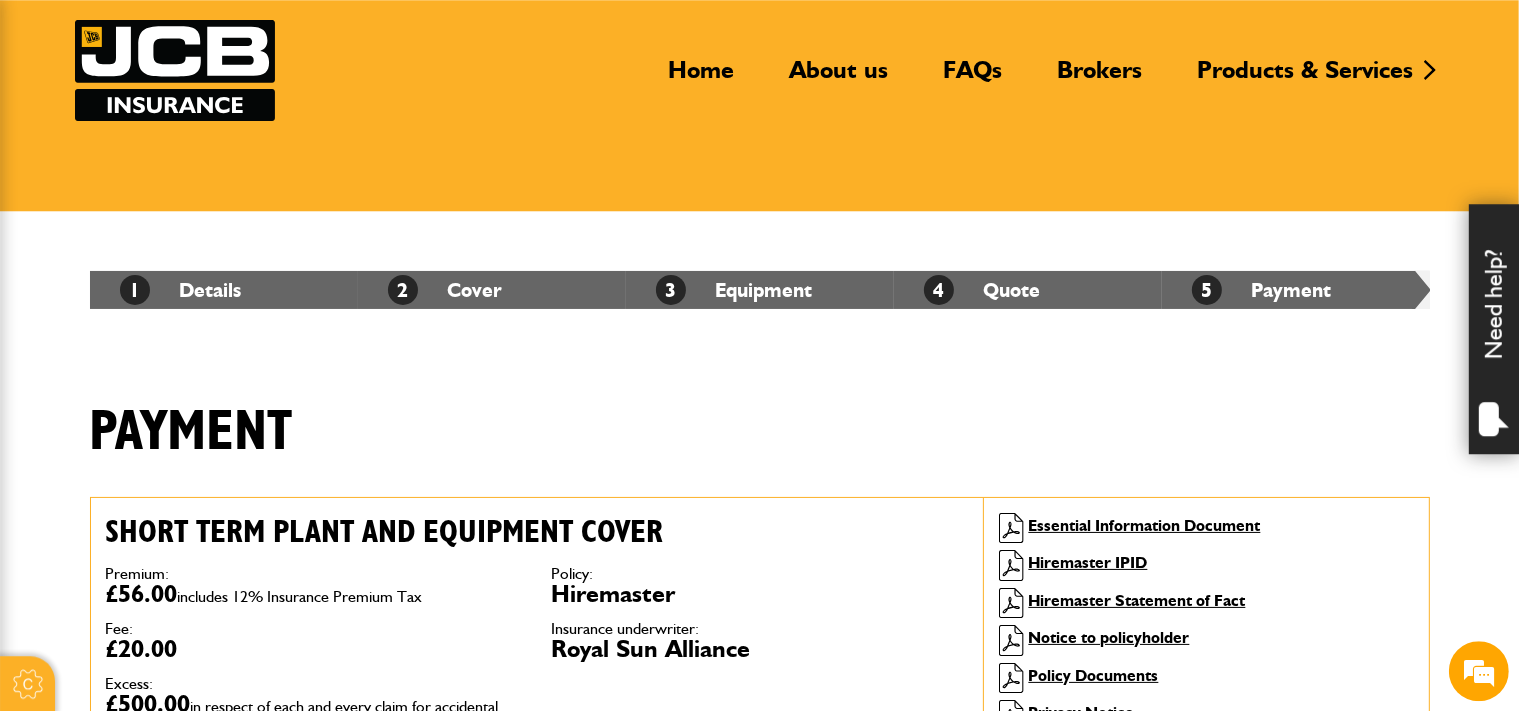 scroll, scrollTop: 105, scrollLeft: 0, axis: vertical 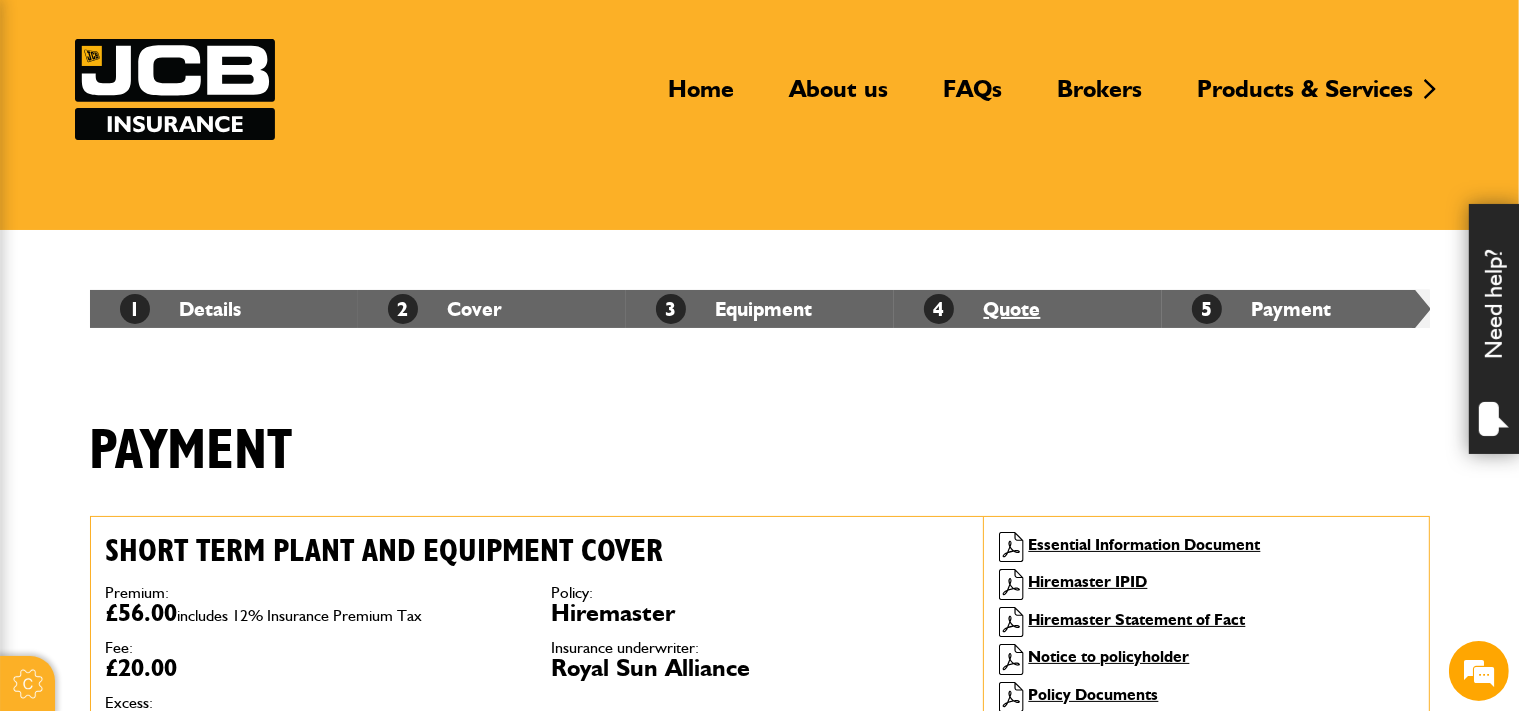 click on "4 Quote" at bounding box center (982, 309) 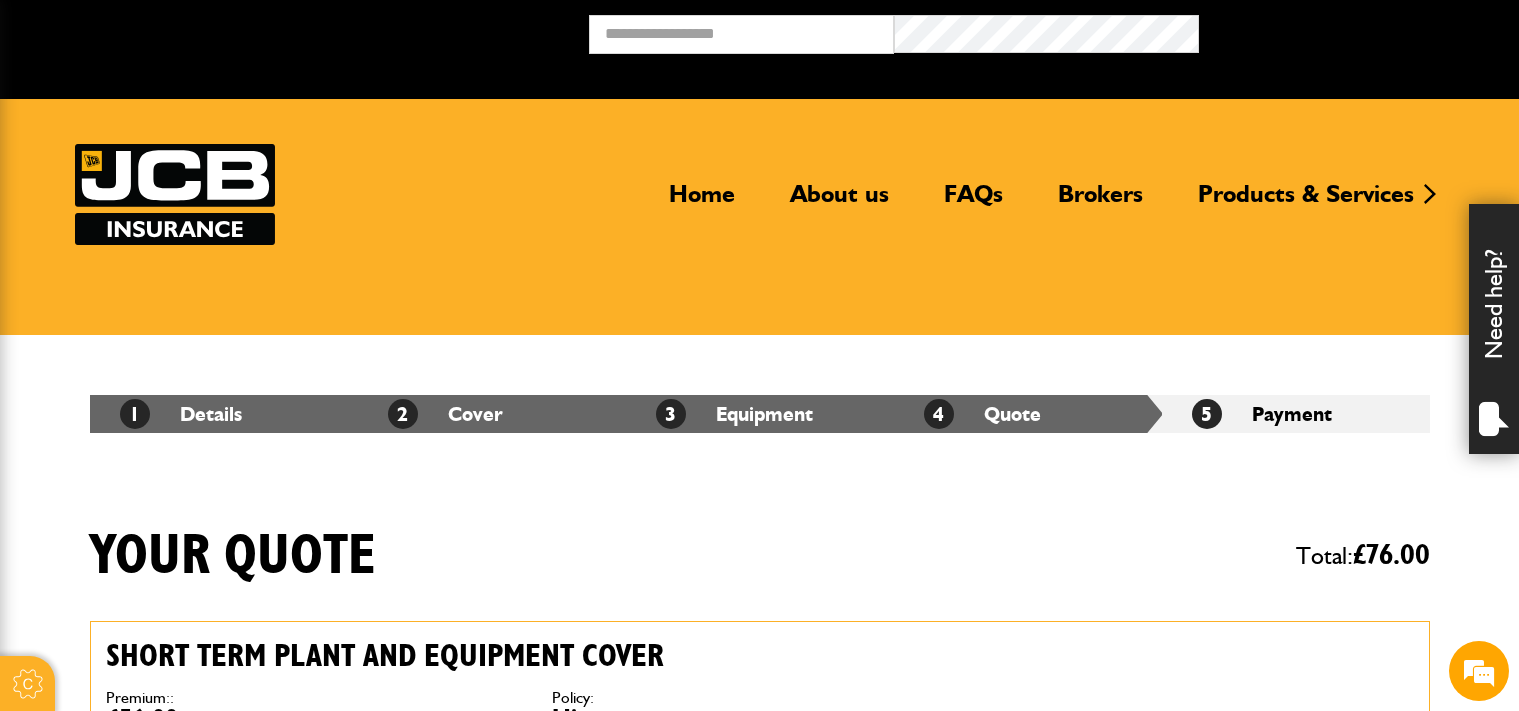 scroll, scrollTop: 0, scrollLeft: 0, axis: both 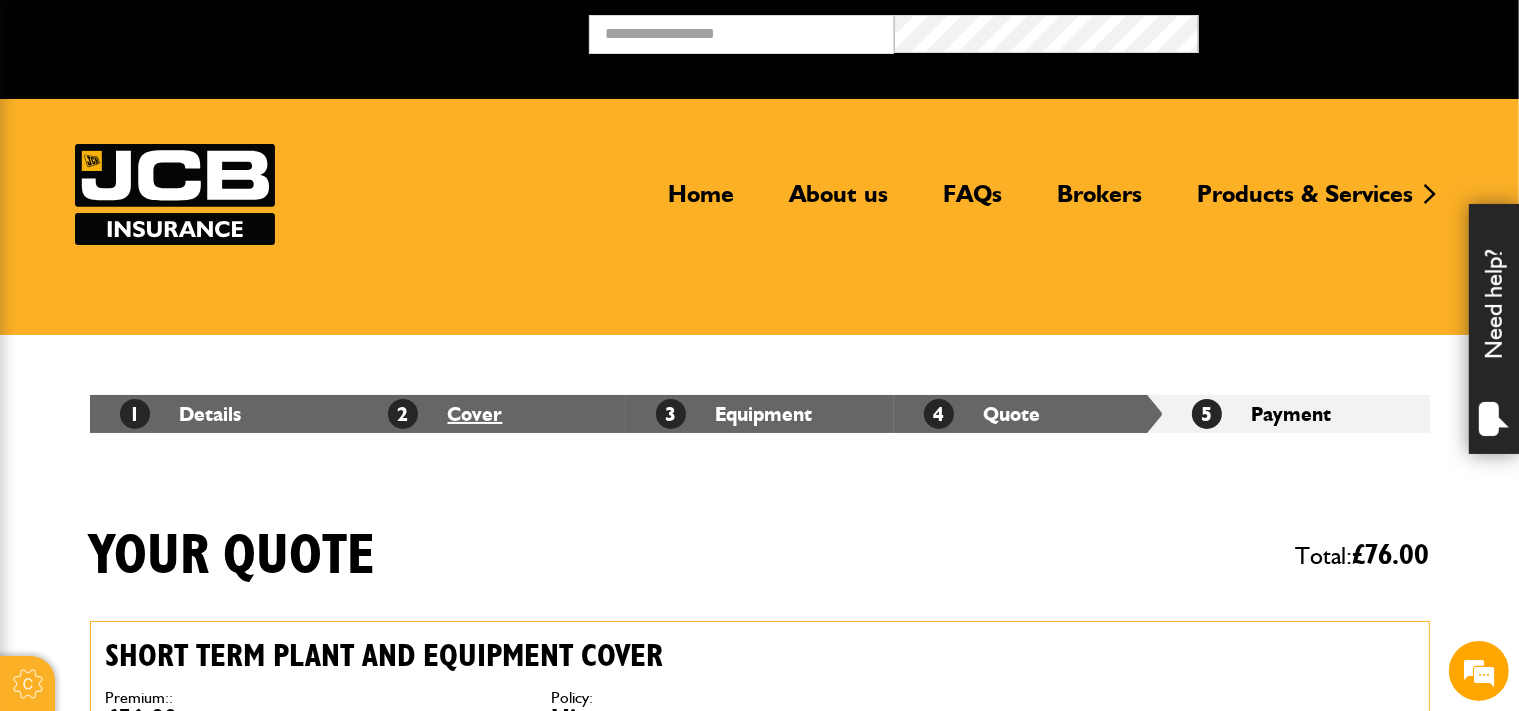 click on "2 Cover" at bounding box center (445, 414) 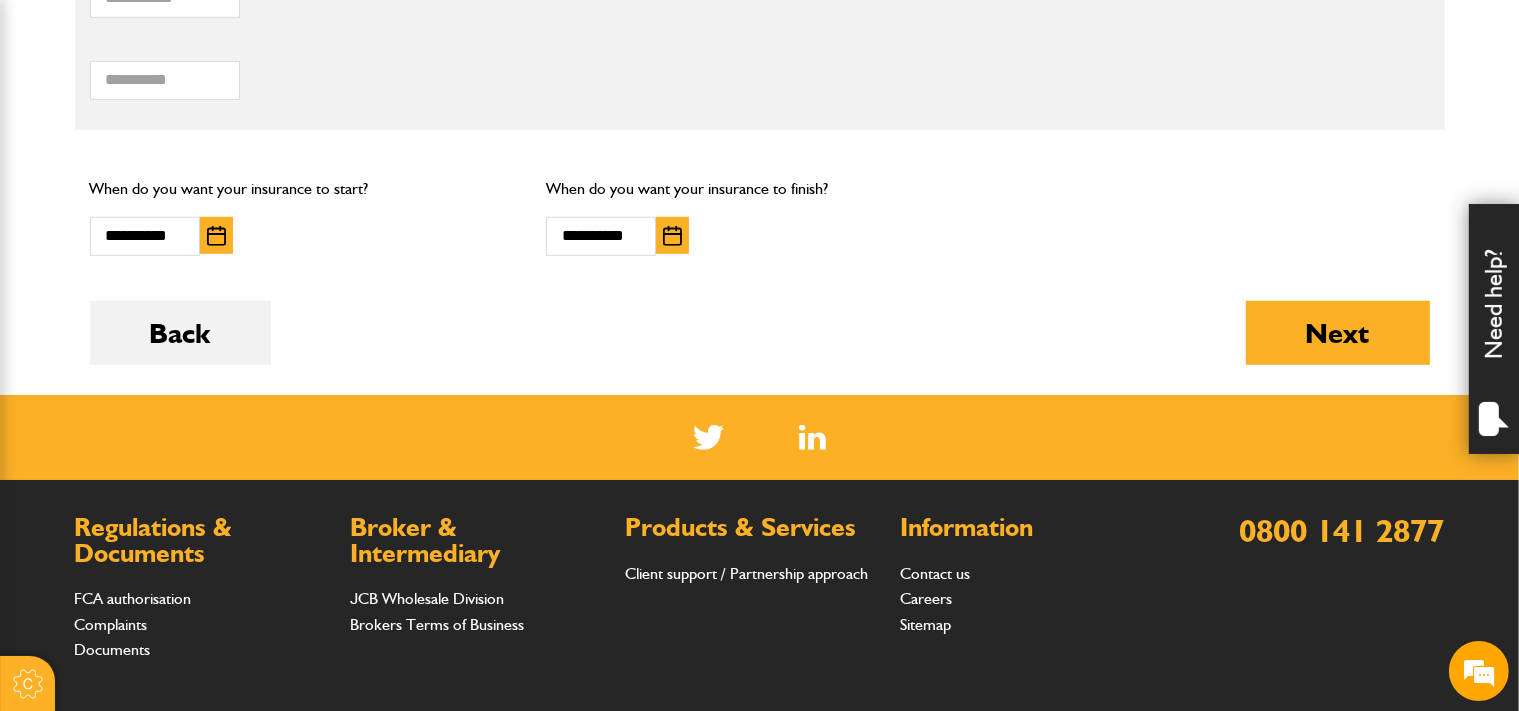 scroll, scrollTop: 1478, scrollLeft: 0, axis: vertical 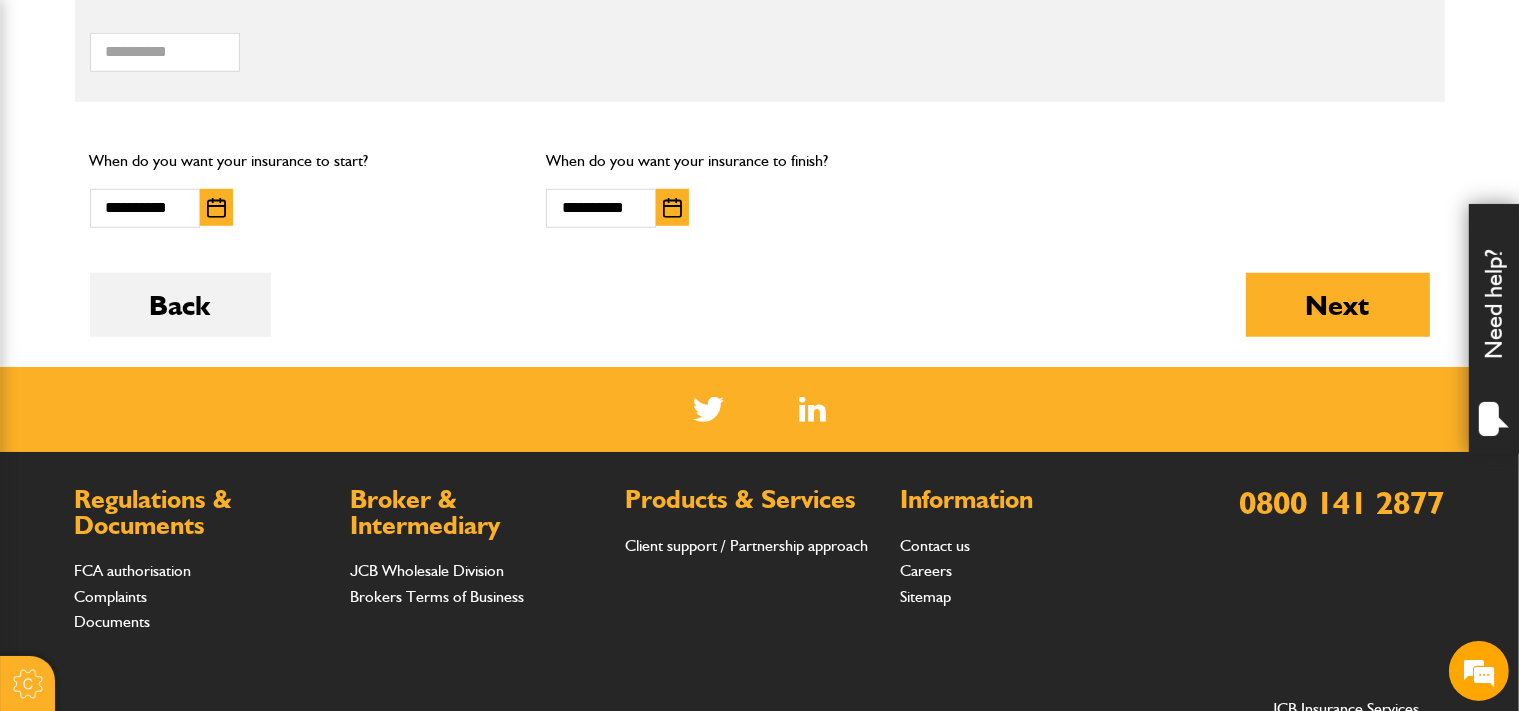 click at bounding box center (672, 208) 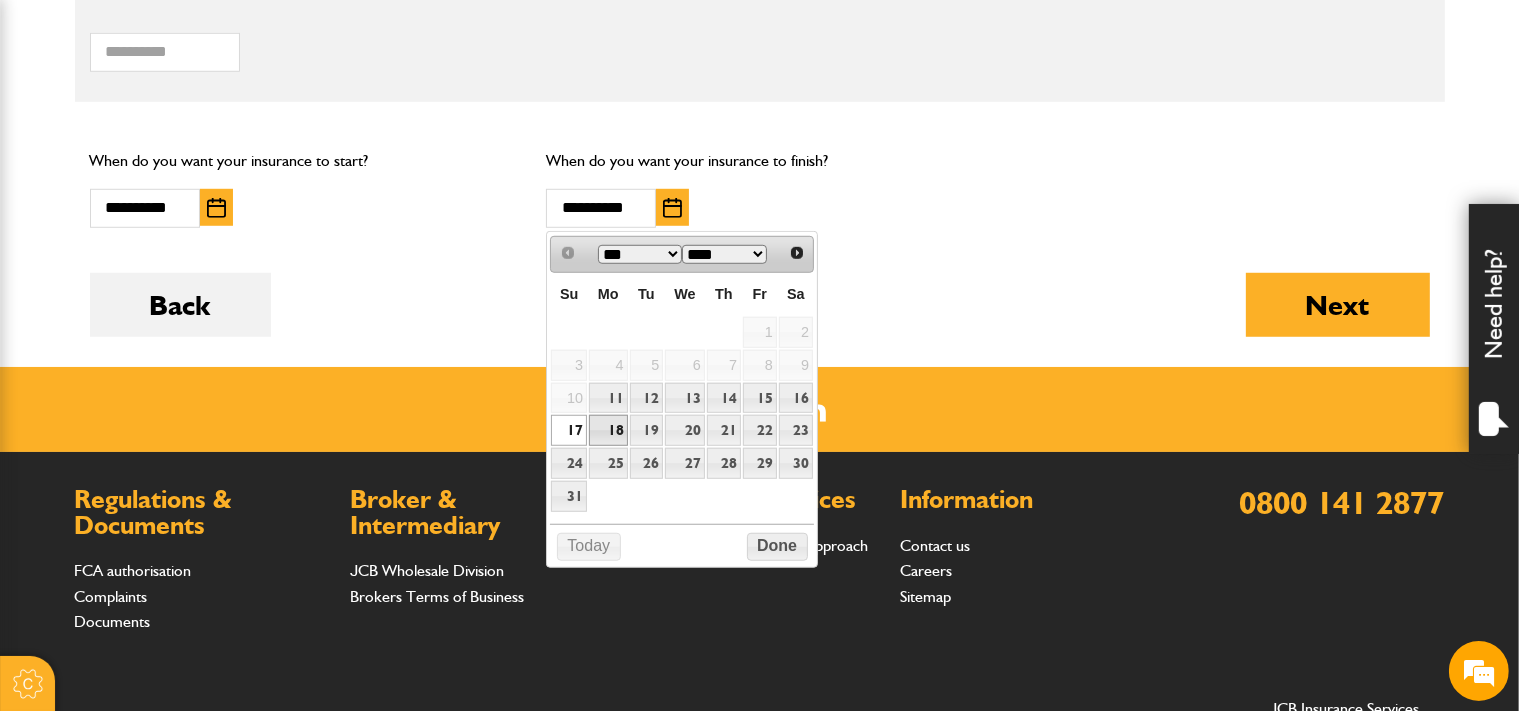 click on "18" at bounding box center [608, 430] 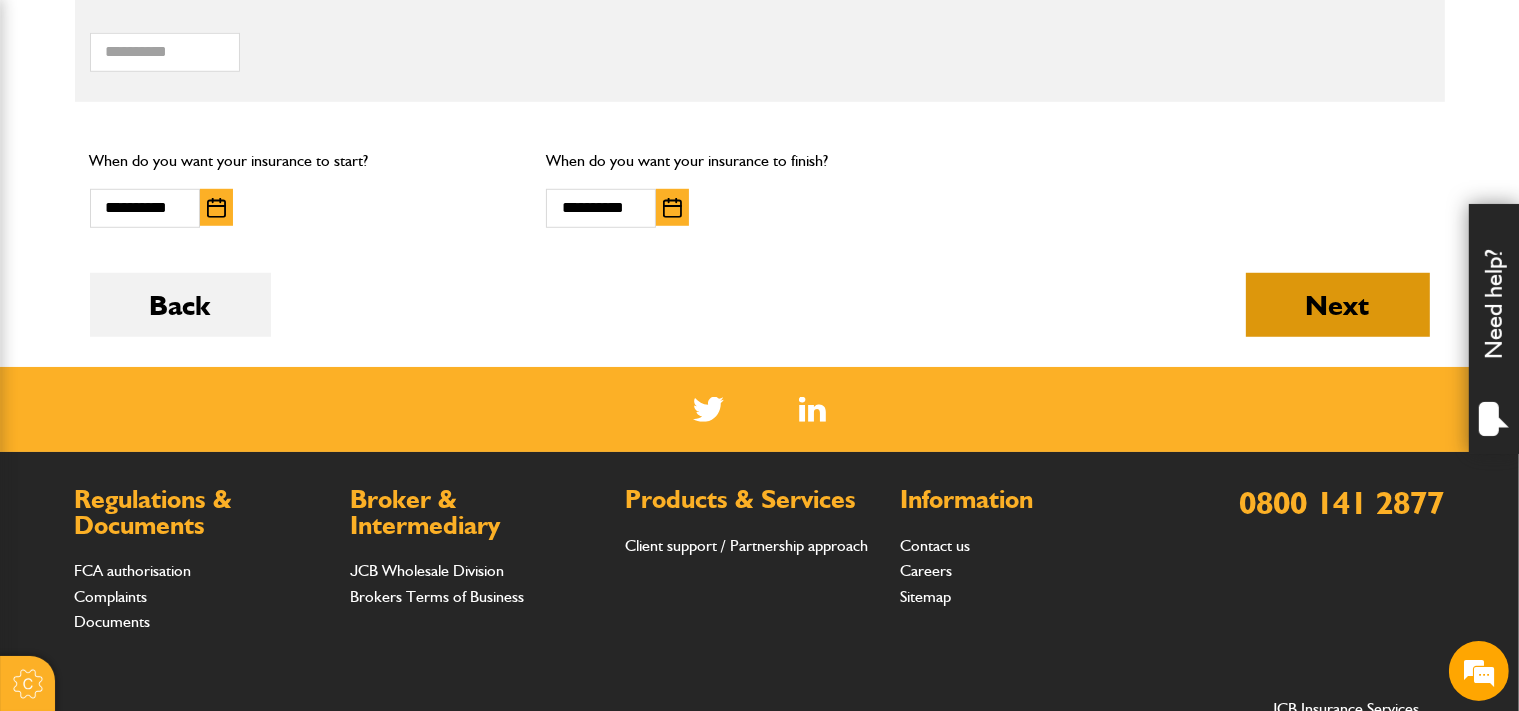 scroll, scrollTop: 0, scrollLeft: 0, axis: both 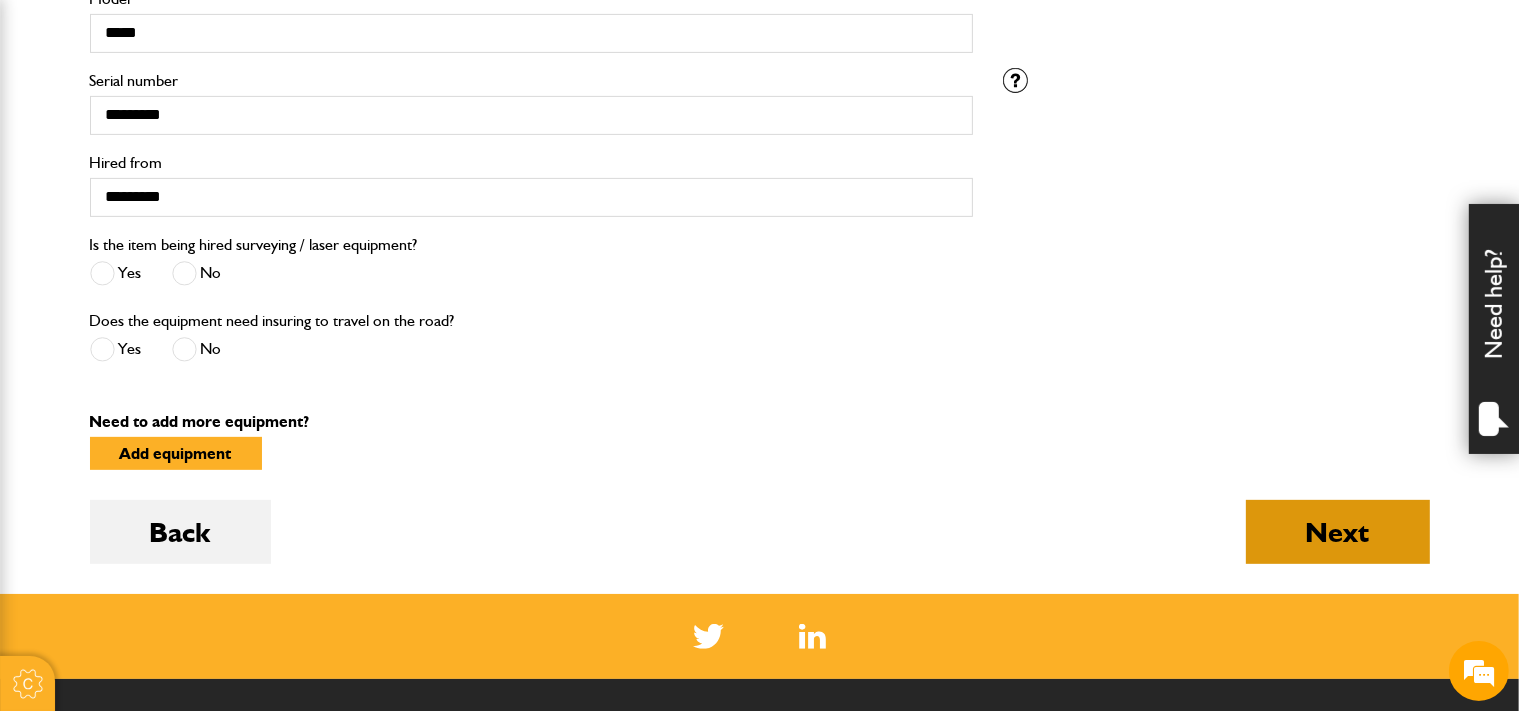 click on "Next" at bounding box center [1338, 532] 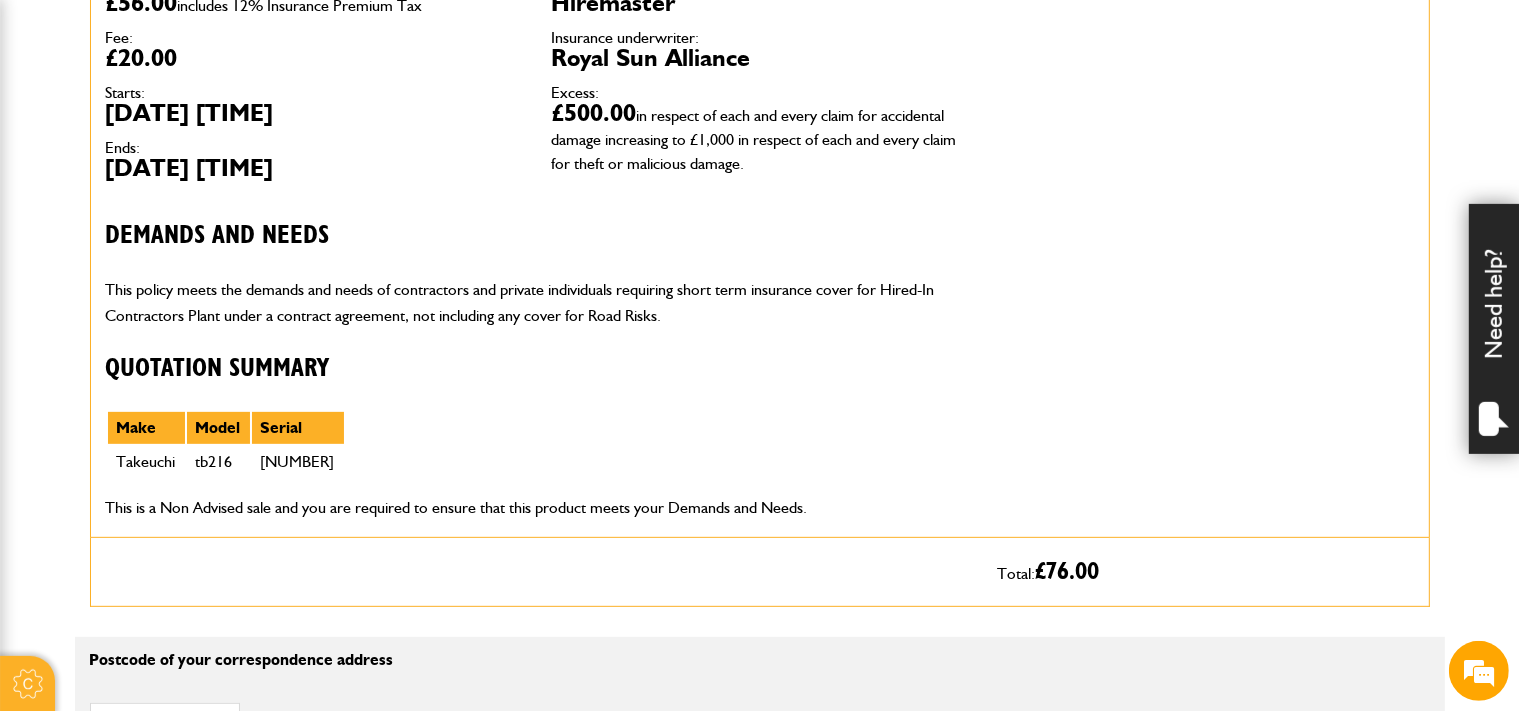 scroll, scrollTop: 739, scrollLeft: 0, axis: vertical 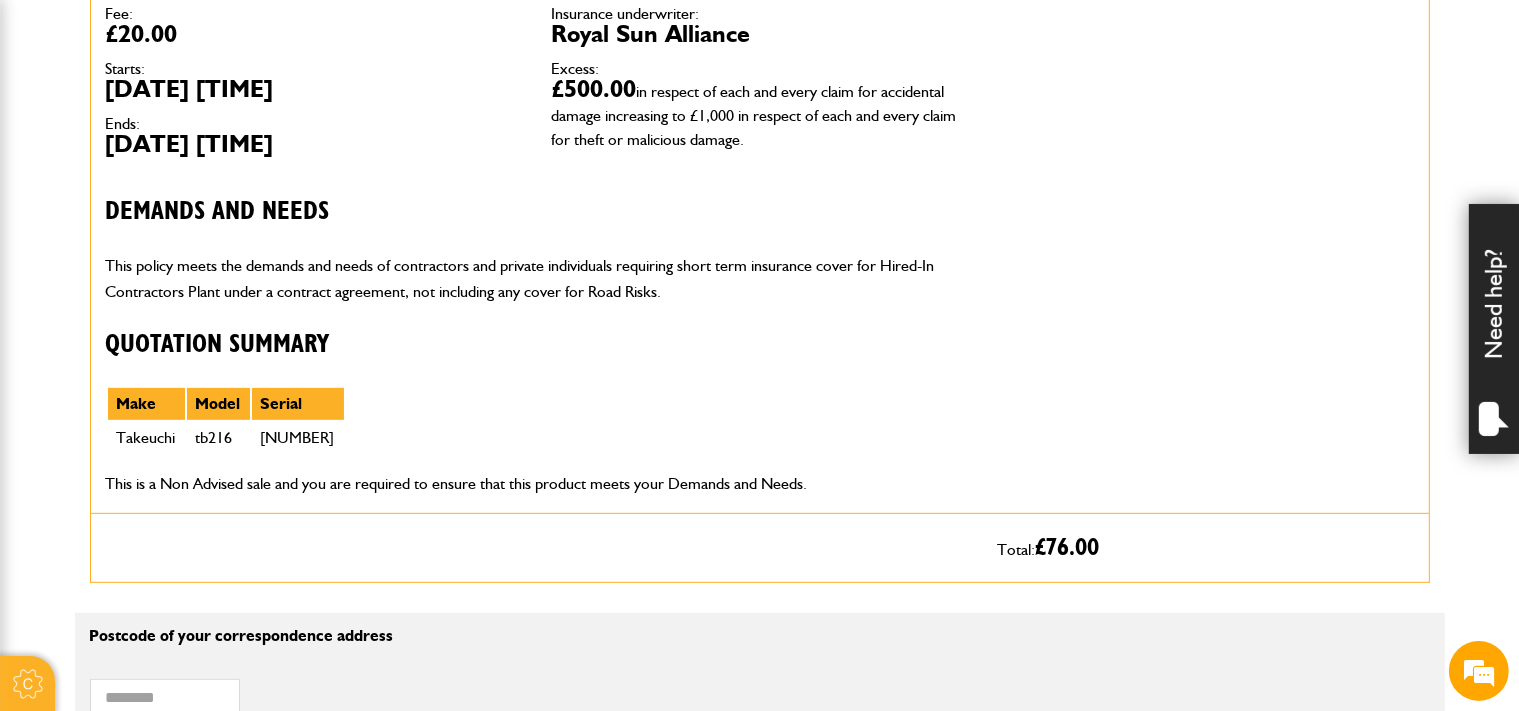 click on "Total:  £ 76.00" at bounding box center [760, 548] 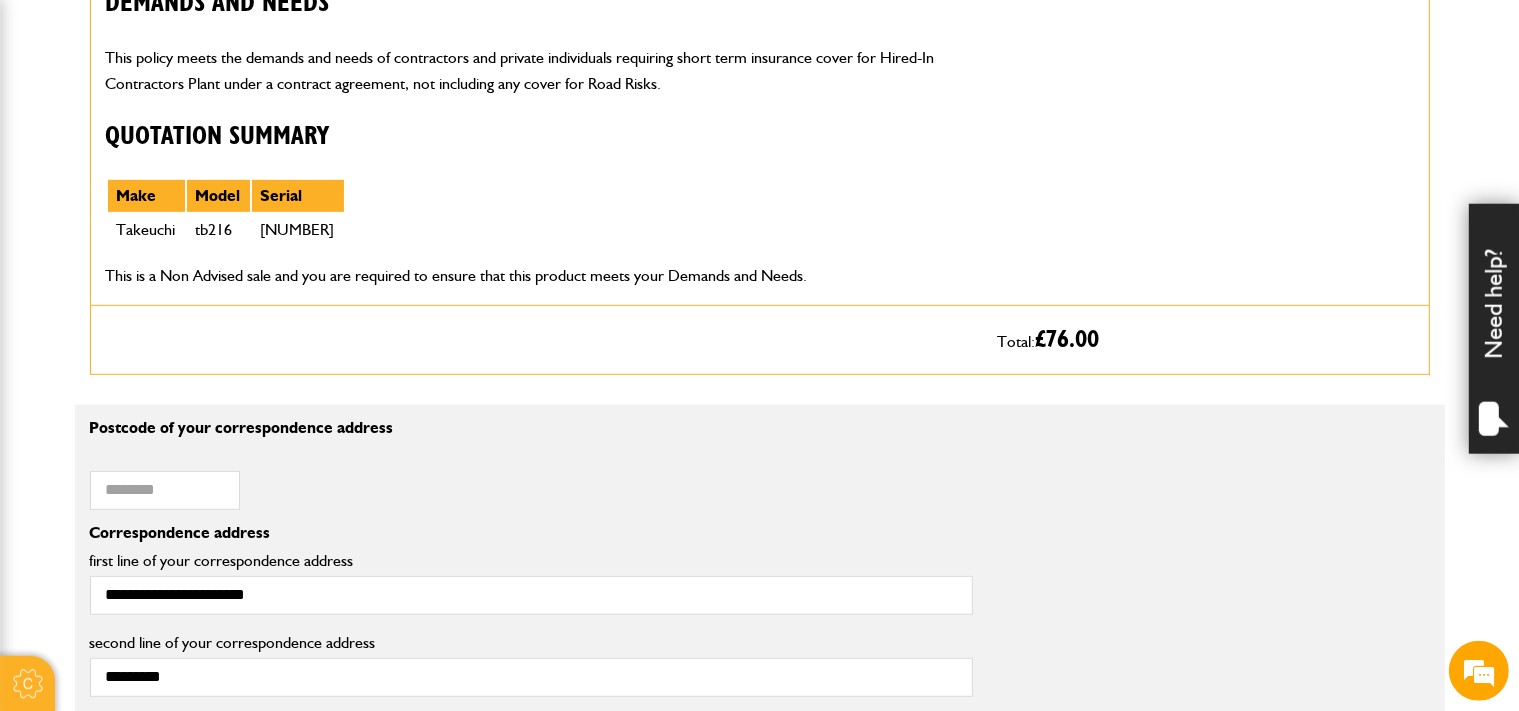 scroll, scrollTop: 950, scrollLeft: 0, axis: vertical 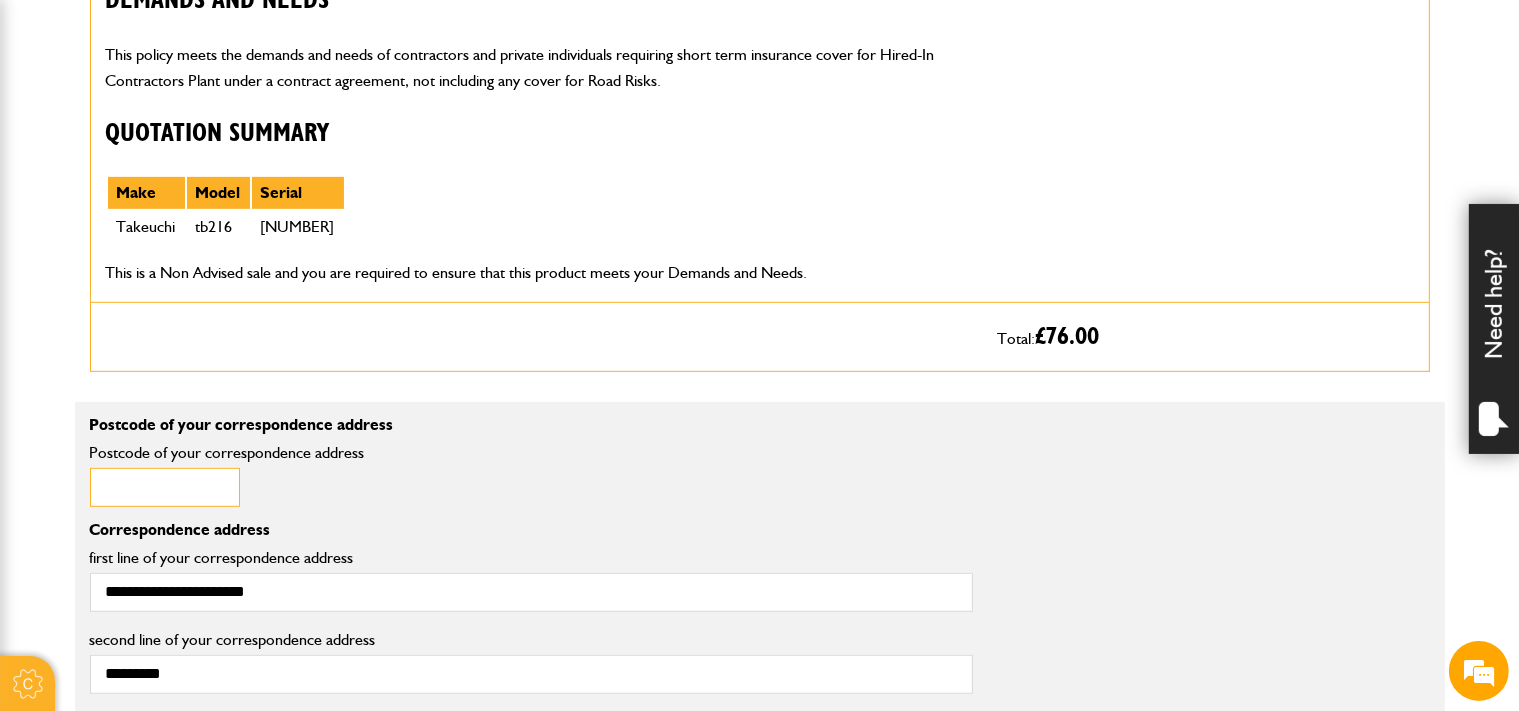 click on "Postcode of your correspondence address" at bounding box center [165, 487] 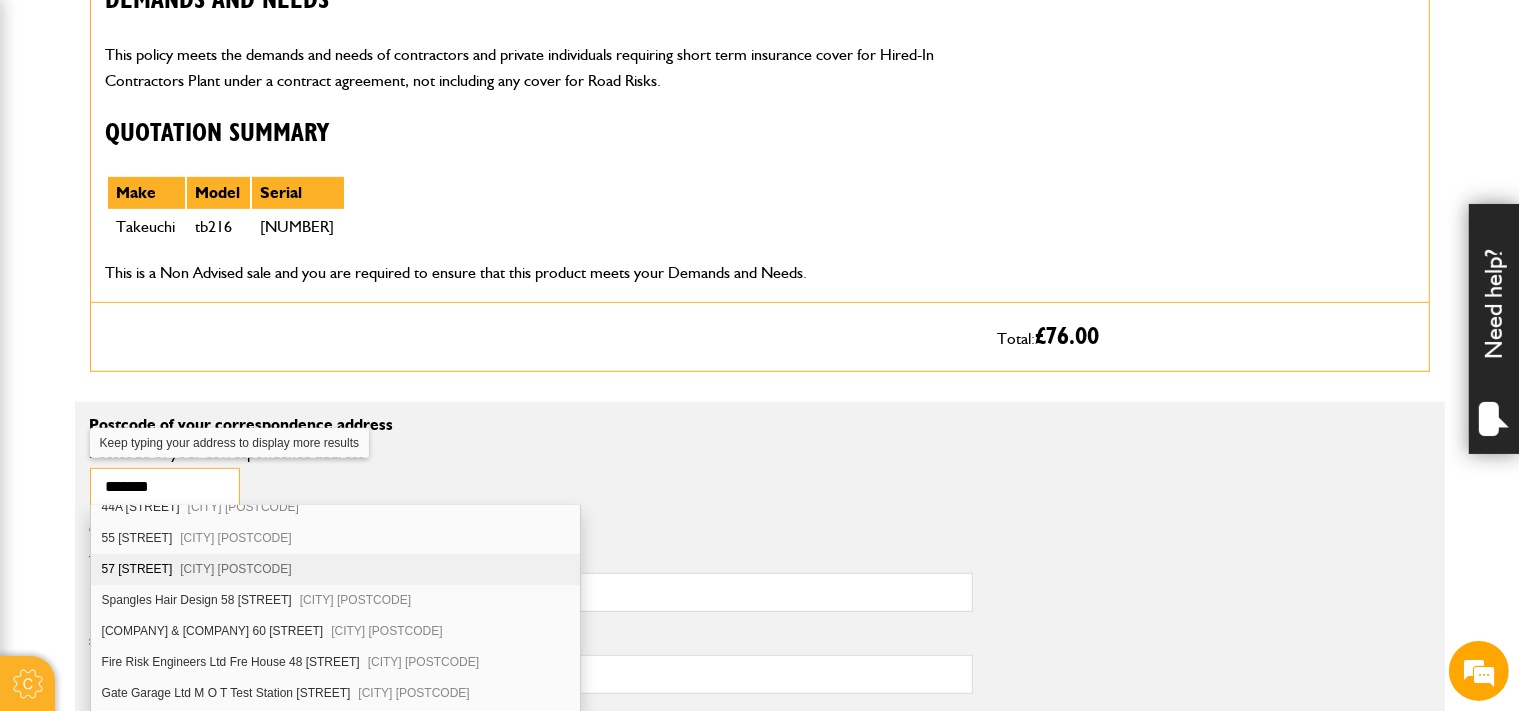 scroll, scrollTop: 81, scrollLeft: 0, axis: vertical 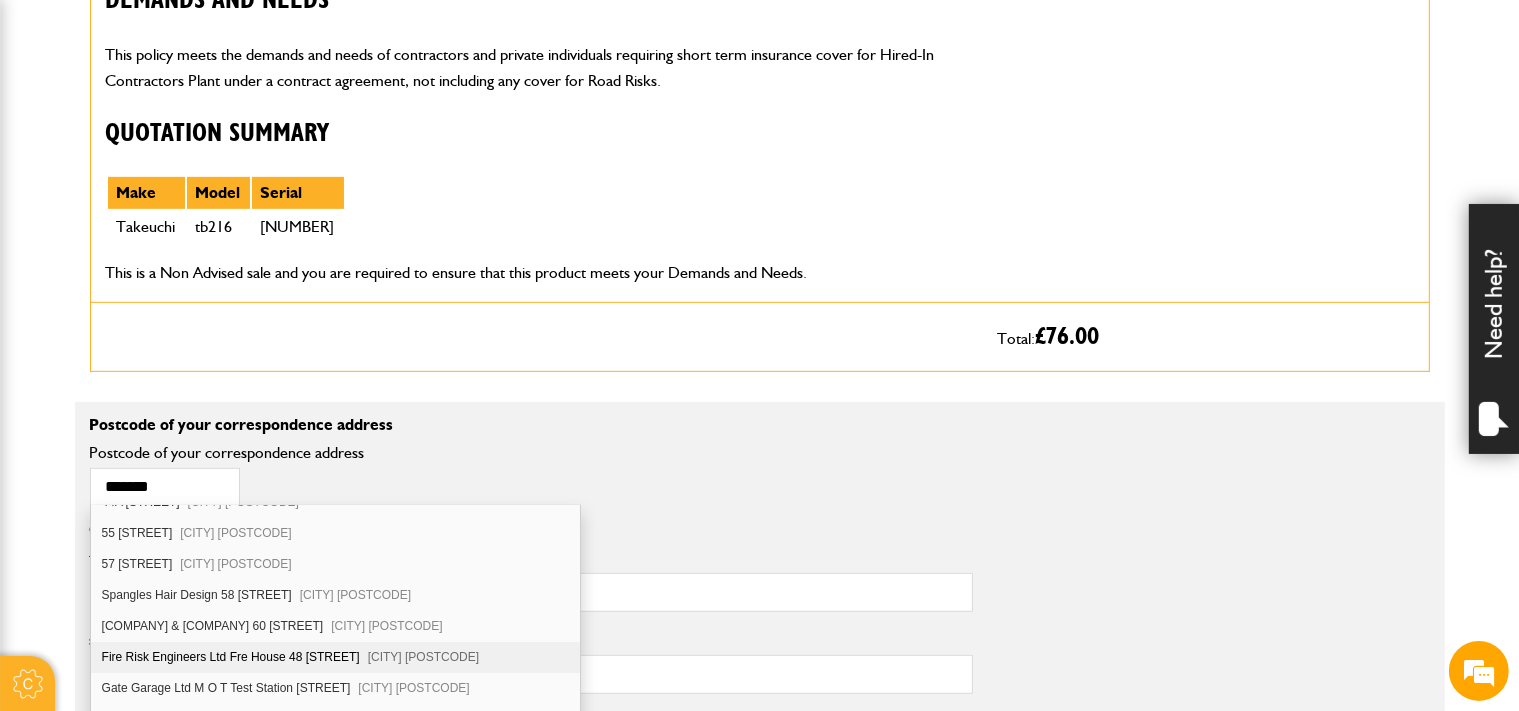 click on "Fire Risk Engineers Ltd Fre House 48 Shaddongate Carlisle CA2 5UB" at bounding box center (335, 657) 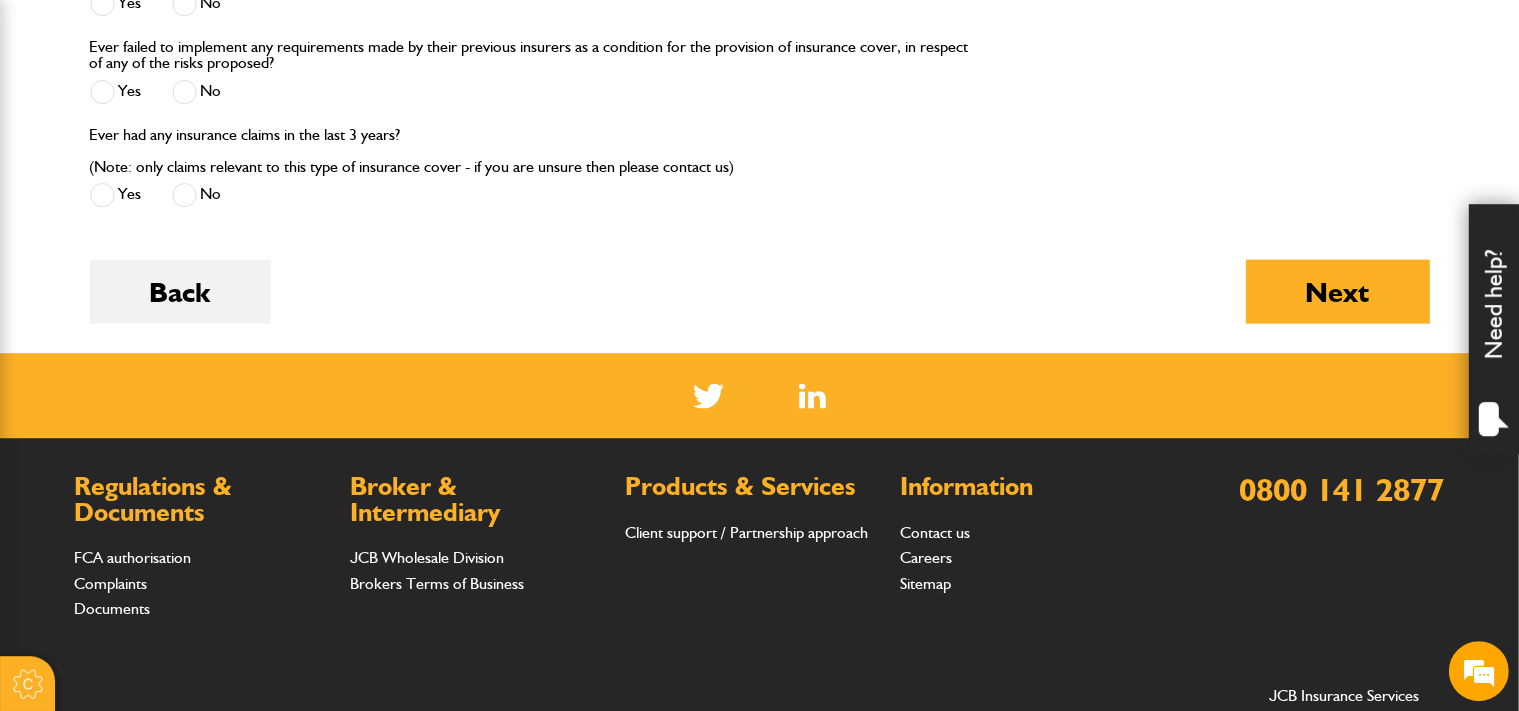 scroll, scrollTop: 2534, scrollLeft: 0, axis: vertical 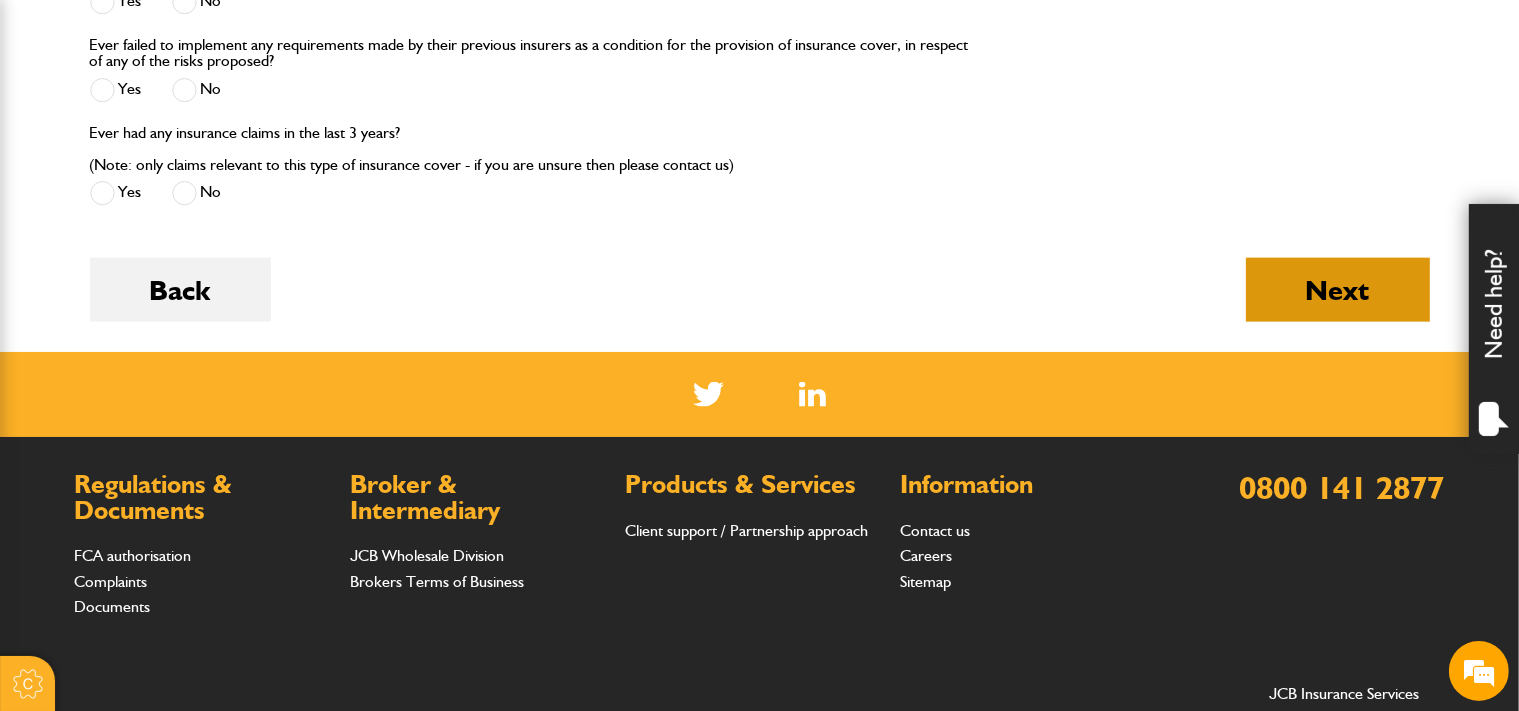 click on "Next" at bounding box center (1338, 290) 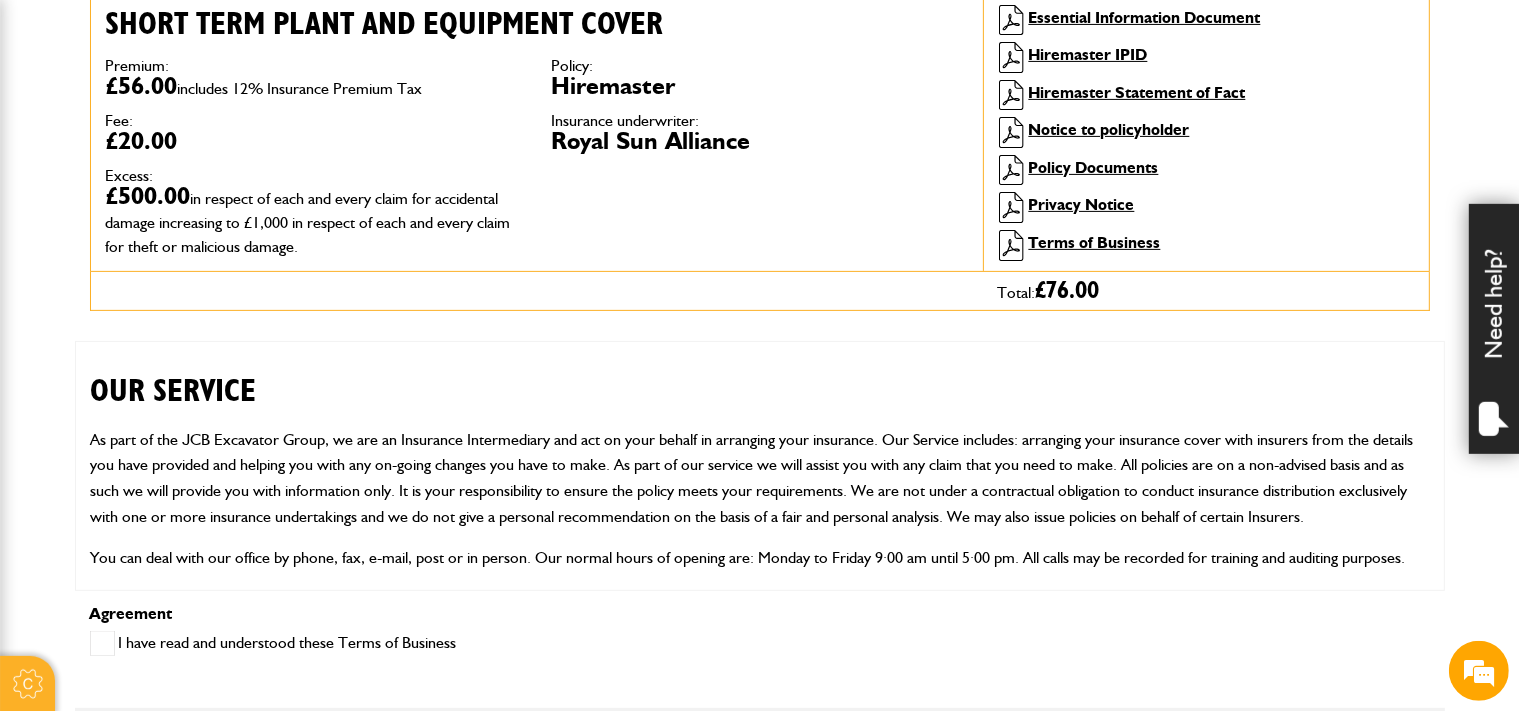 scroll, scrollTop: 739, scrollLeft: 0, axis: vertical 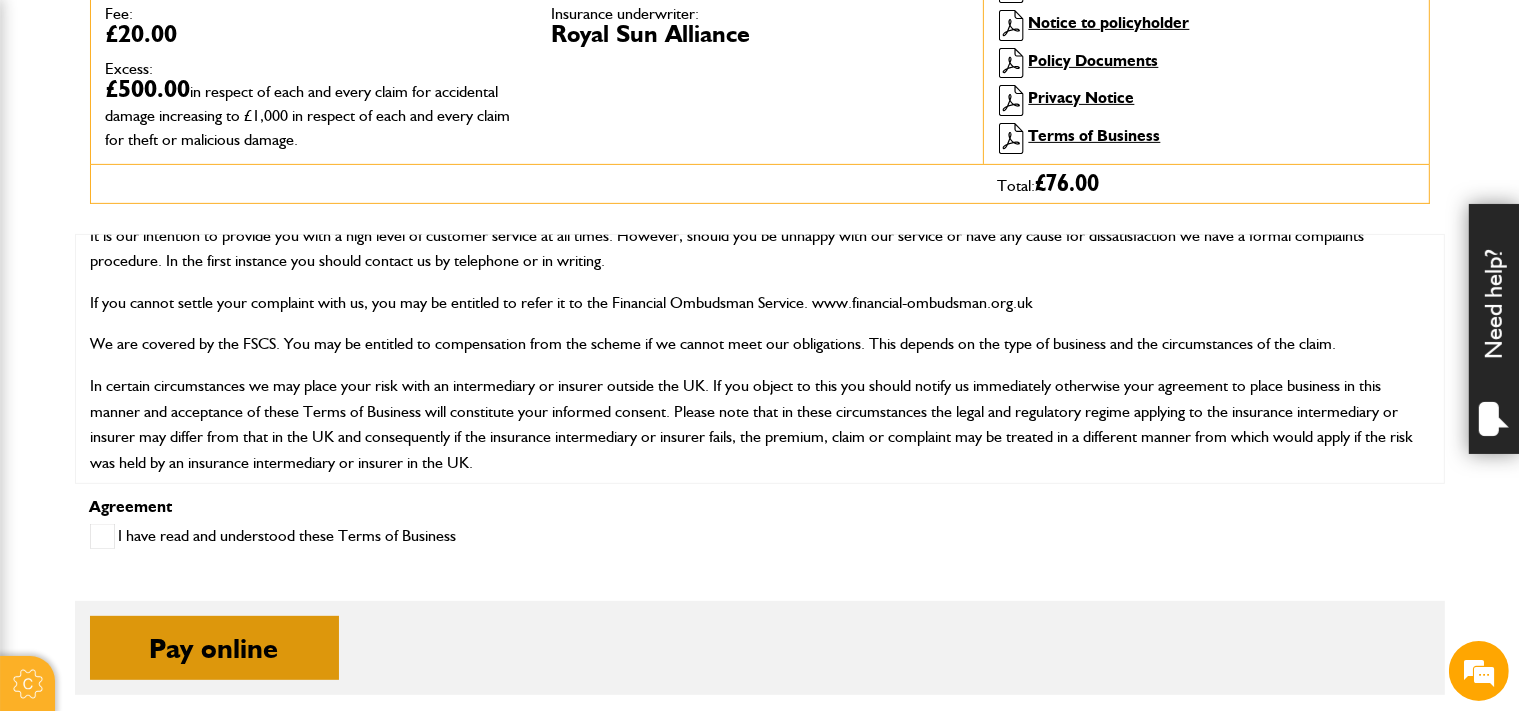 click on "Pay online" at bounding box center [214, 648] 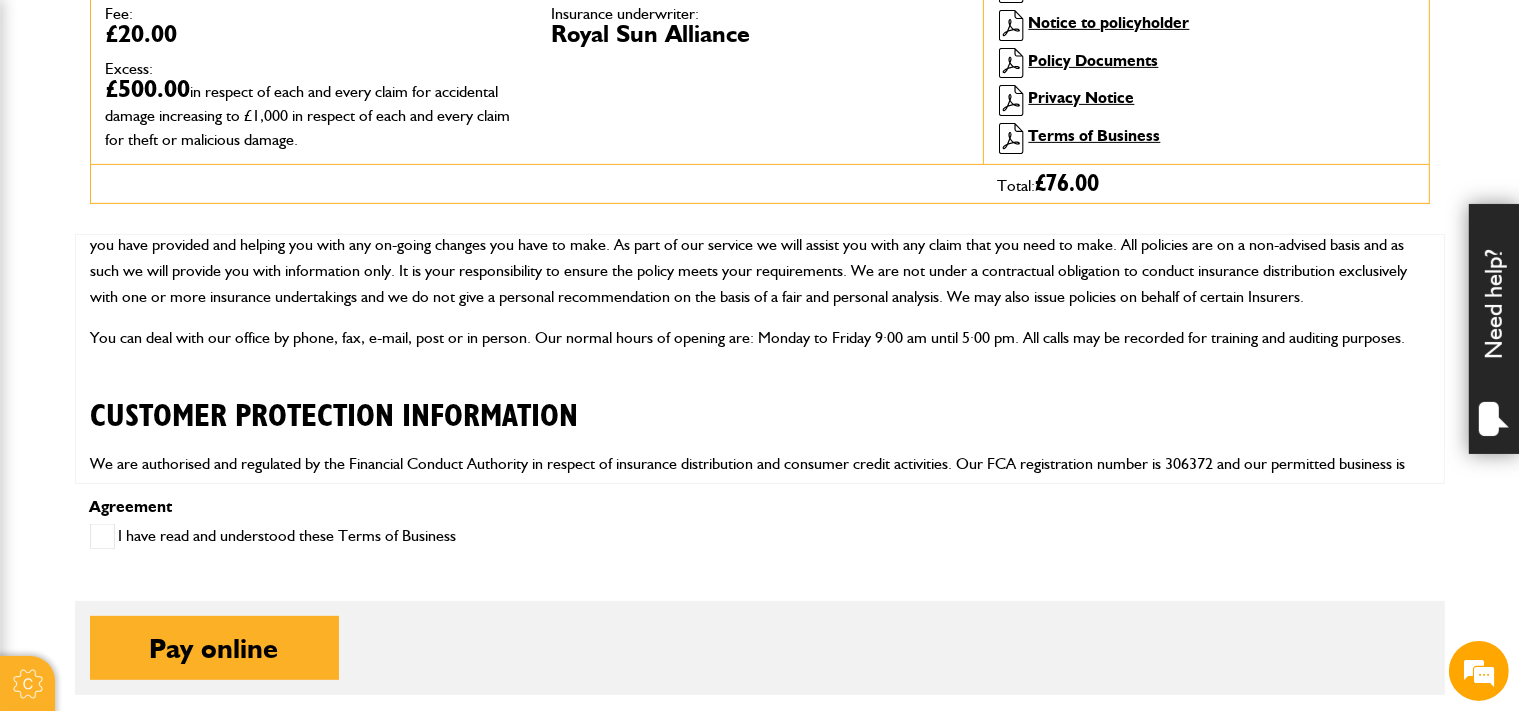 scroll, scrollTop: 0, scrollLeft: 0, axis: both 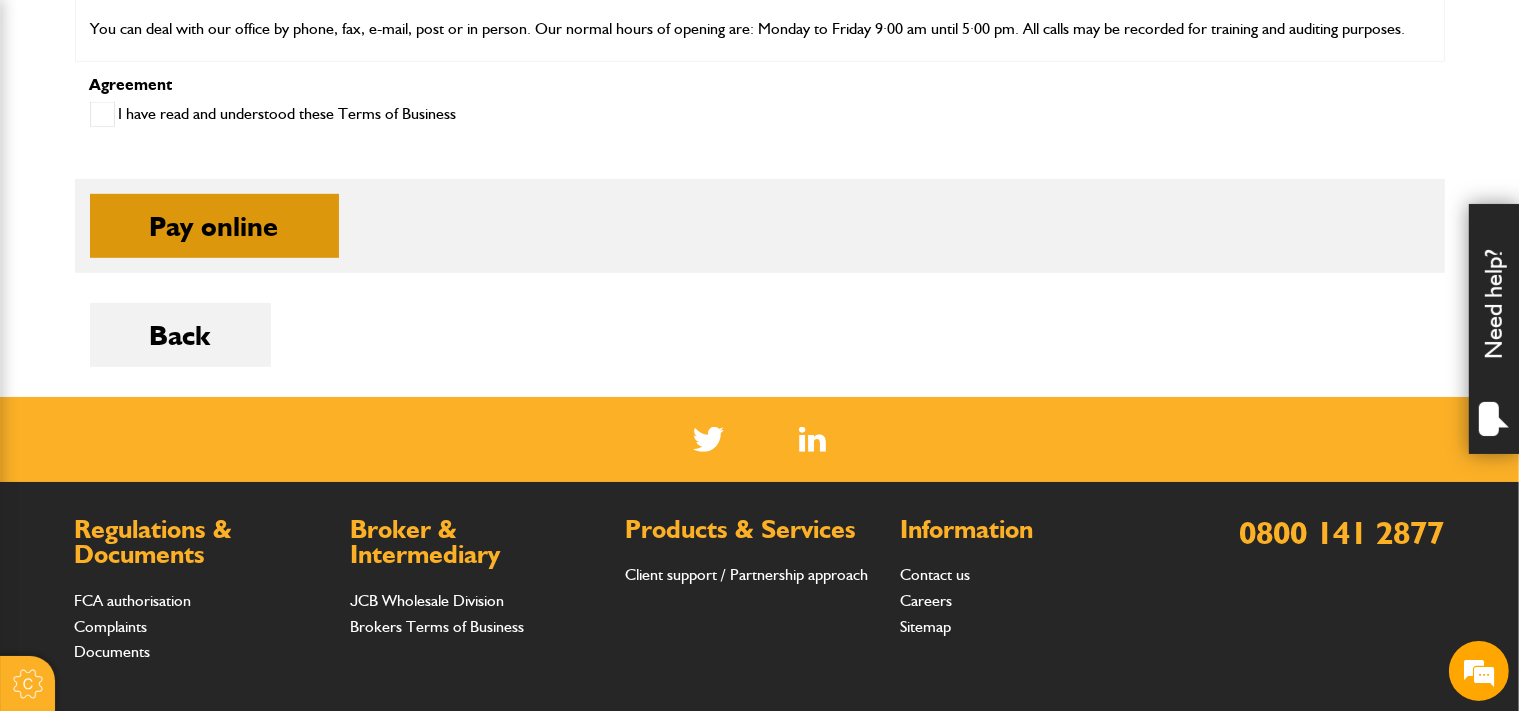 click on "Pay online" at bounding box center [214, 226] 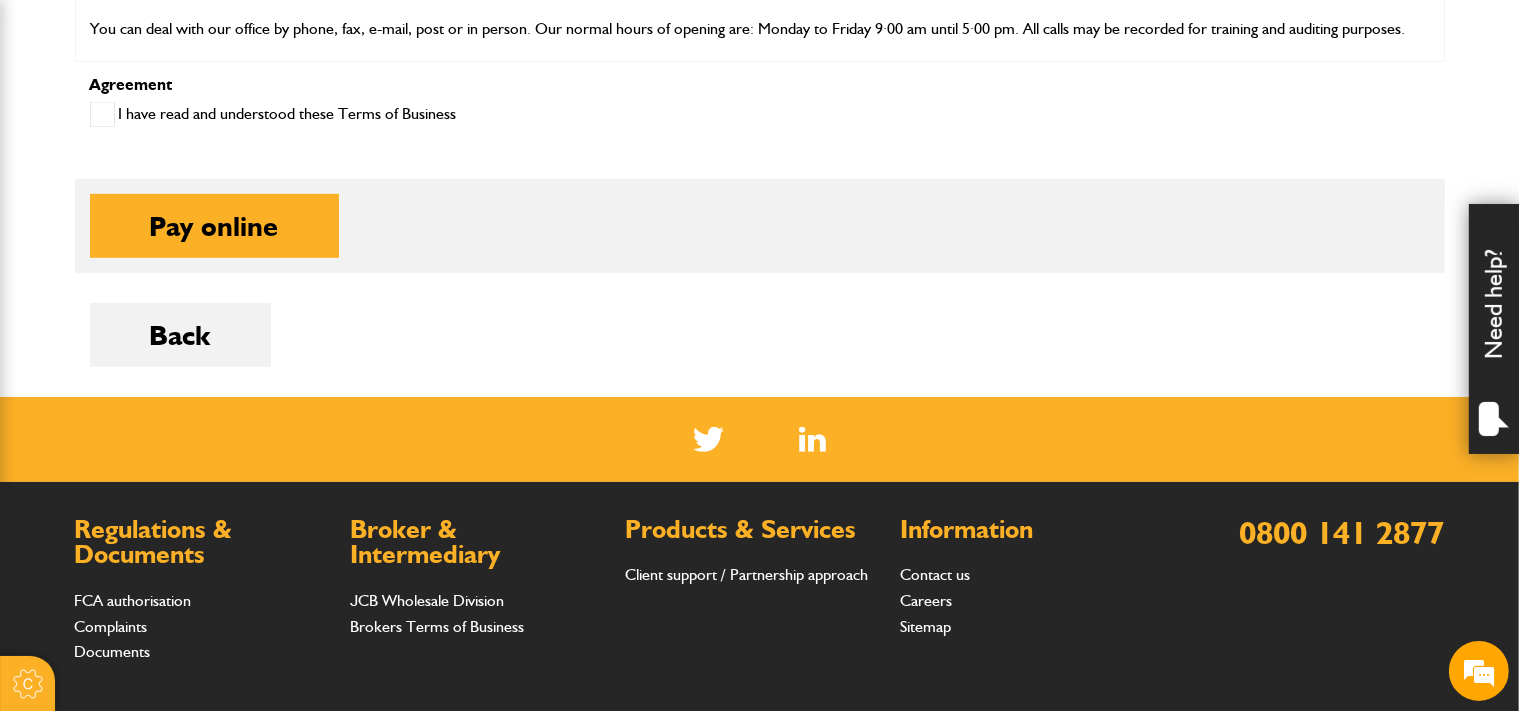 click at bounding box center [102, 114] 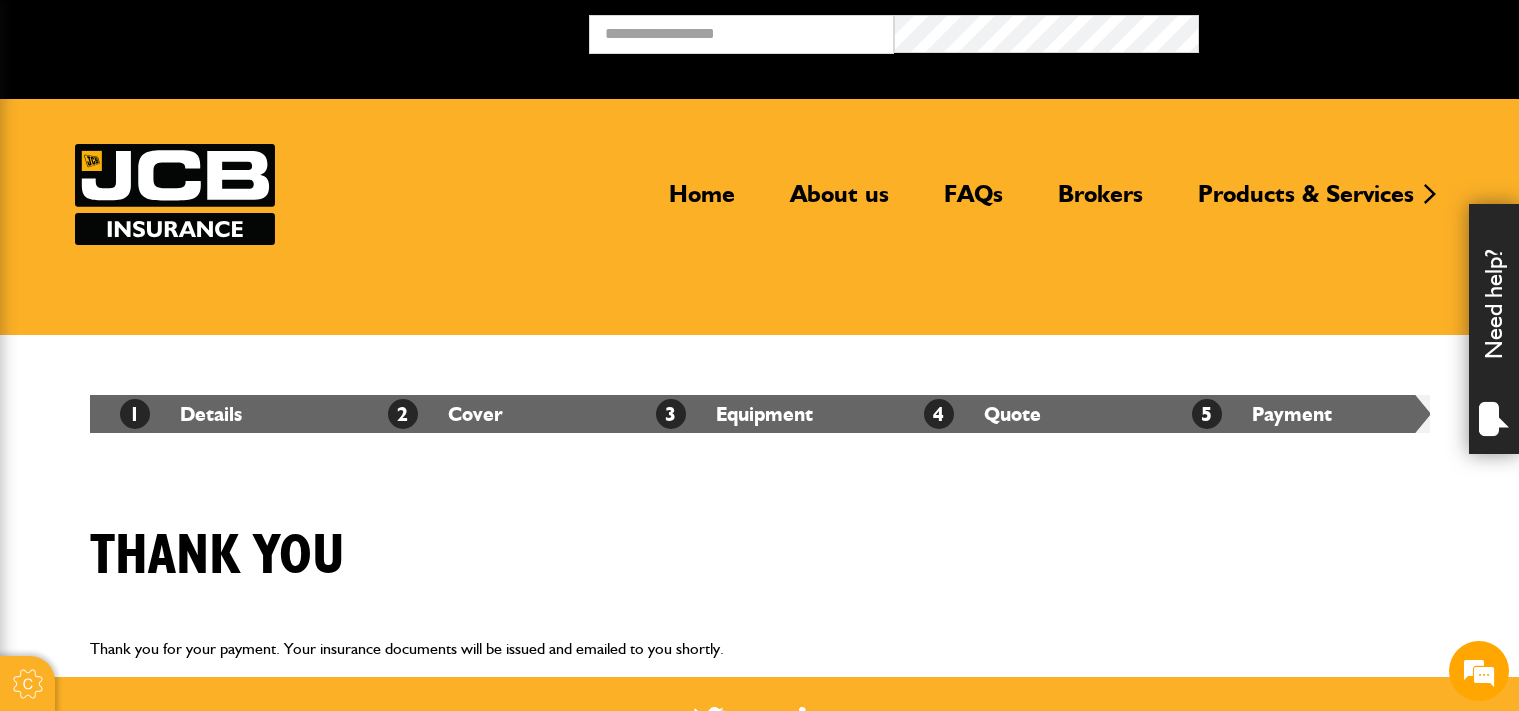 scroll, scrollTop: 0, scrollLeft: 0, axis: both 